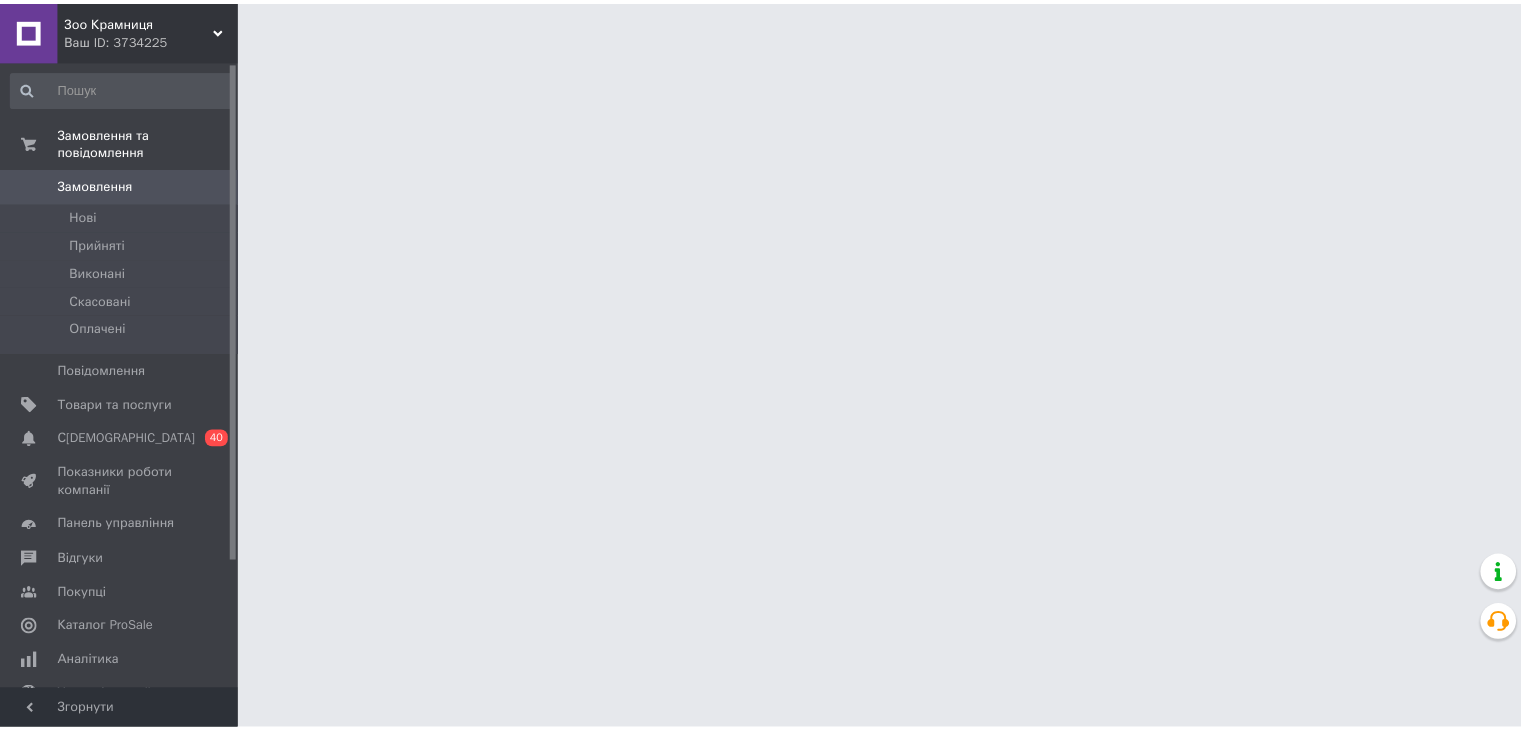 scroll, scrollTop: 0, scrollLeft: 0, axis: both 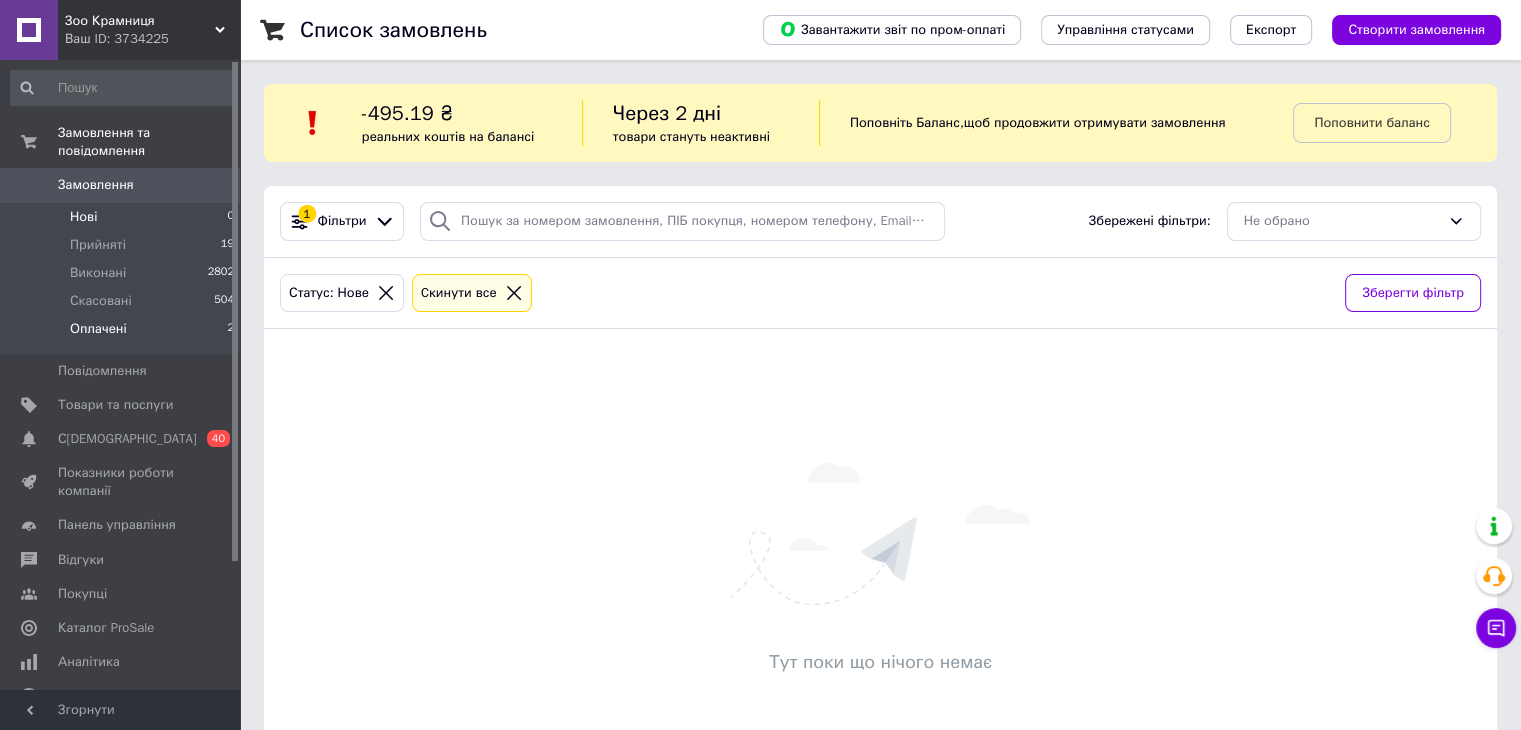 click on "Оплачені 2" at bounding box center [123, 334] 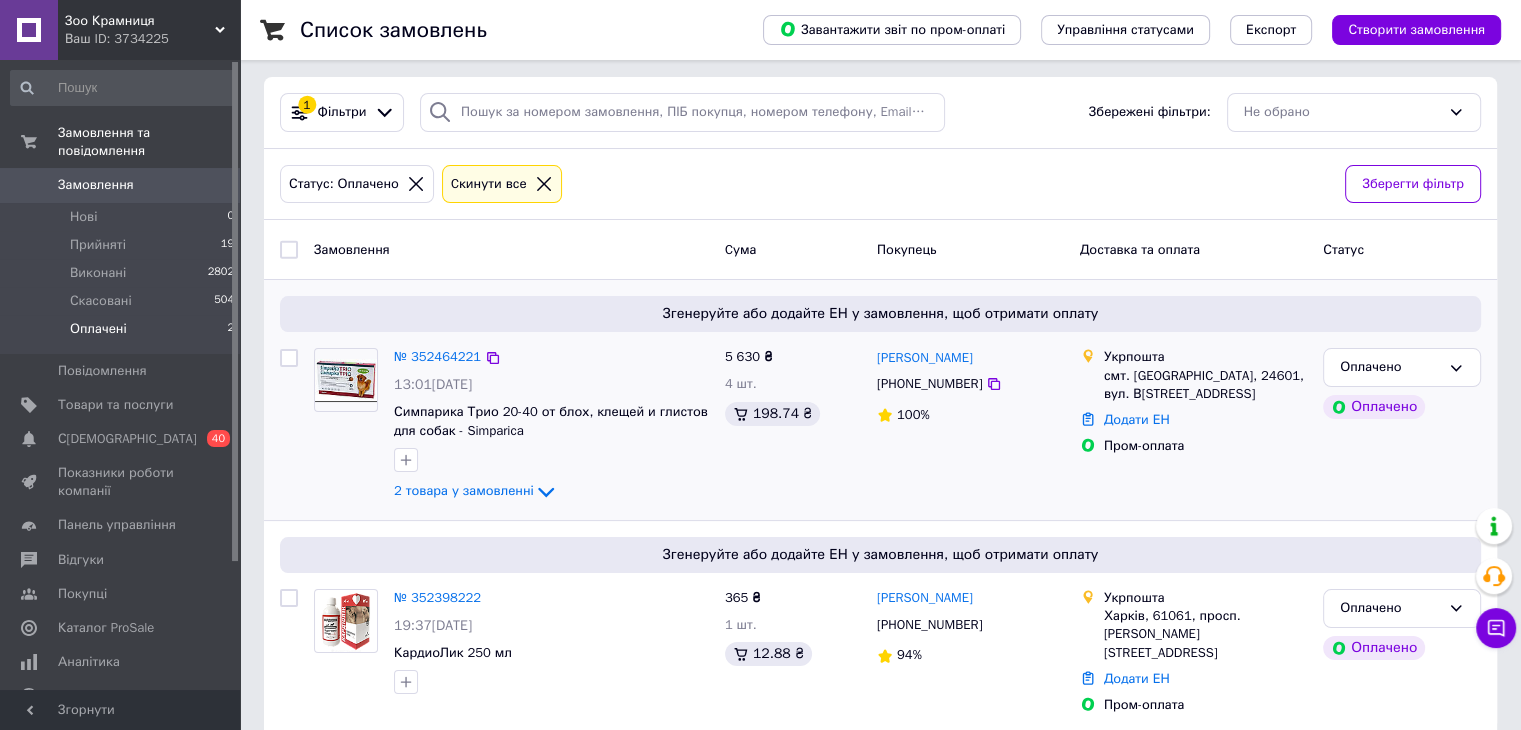 scroll, scrollTop: 114, scrollLeft: 0, axis: vertical 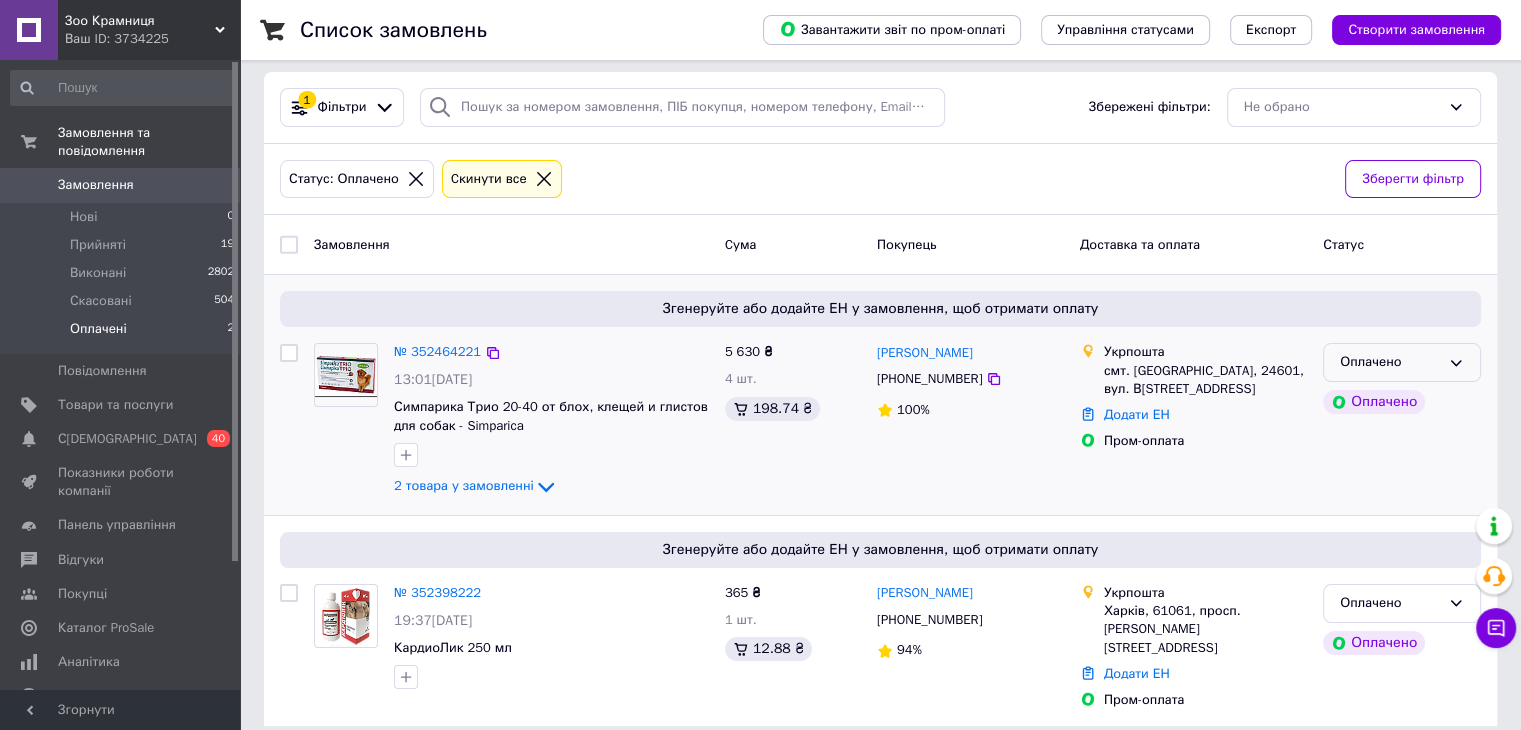 click on "Оплачено" at bounding box center (1390, 362) 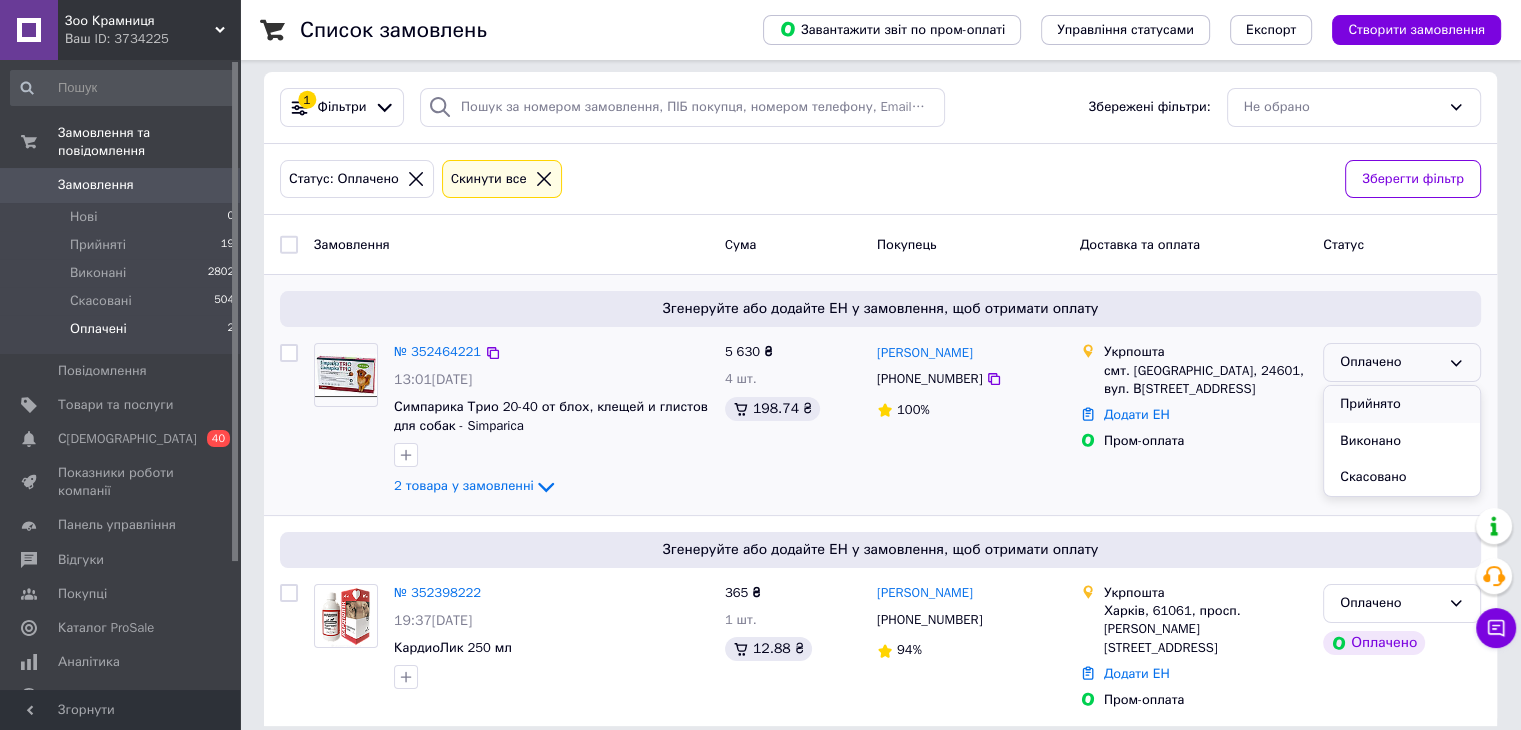 click on "Прийнято" at bounding box center [1402, 404] 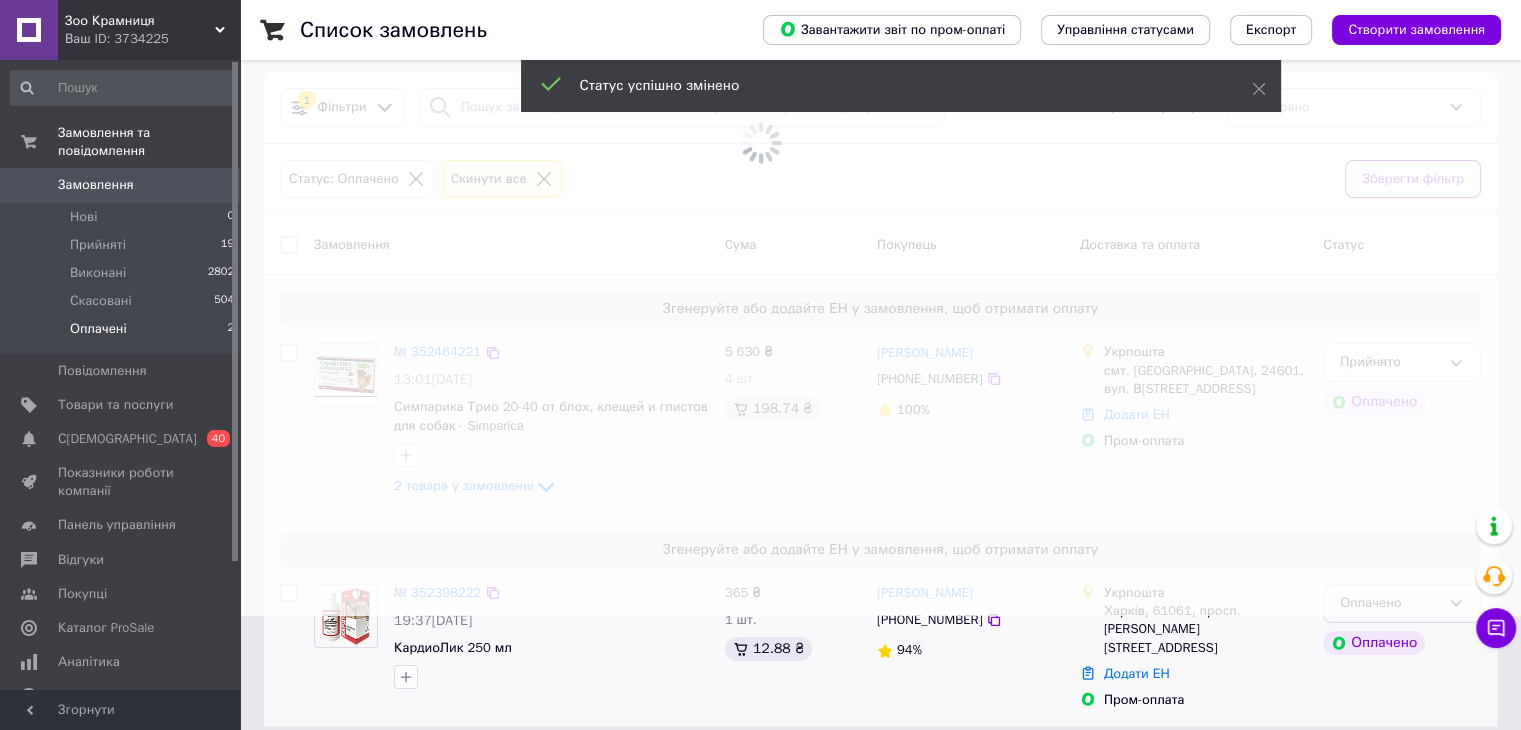 click at bounding box center [760, 251] 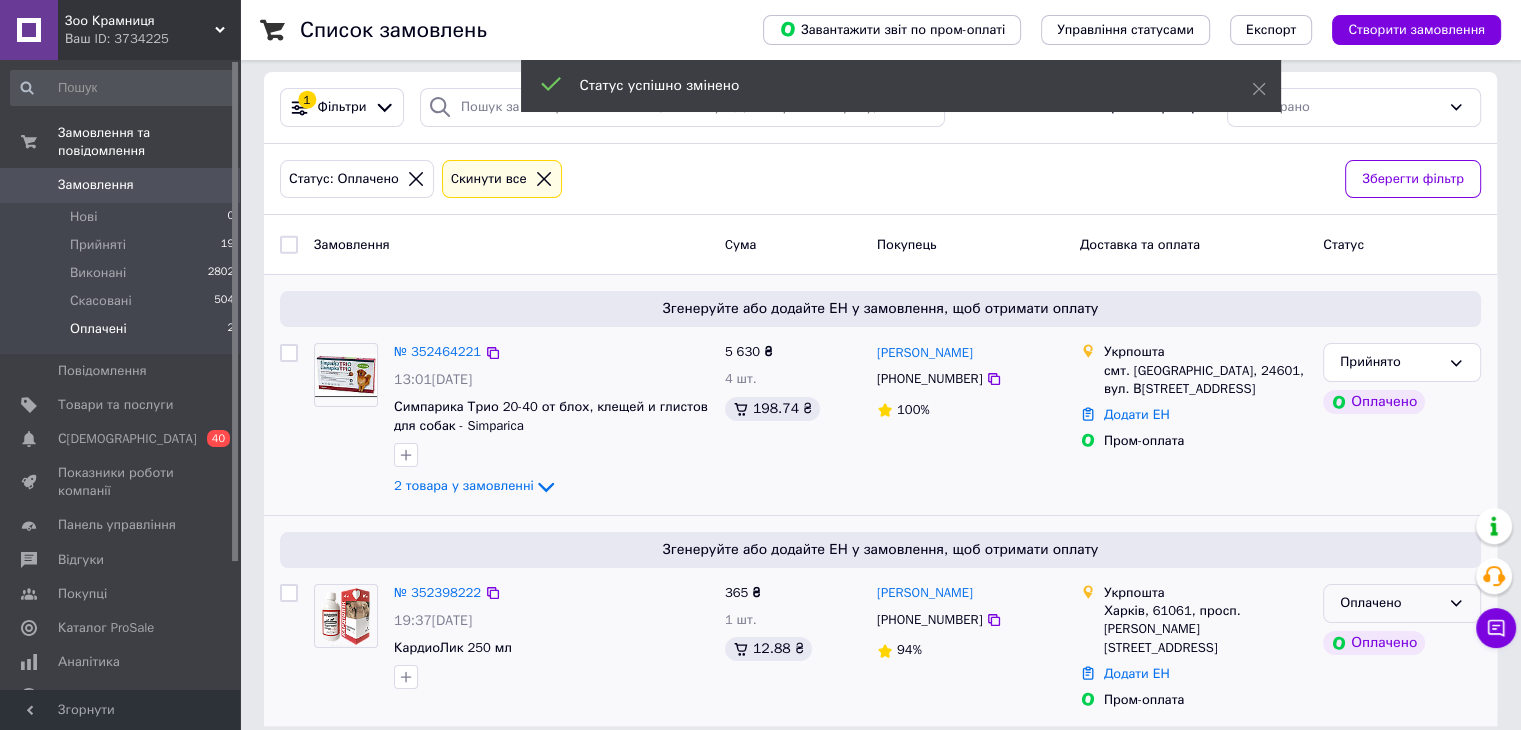 click on "Оплачено" at bounding box center (1390, 603) 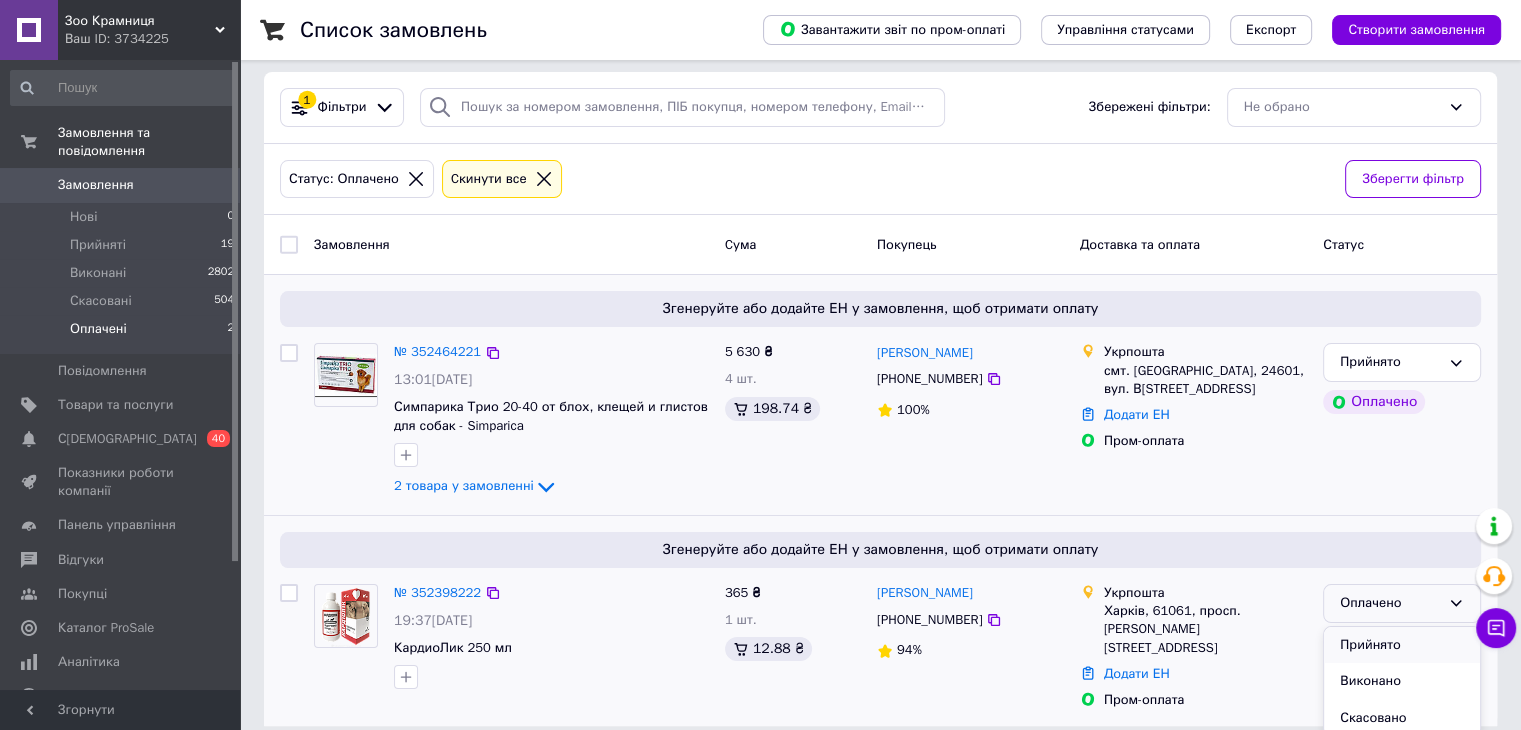 click on "Прийнято" at bounding box center (1402, 645) 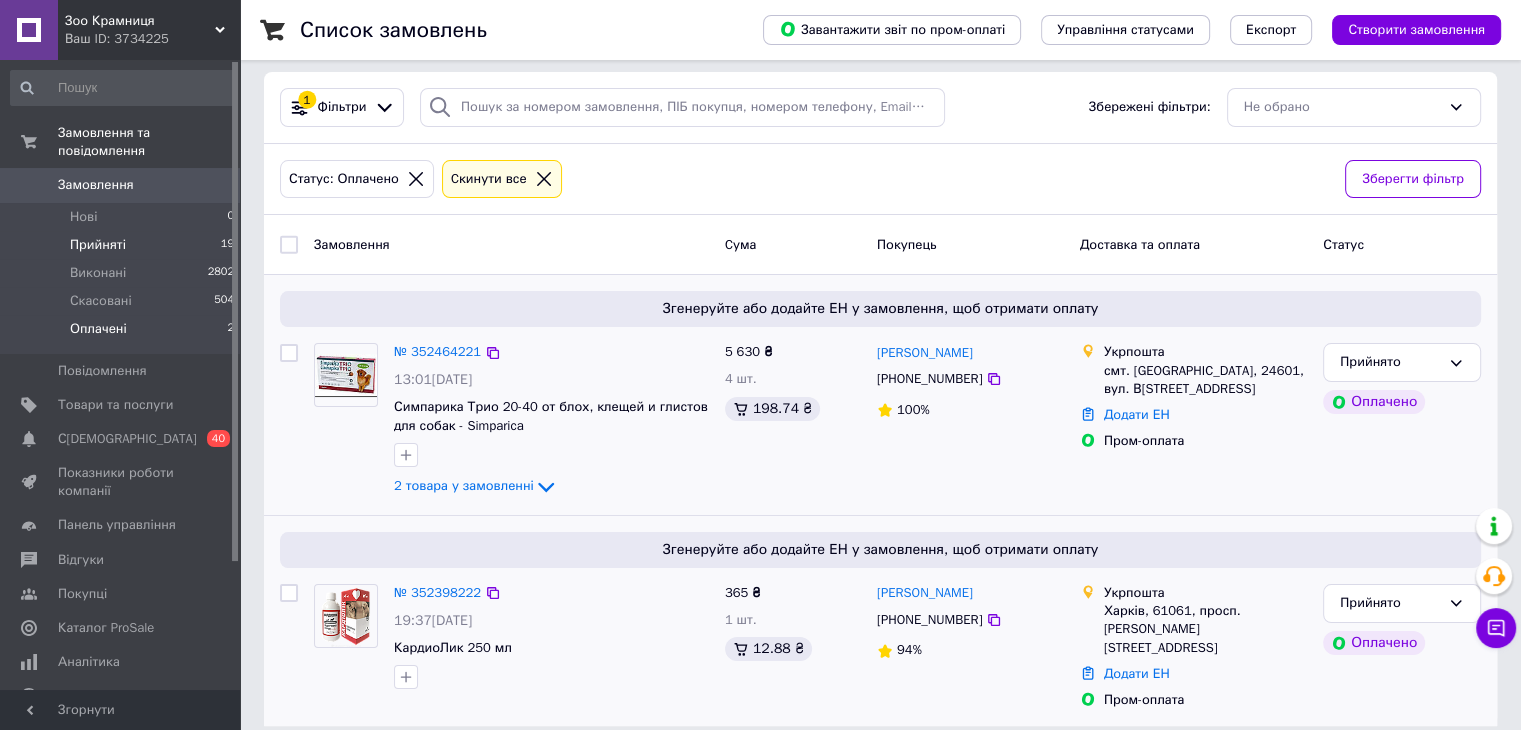 click on "Прийняті" at bounding box center [98, 245] 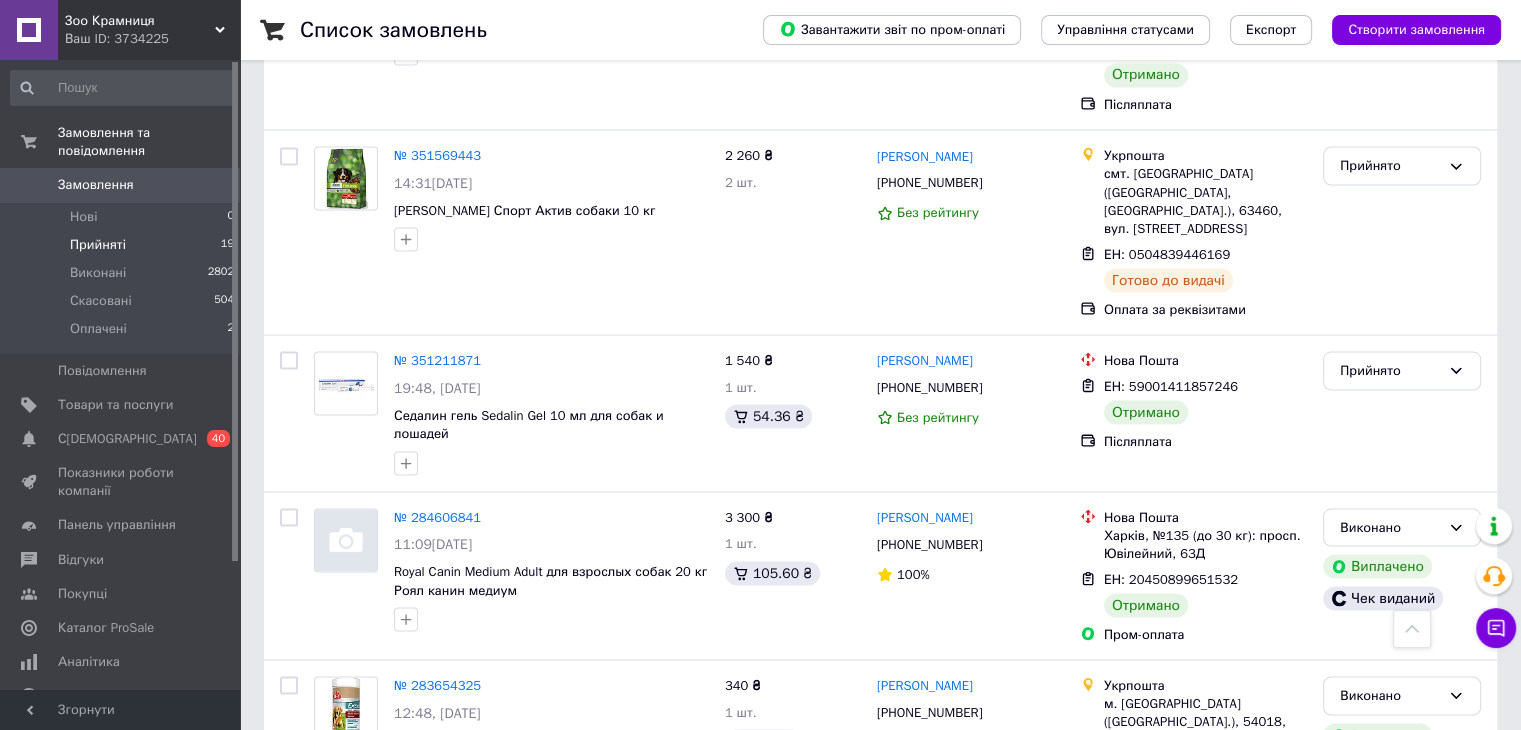 scroll, scrollTop: 3708, scrollLeft: 0, axis: vertical 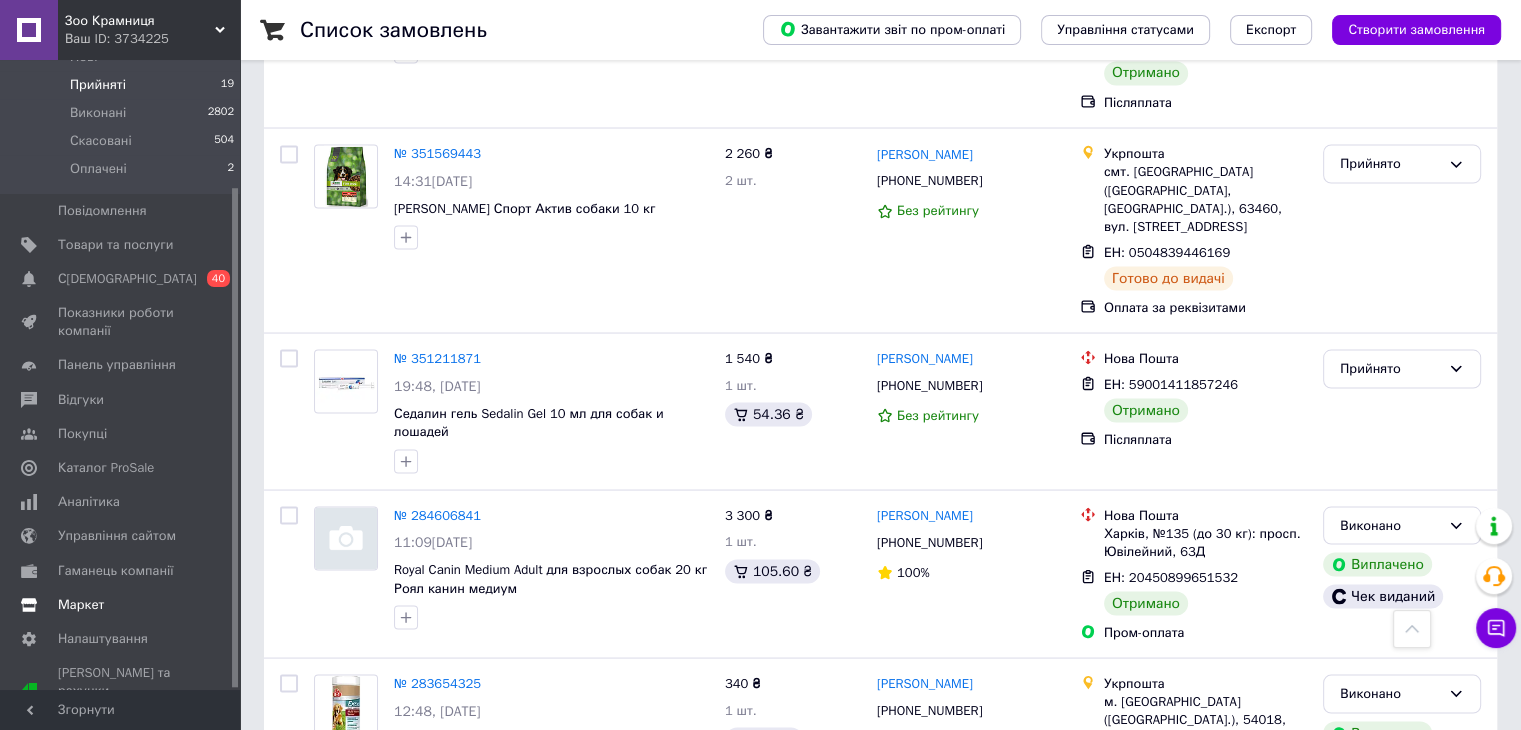click on "Маркет" at bounding box center [81, 605] 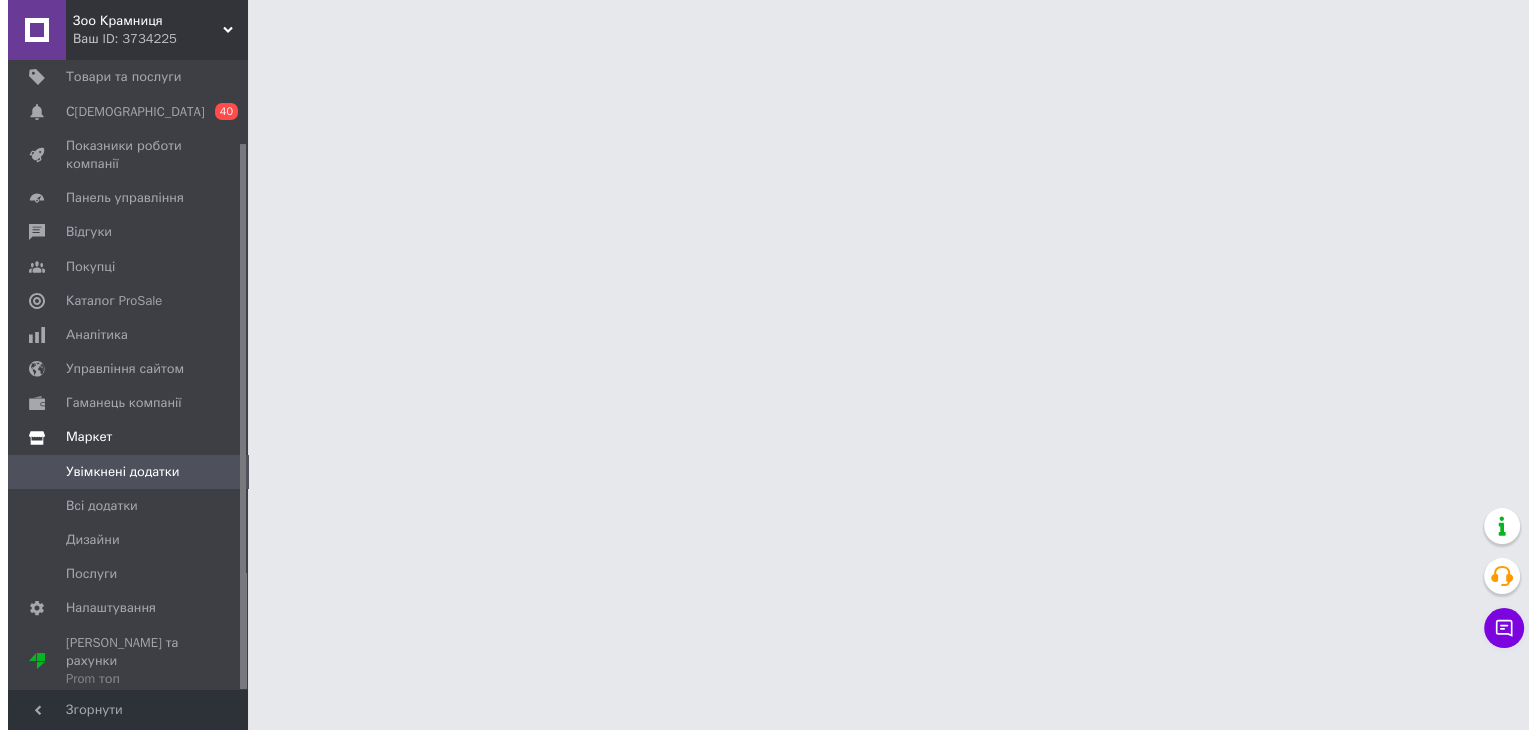 scroll, scrollTop: 0, scrollLeft: 0, axis: both 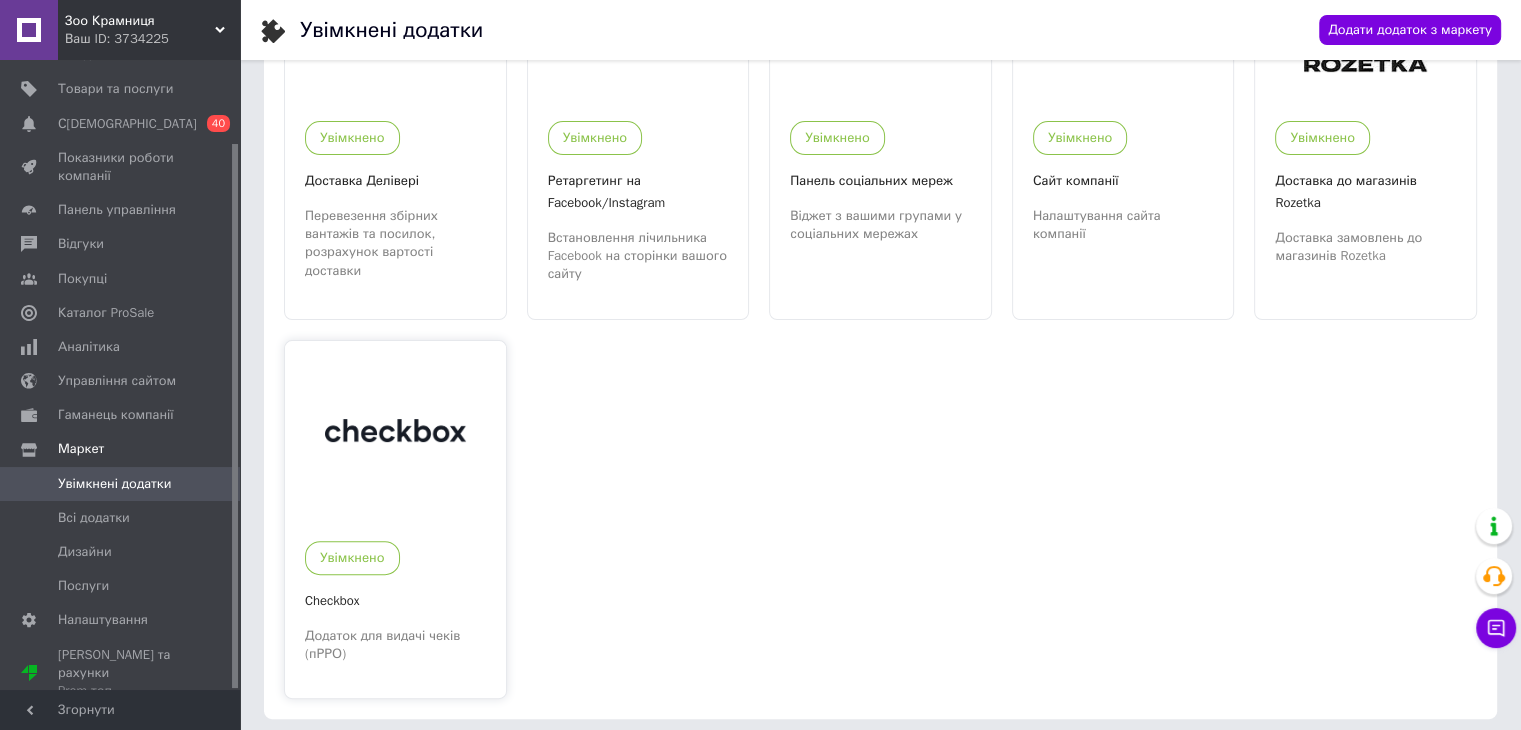 click at bounding box center [395, 431] 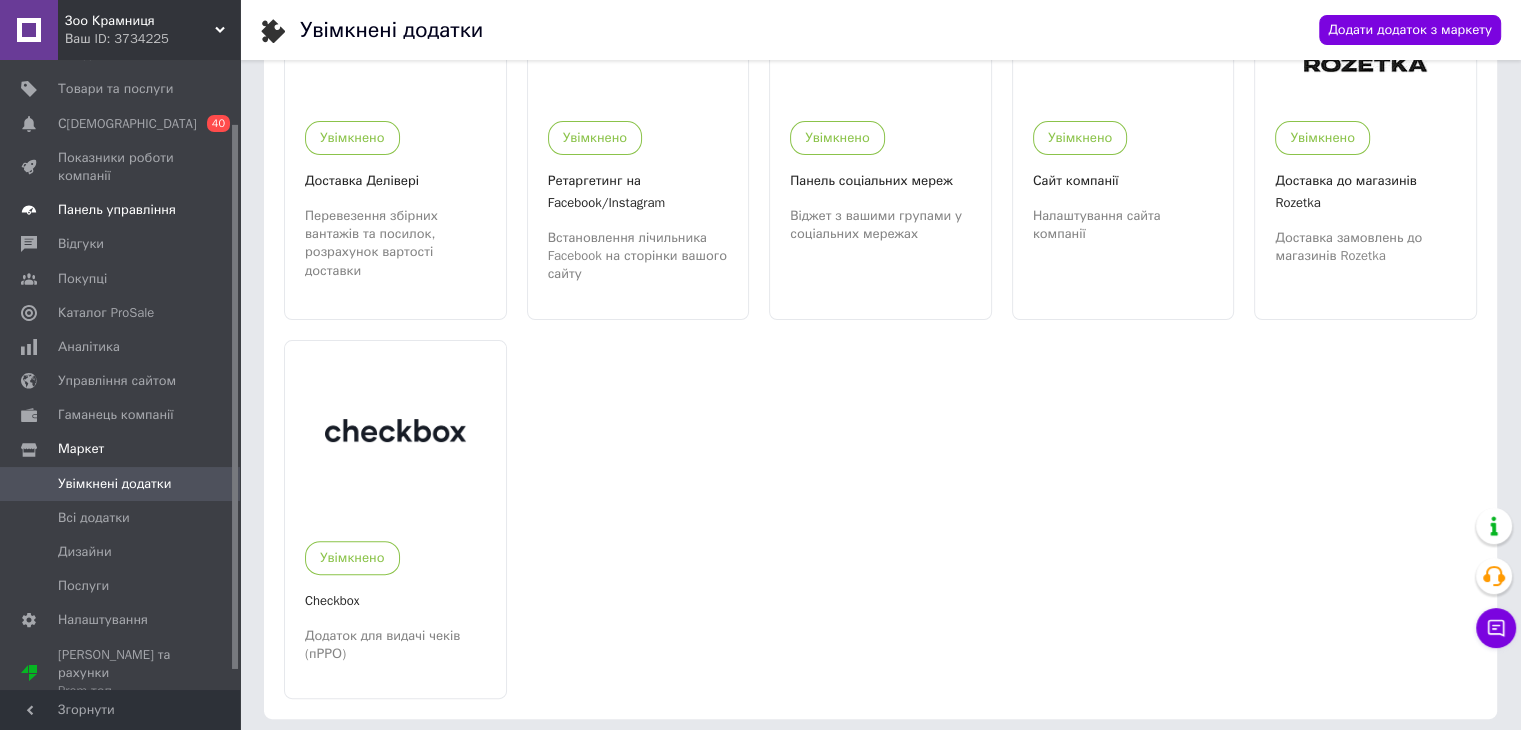 scroll, scrollTop: 0, scrollLeft: 0, axis: both 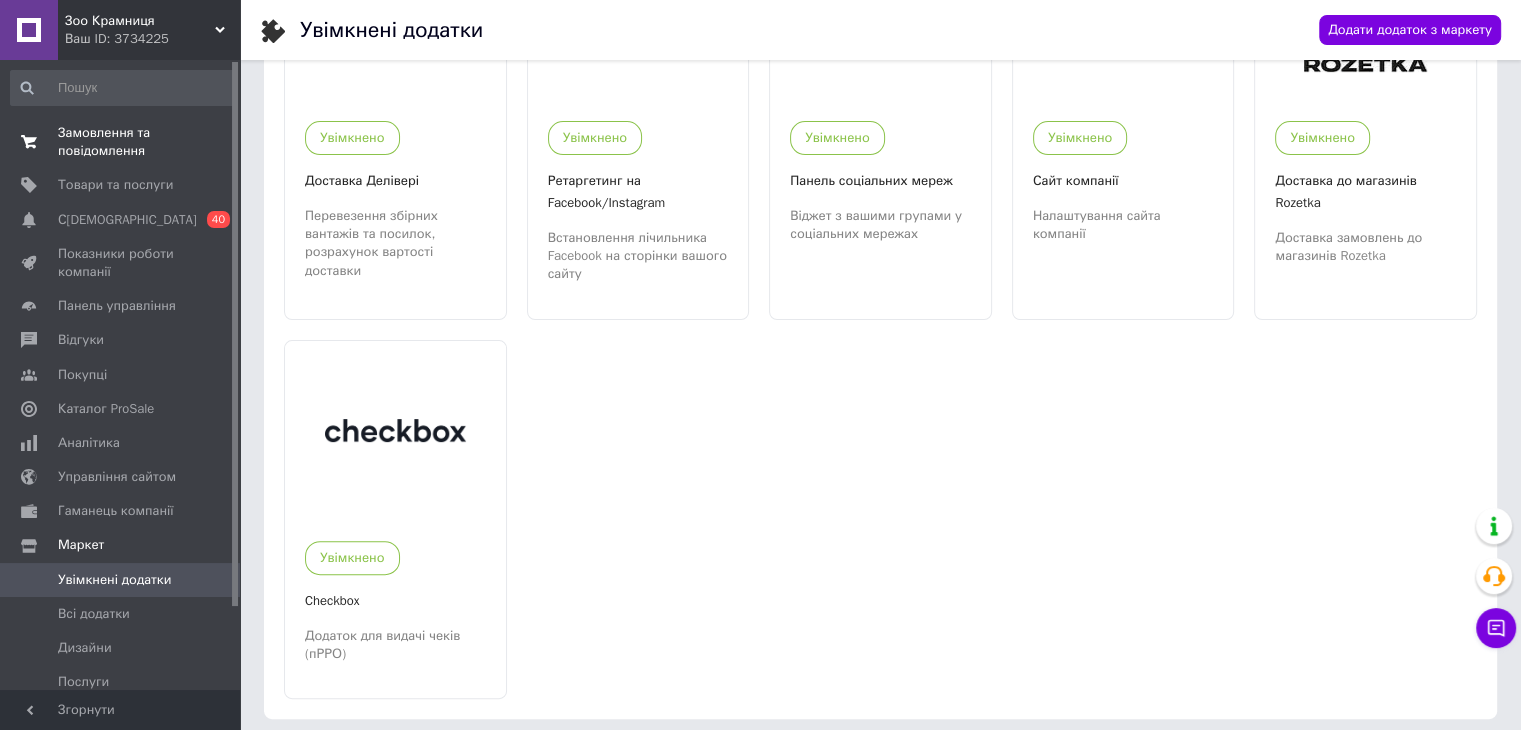 click on "Замовлення та повідомлення" at bounding box center [121, 142] 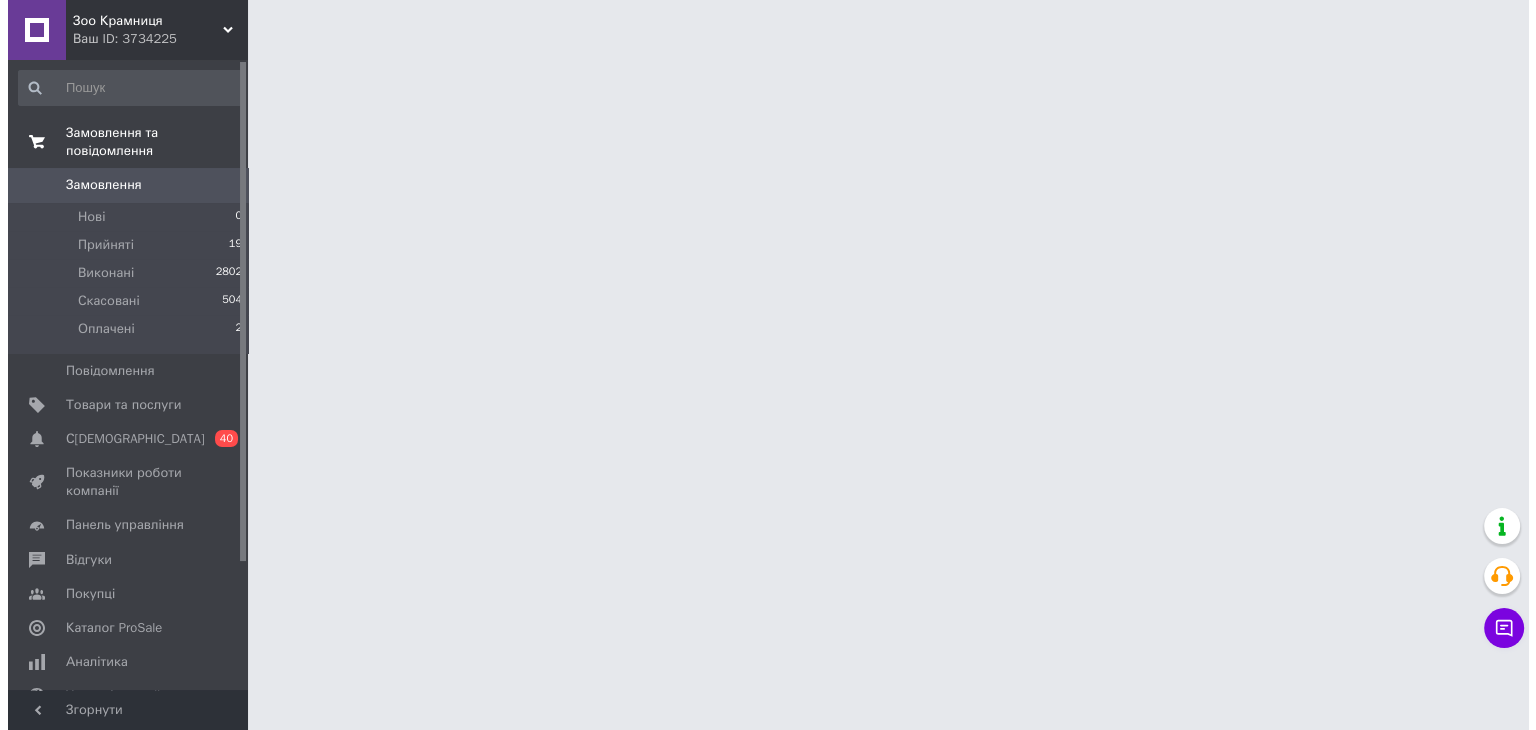 scroll, scrollTop: 0, scrollLeft: 0, axis: both 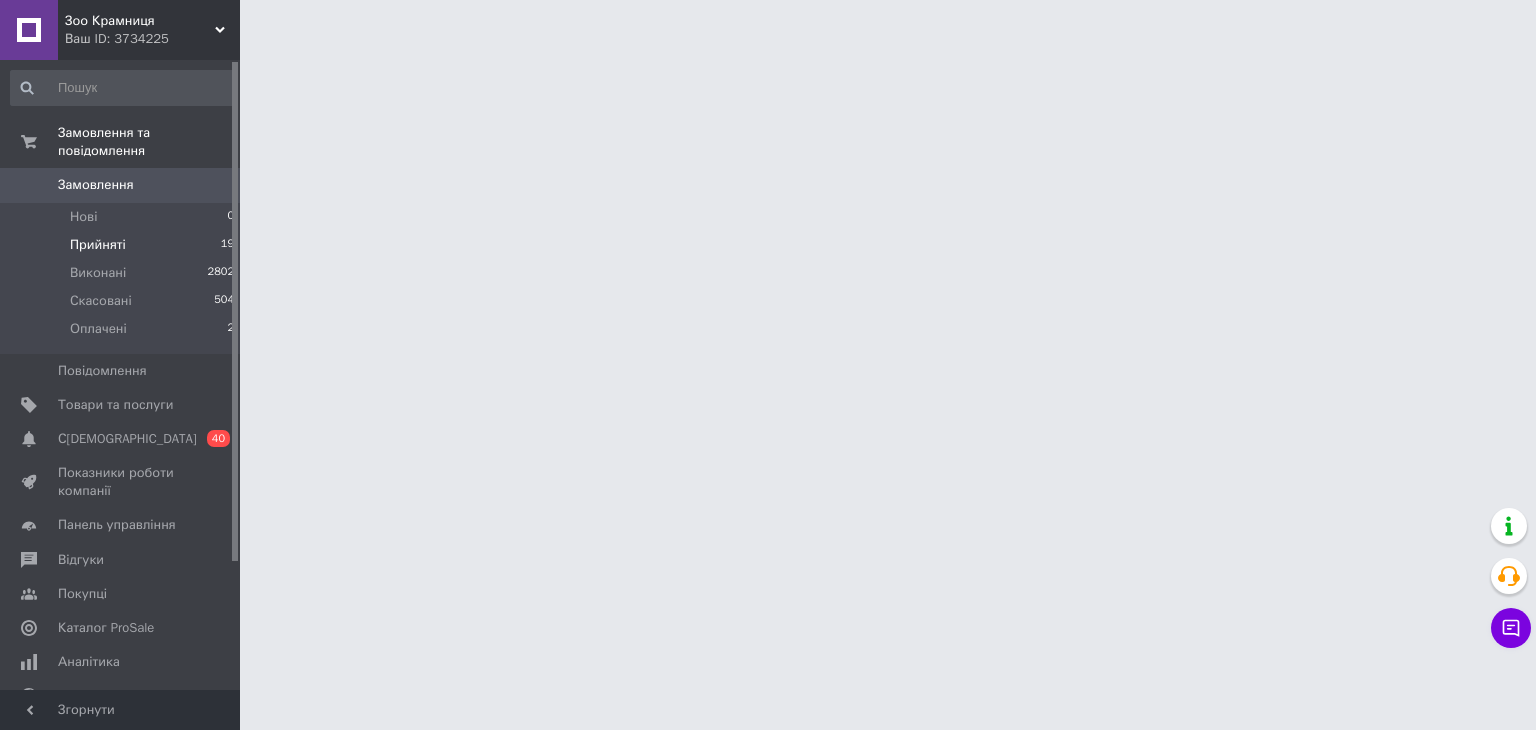 click on "Прийняті" at bounding box center (98, 245) 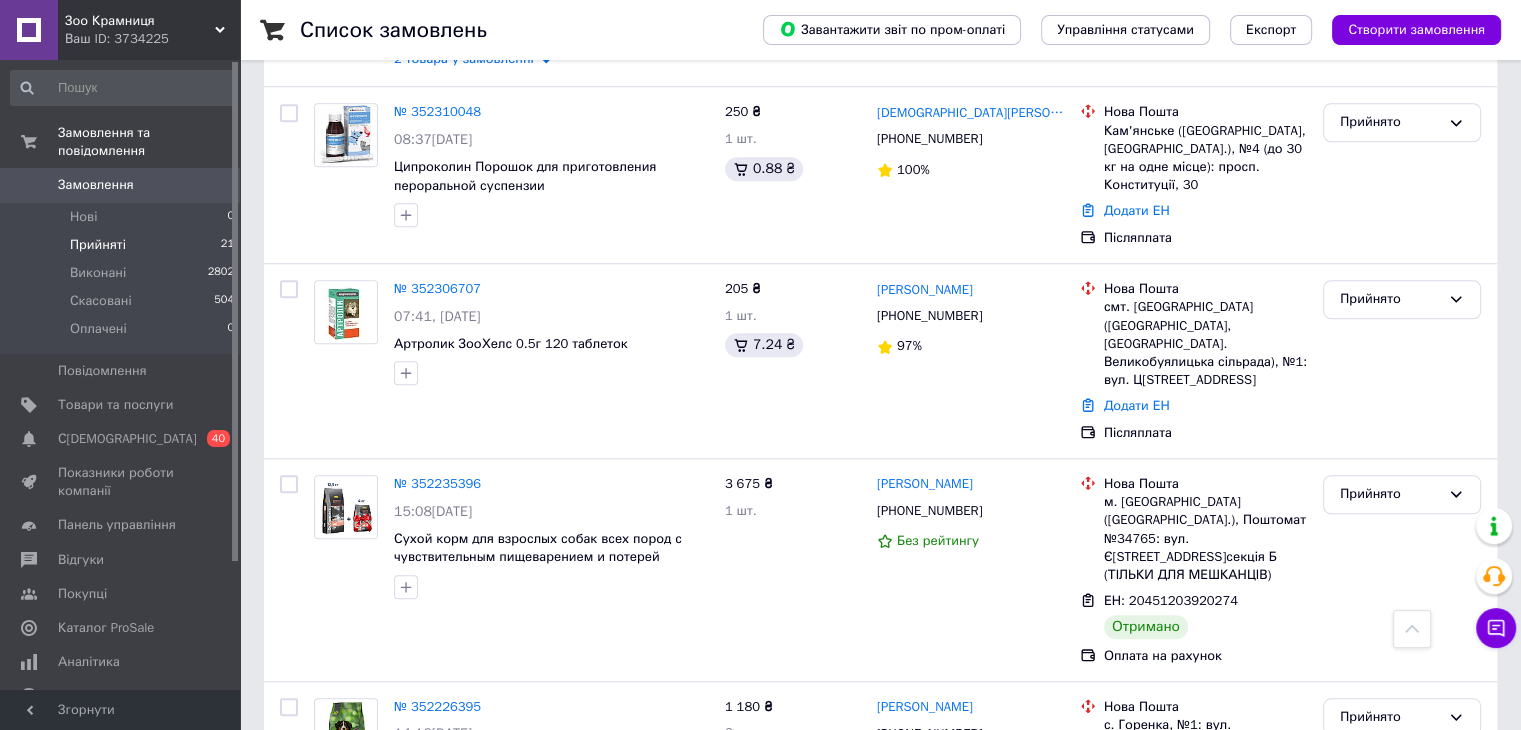scroll, scrollTop: 1800, scrollLeft: 0, axis: vertical 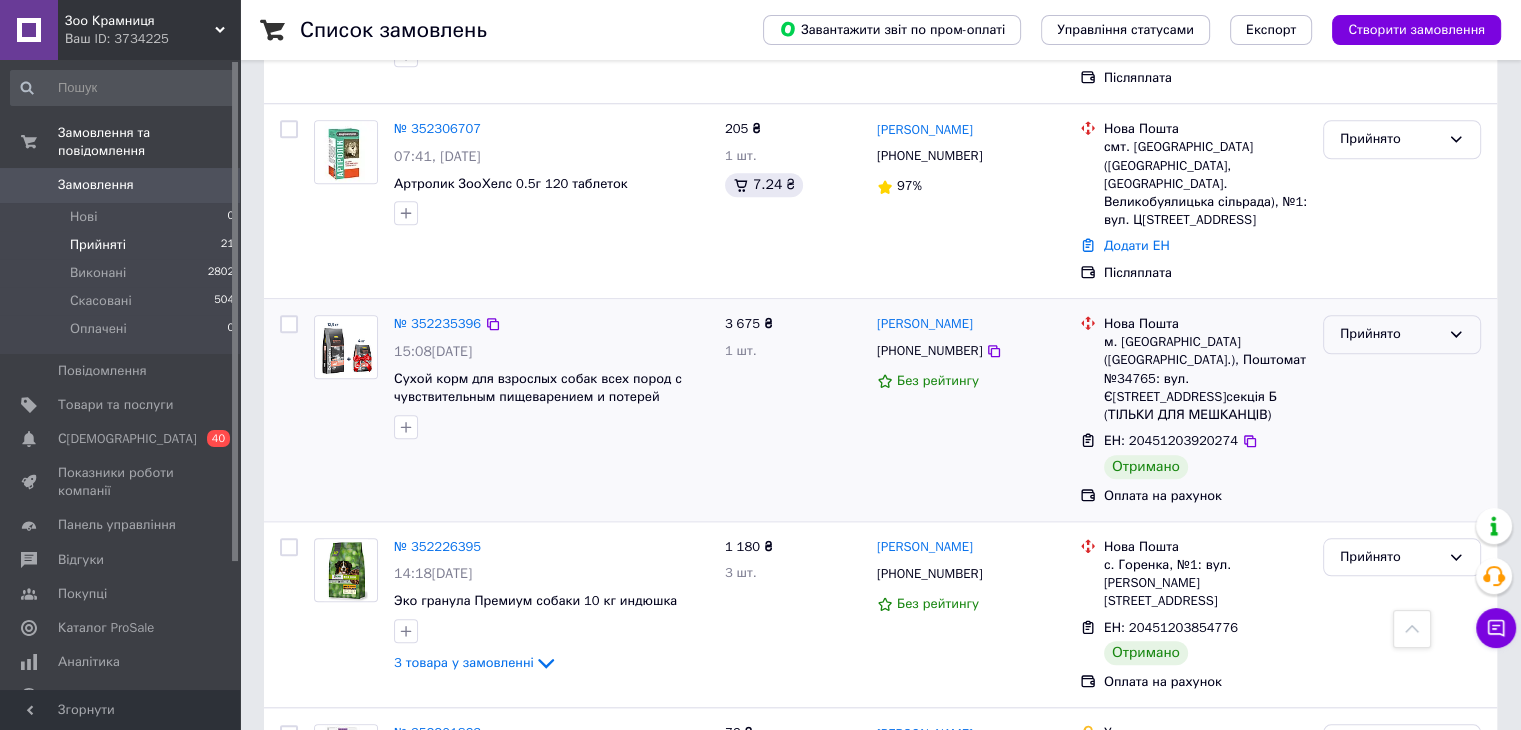 click 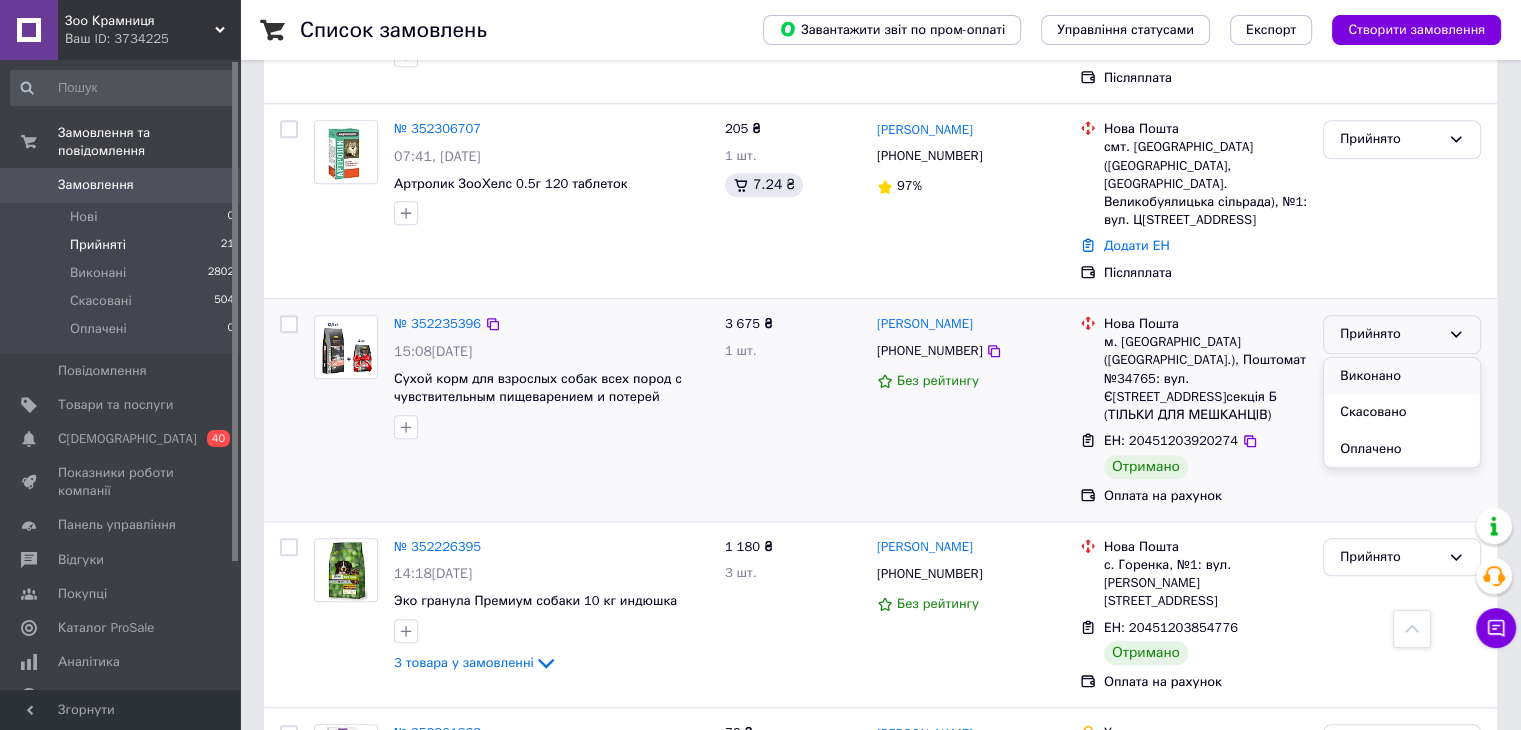 click on "Виконано" at bounding box center [1402, 376] 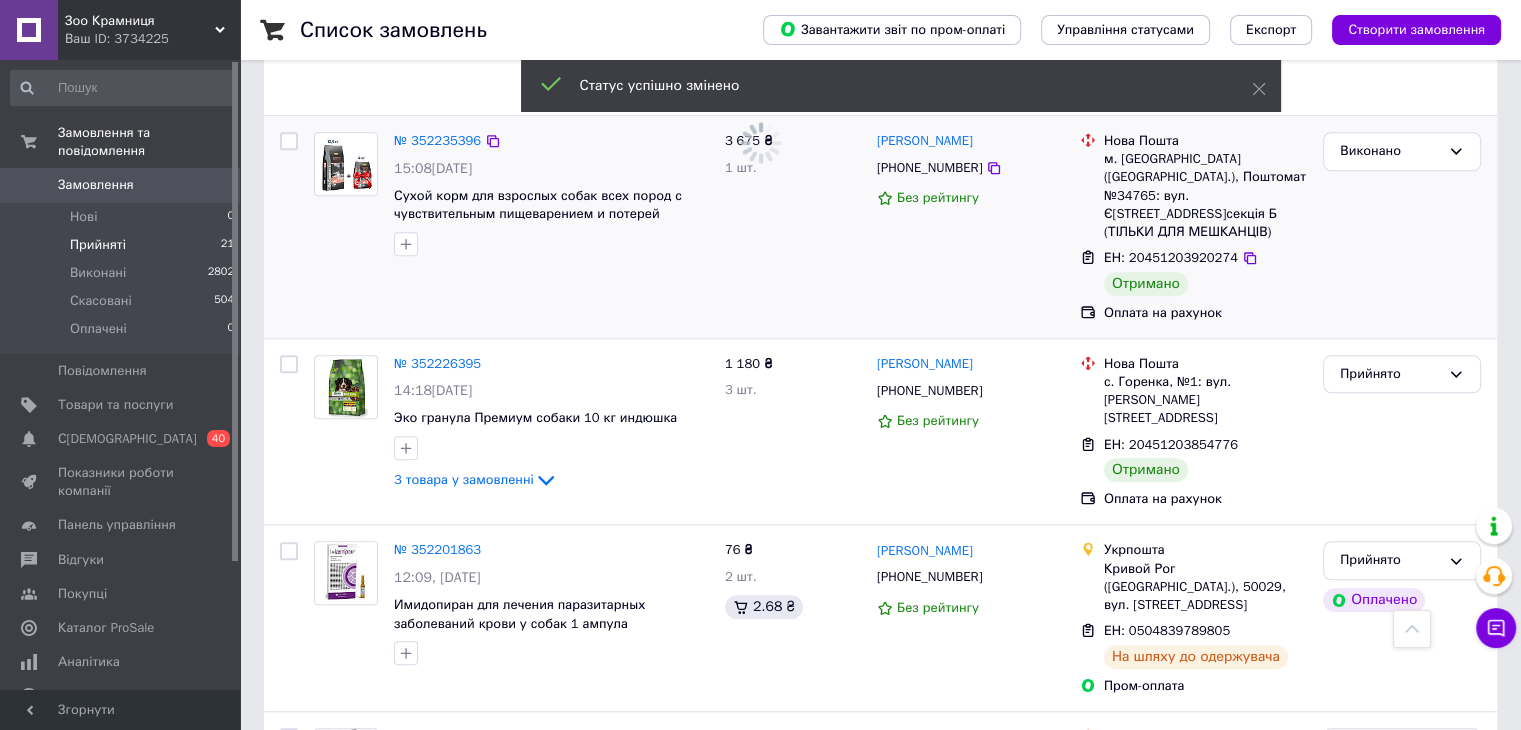 scroll, scrollTop: 2000, scrollLeft: 0, axis: vertical 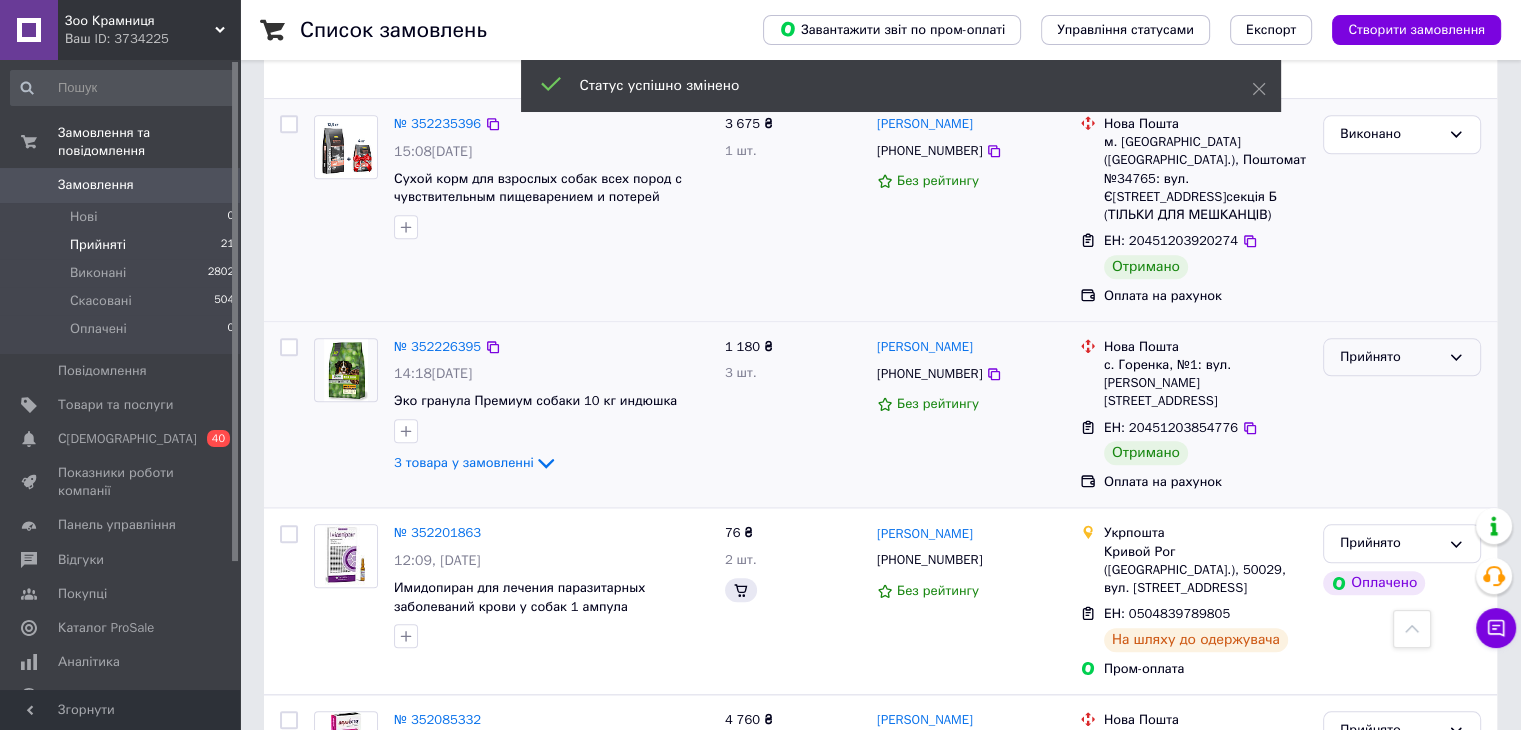 click on "Прийнято" at bounding box center [1390, 357] 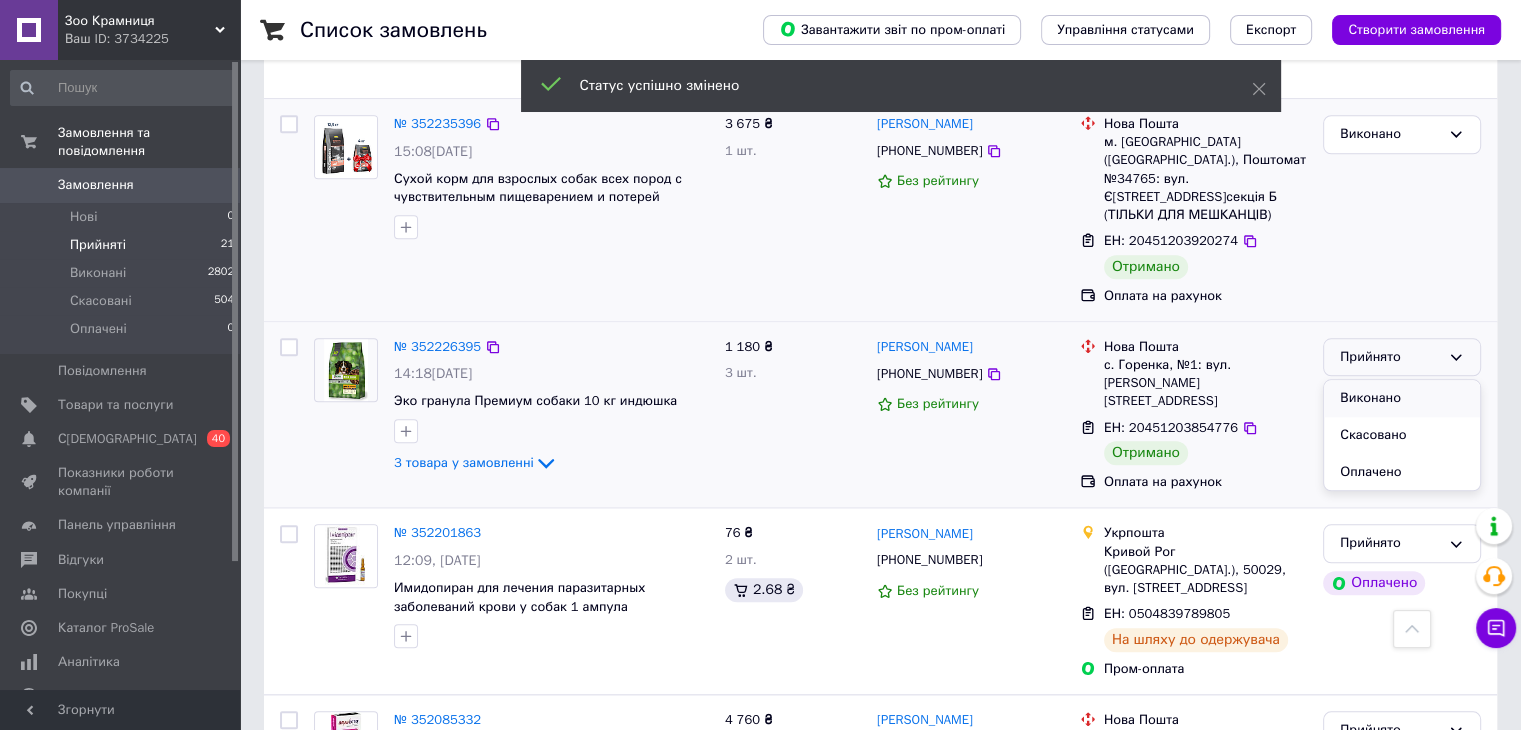 click on "Виконано" at bounding box center [1402, 398] 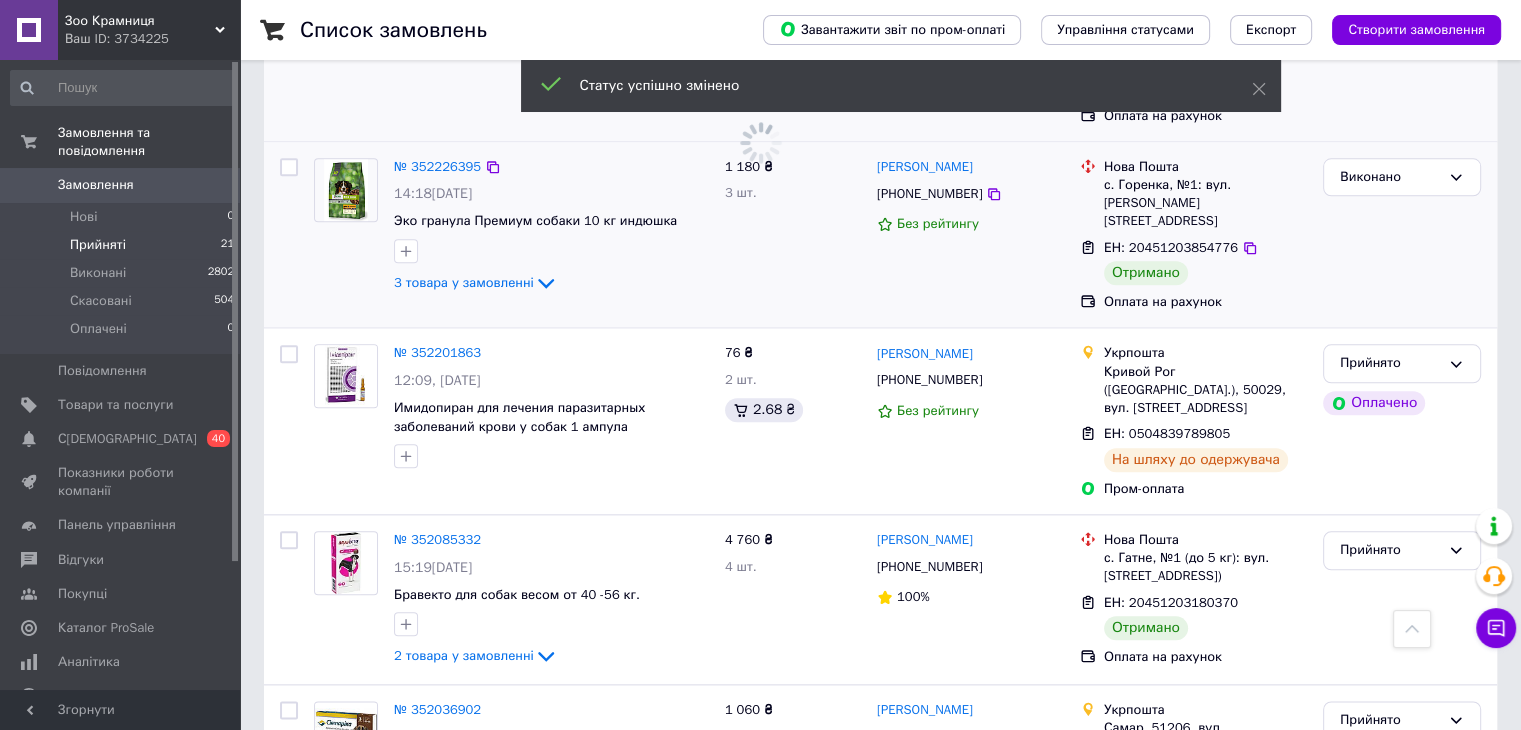 scroll, scrollTop: 2300, scrollLeft: 0, axis: vertical 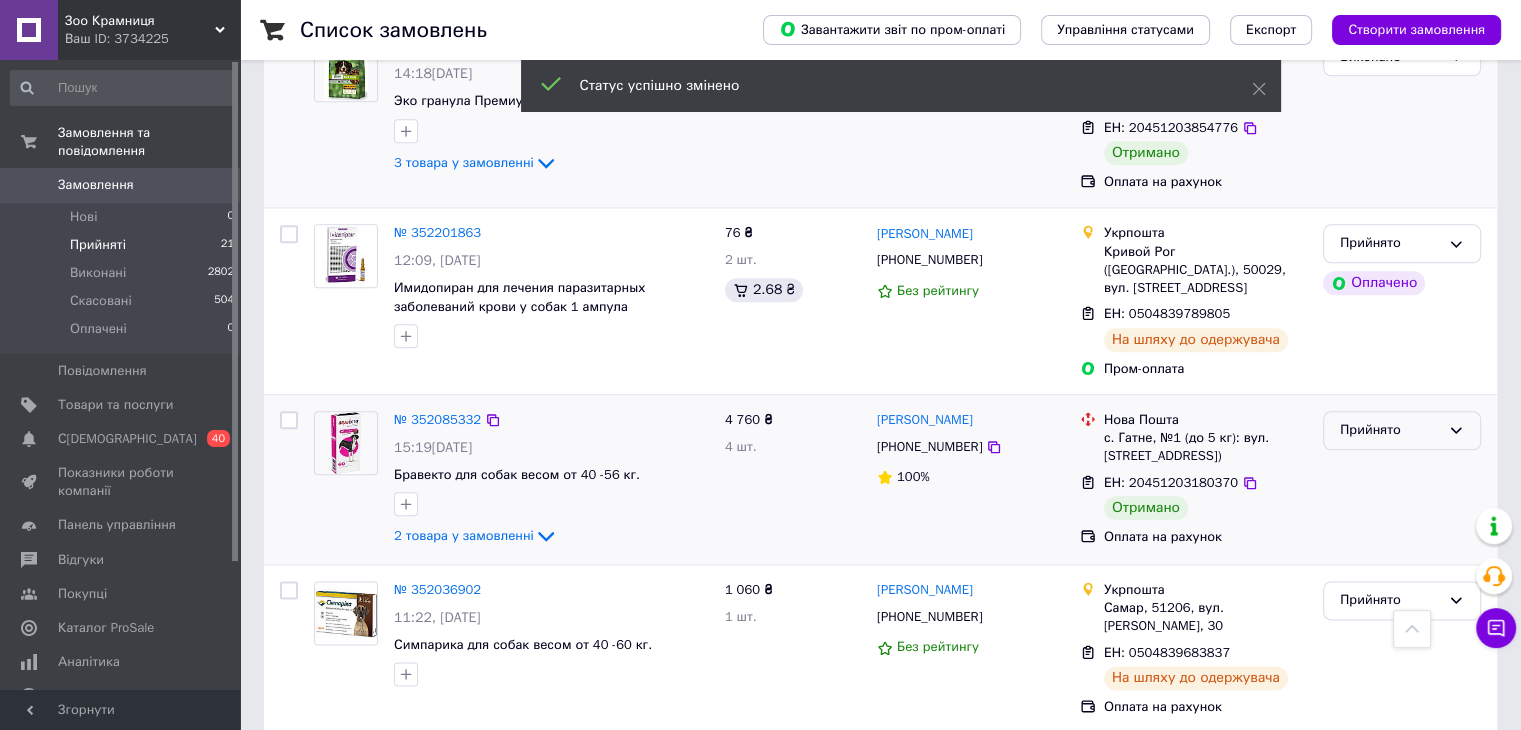 click on "Прийнято" at bounding box center [1390, 430] 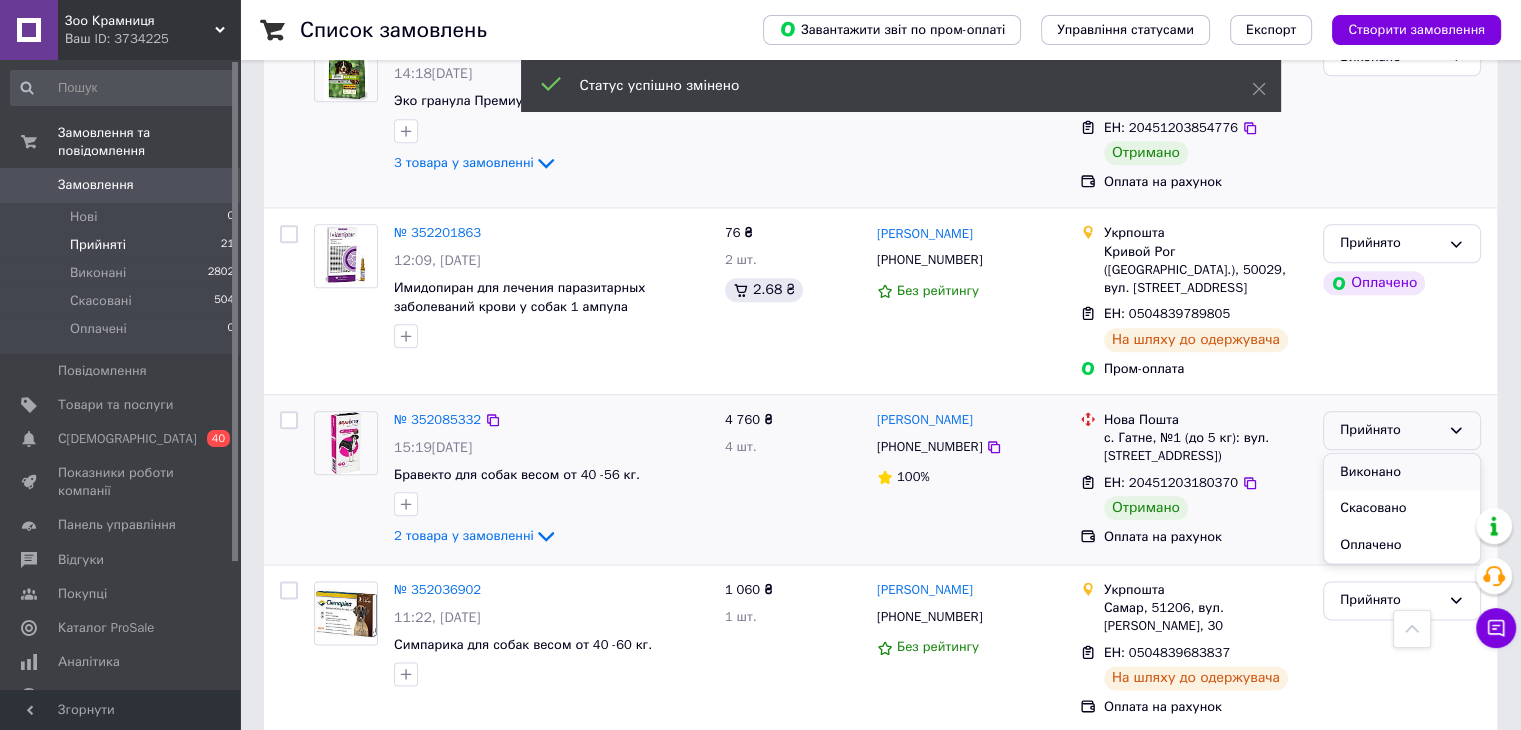 click on "Виконано" at bounding box center [1402, 472] 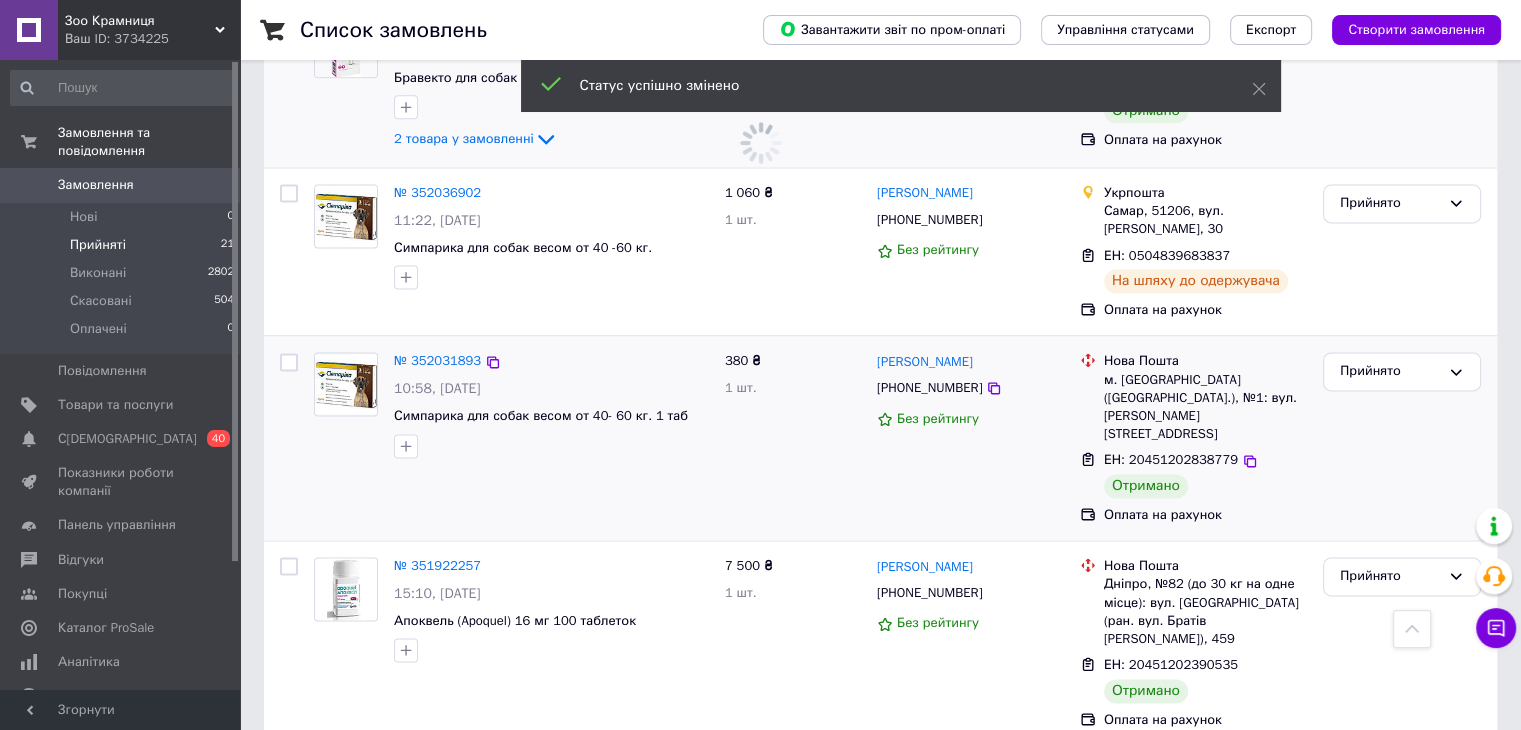 scroll, scrollTop: 2700, scrollLeft: 0, axis: vertical 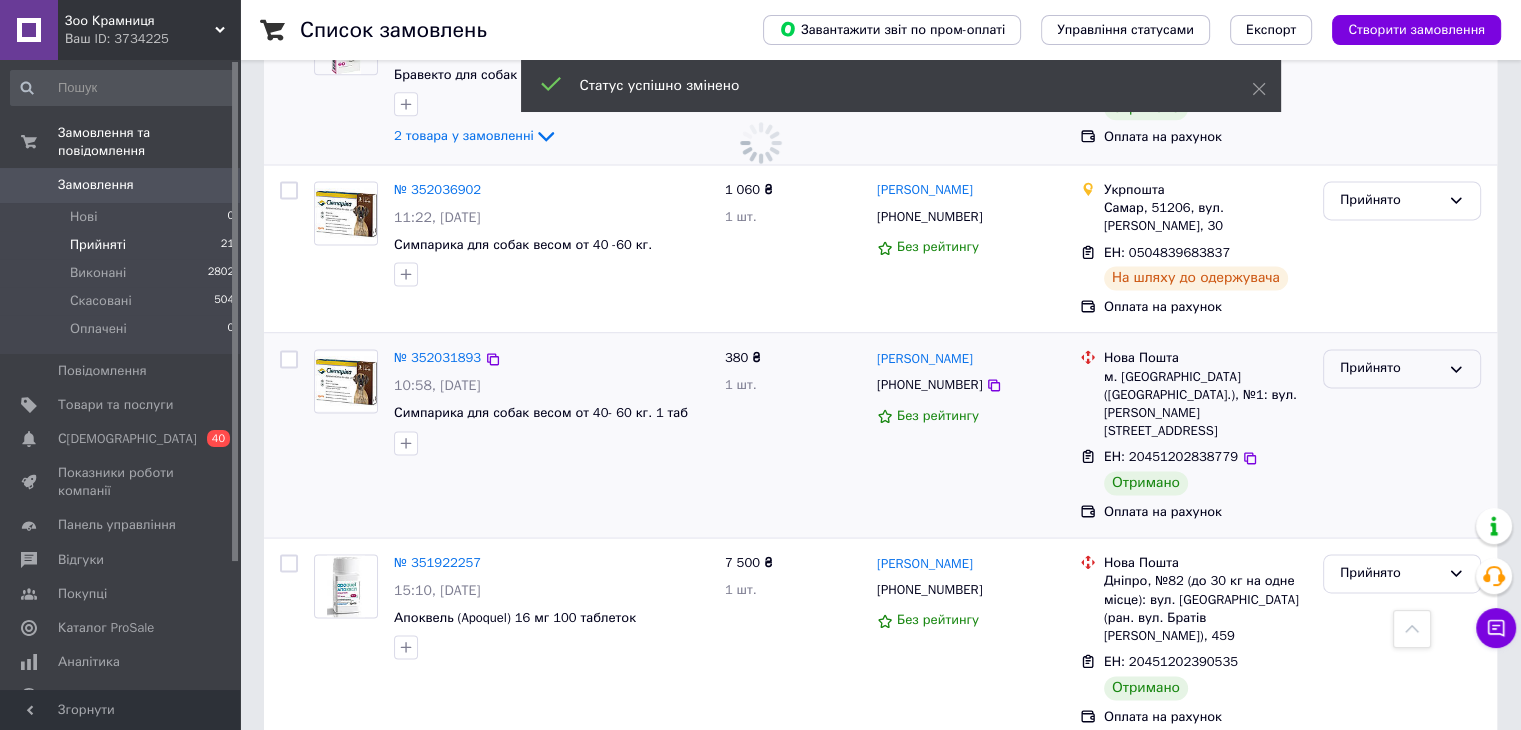 click on "Прийнято" at bounding box center [1390, 368] 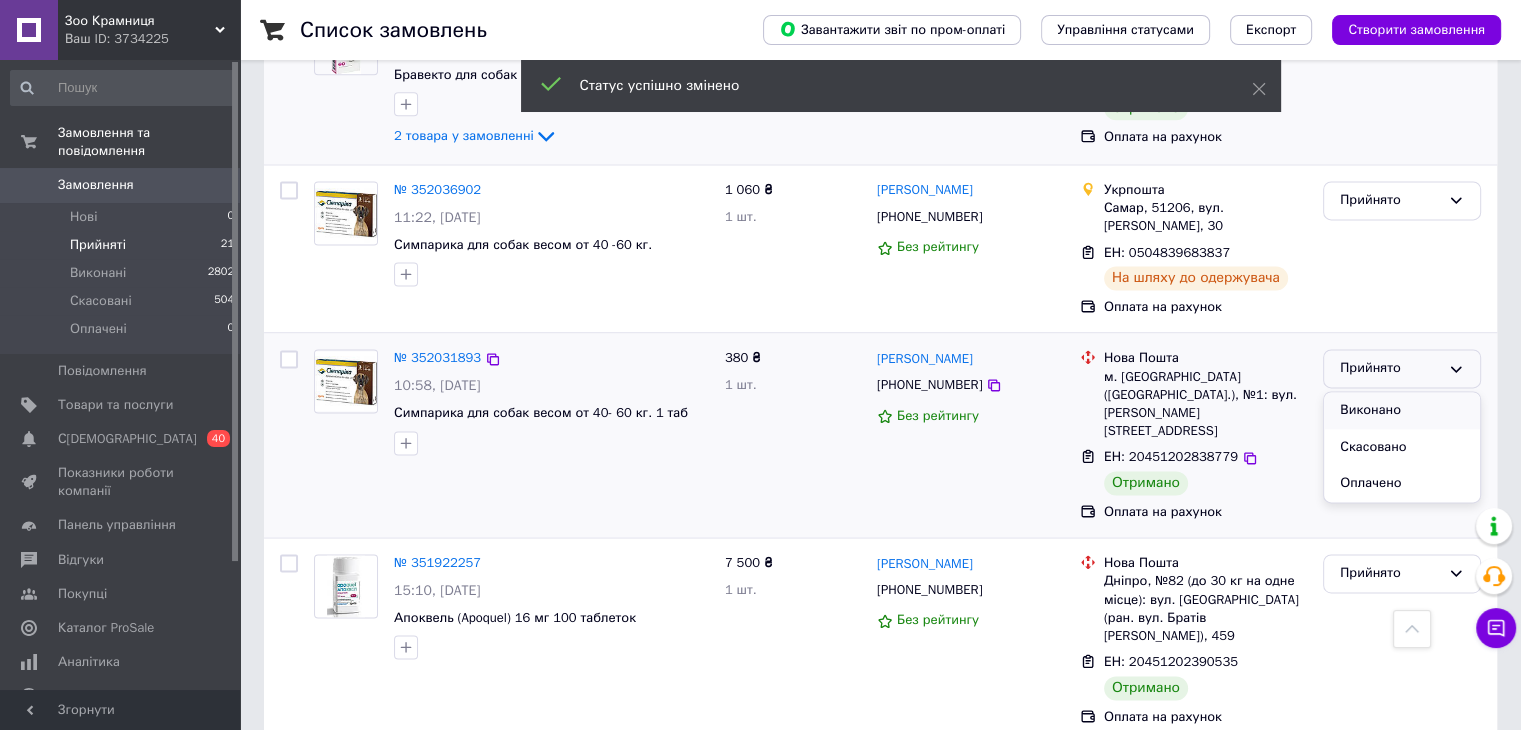 click on "Виконано" at bounding box center [1402, 410] 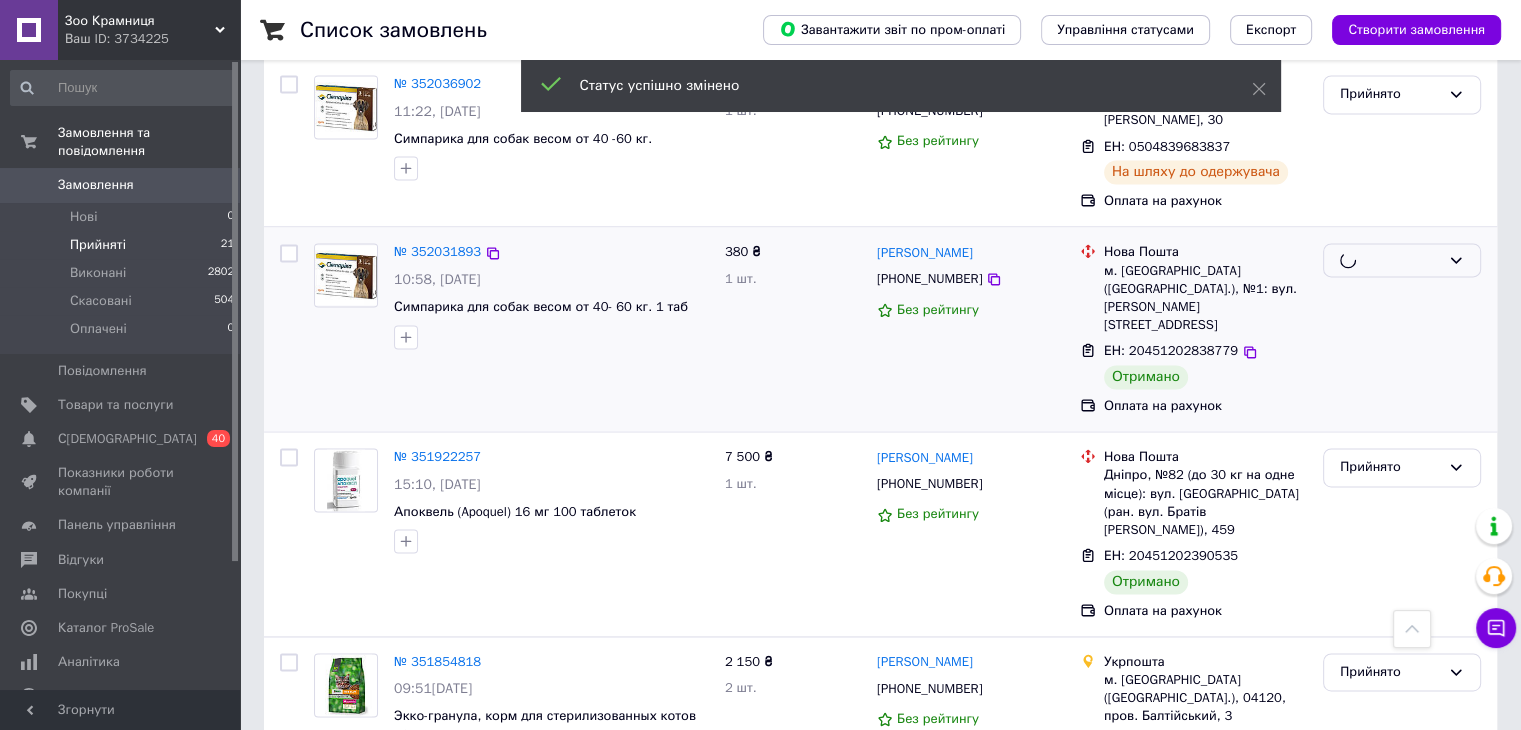 scroll, scrollTop: 2900, scrollLeft: 0, axis: vertical 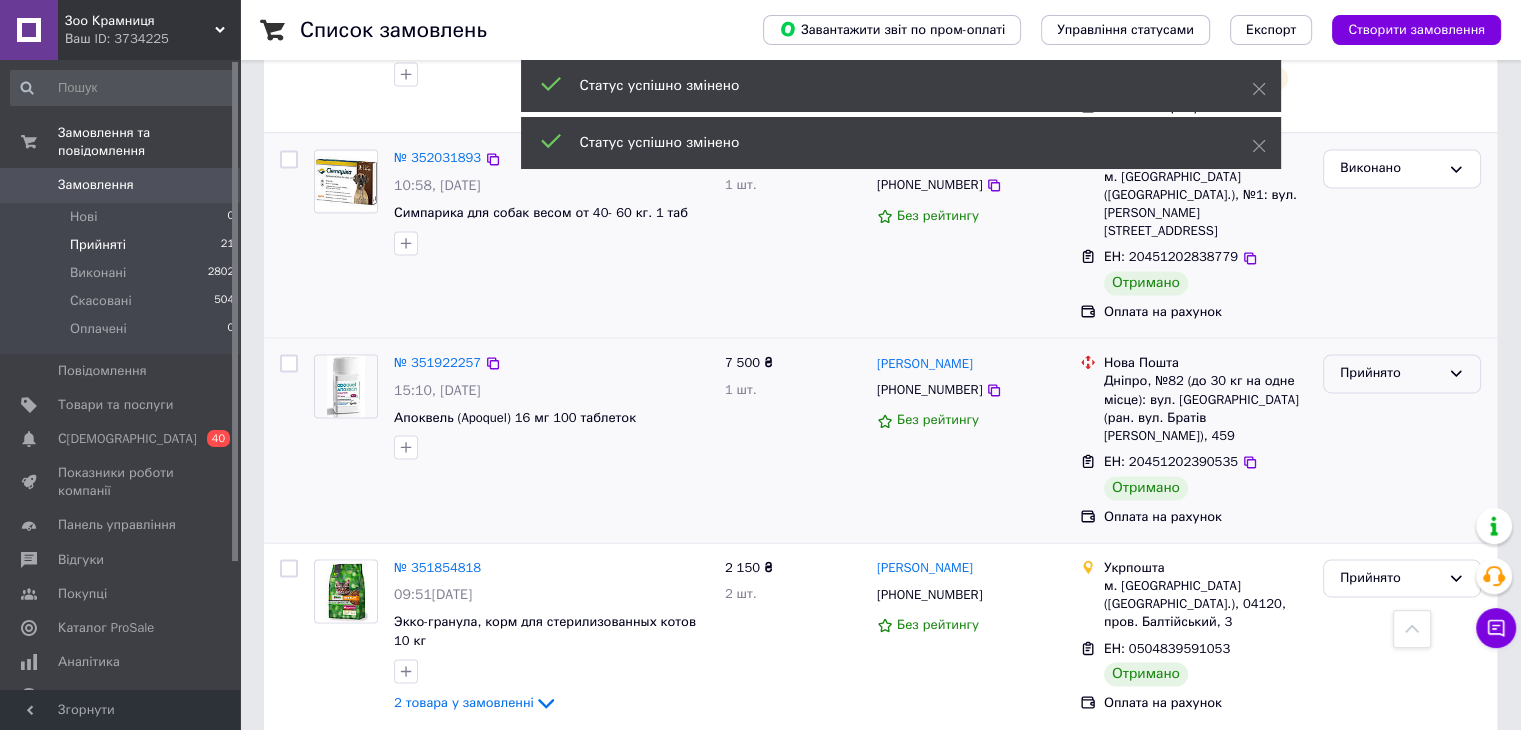 click on "Прийнято" at bounding box center [1390, 373] 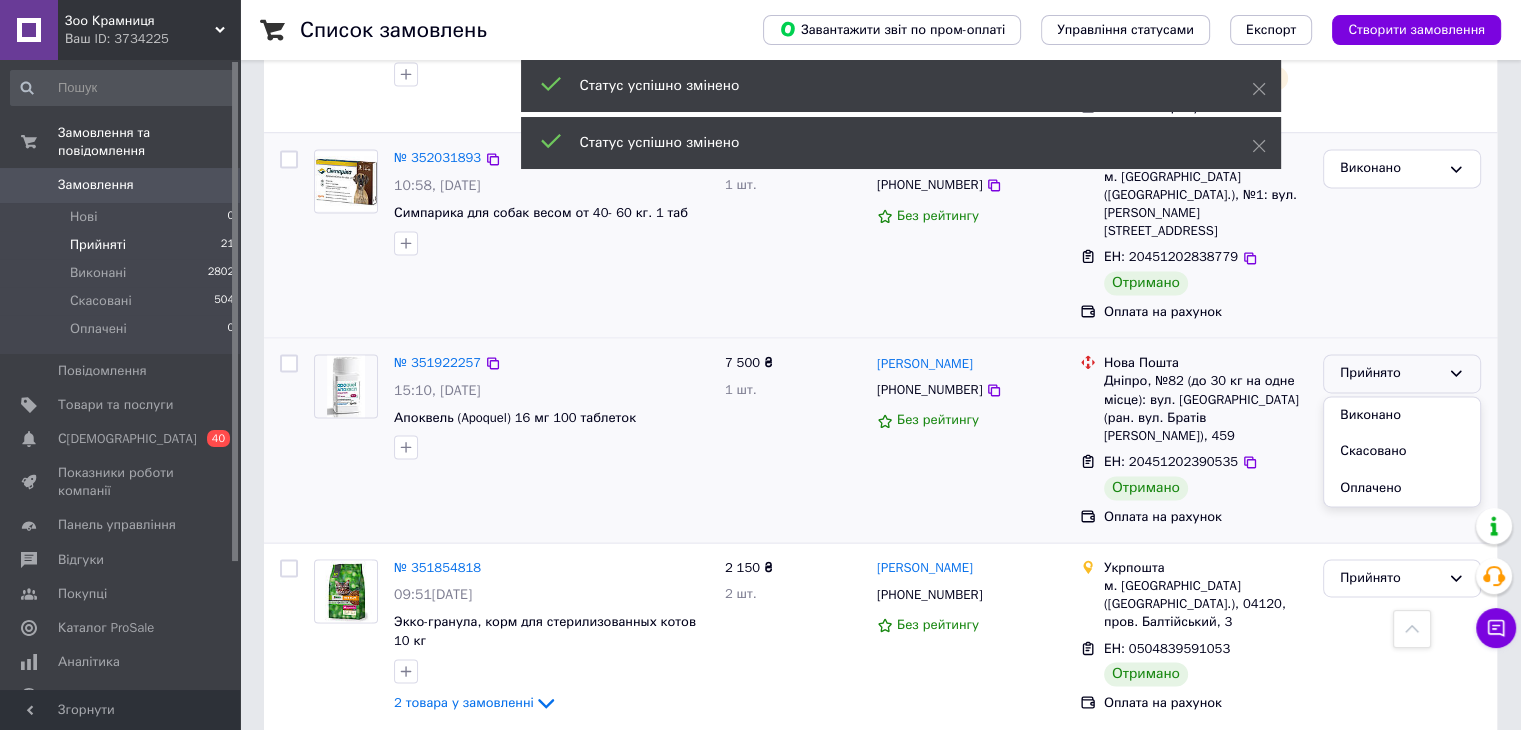 click on "Виконано" at bounding box center (1402, 415) 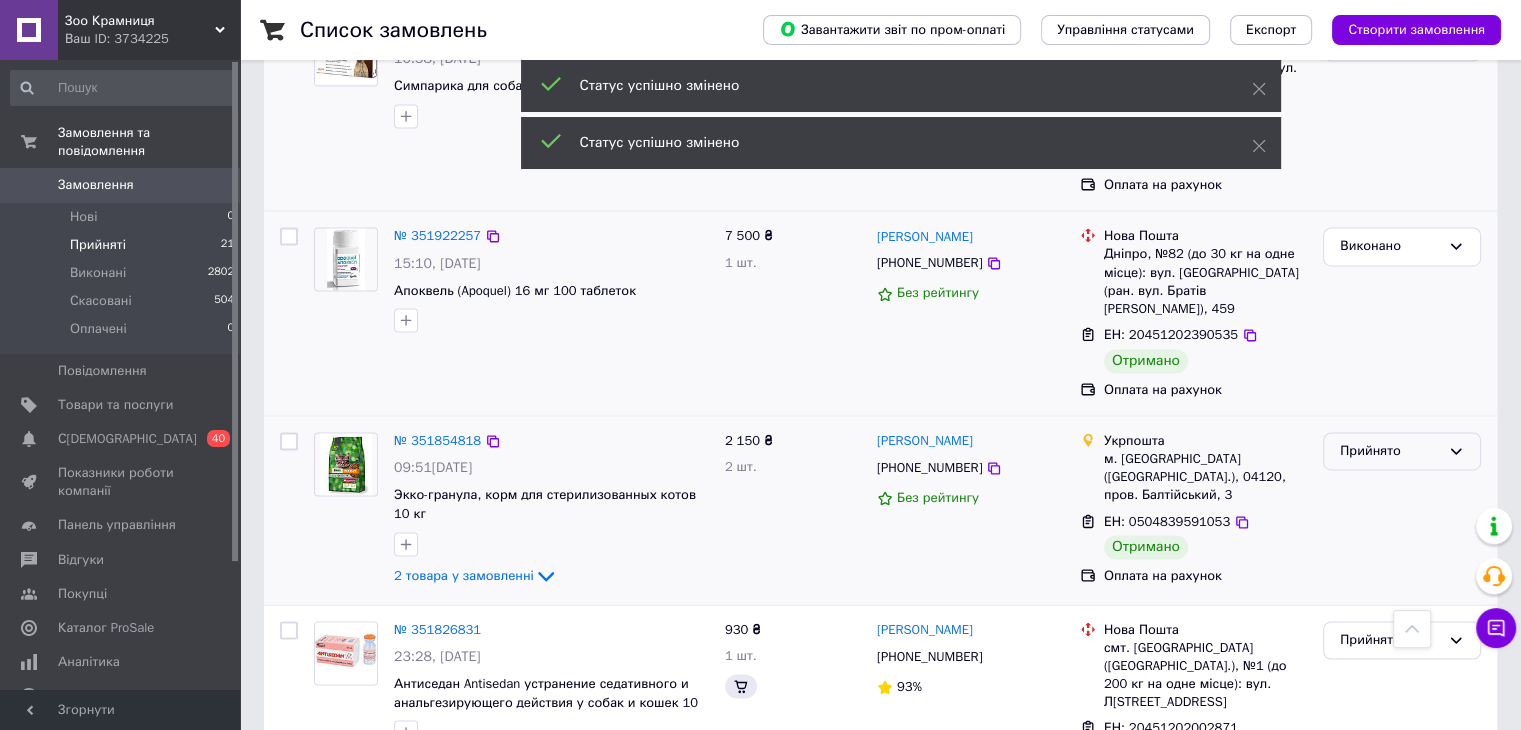 scroll, scrollTop: 3100, scrollLeft: 0, axis: vertical 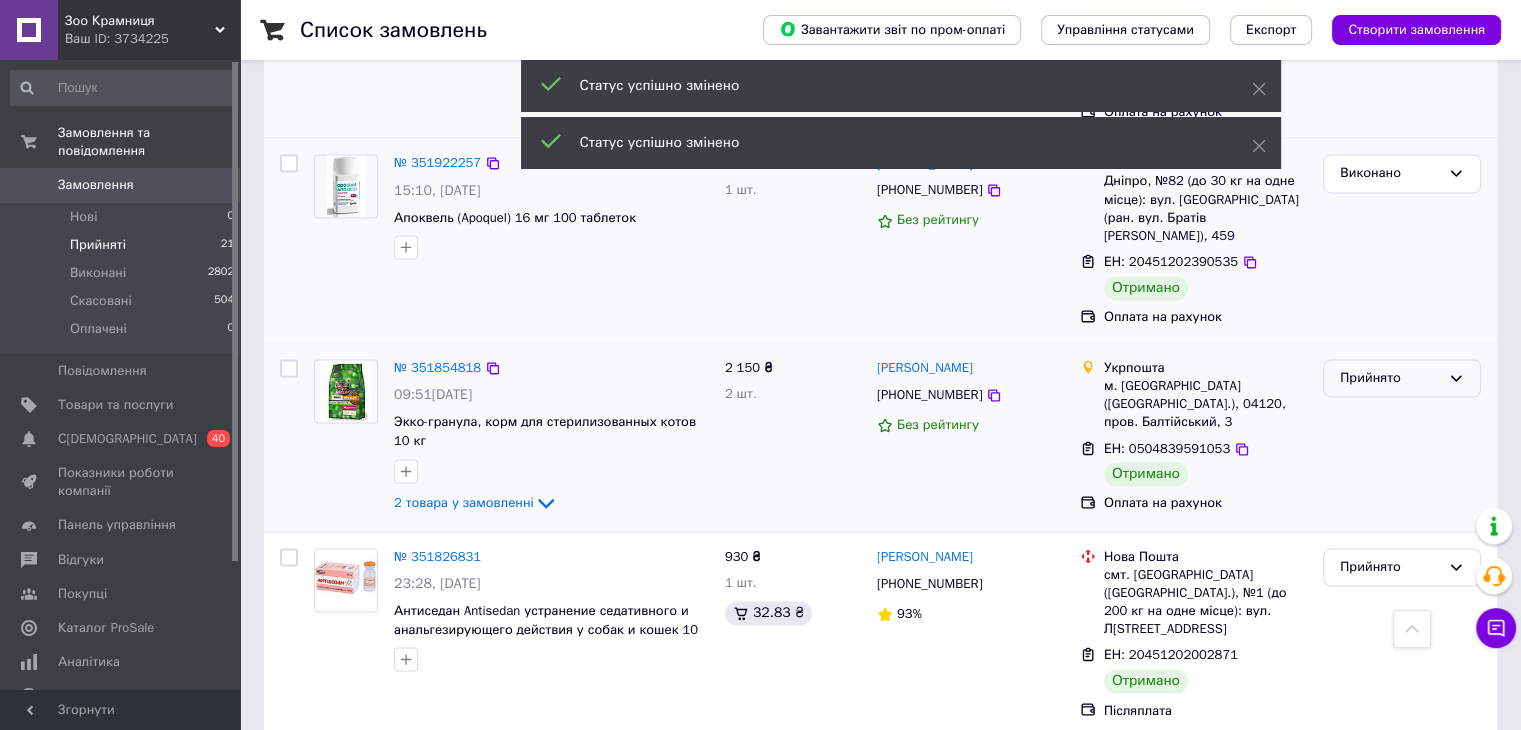click on "Прийнято" at bounding box center (1402, 378) 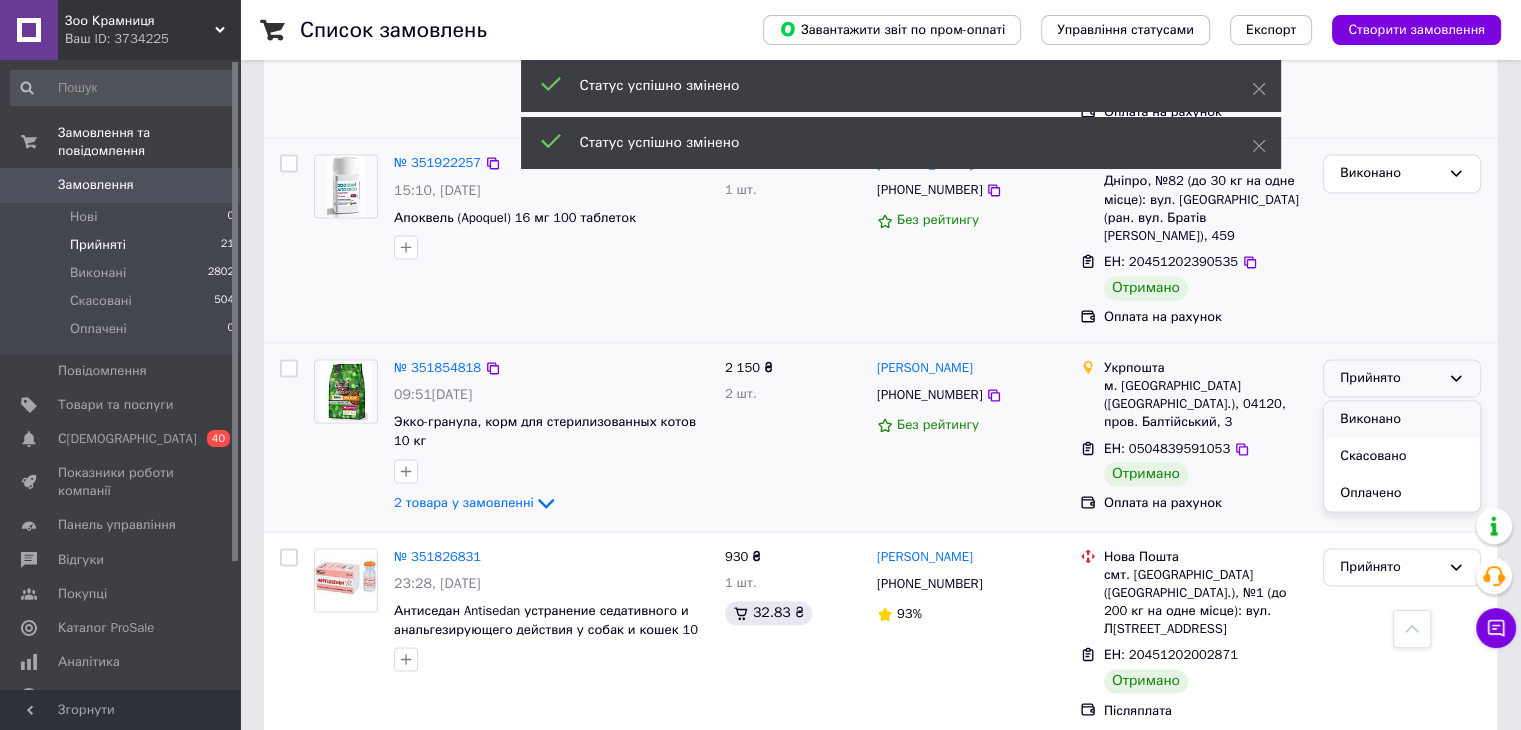 click on "Виконано" at bounding box center (1402, 419) 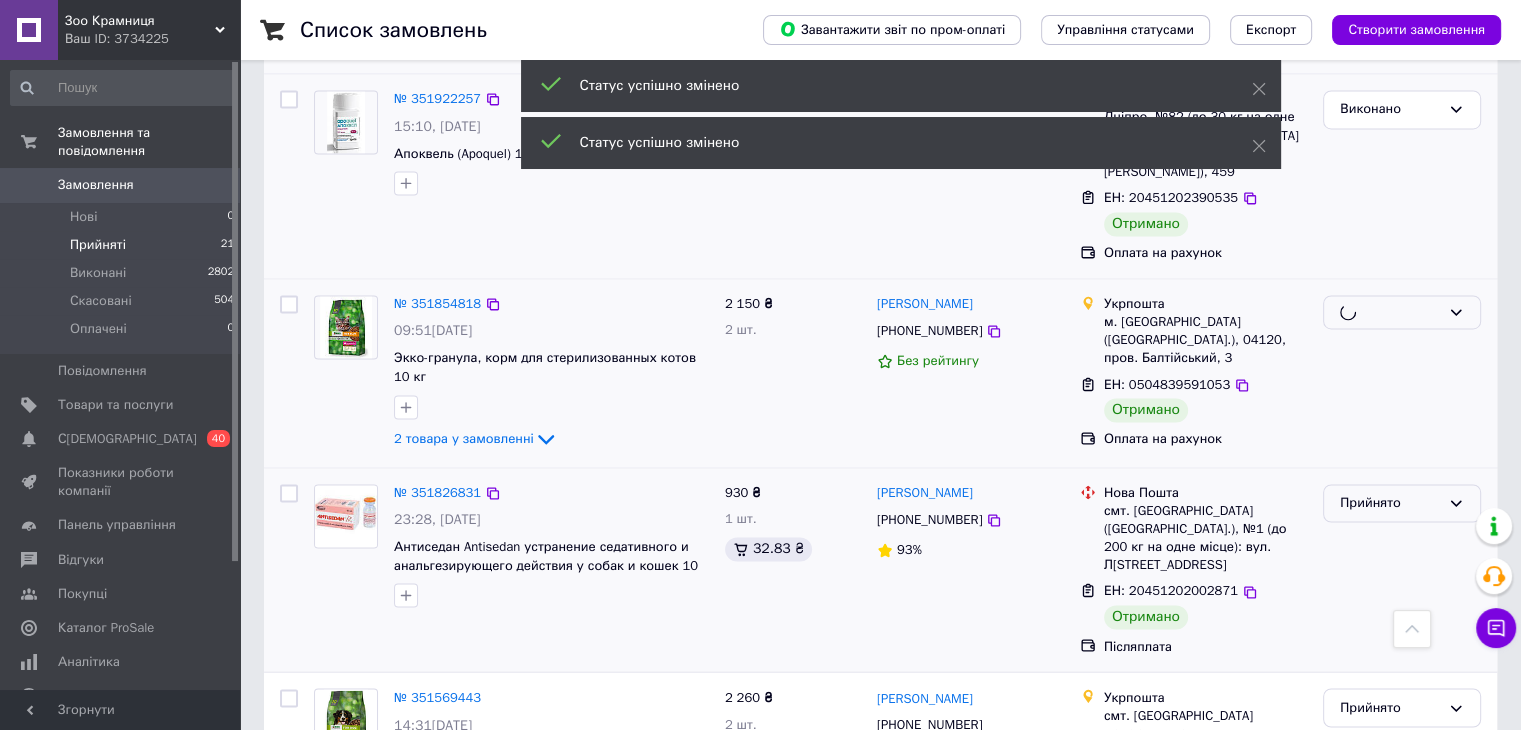 scroll, scrollTop: 3200, scrollLeft: 0, axis: vertical 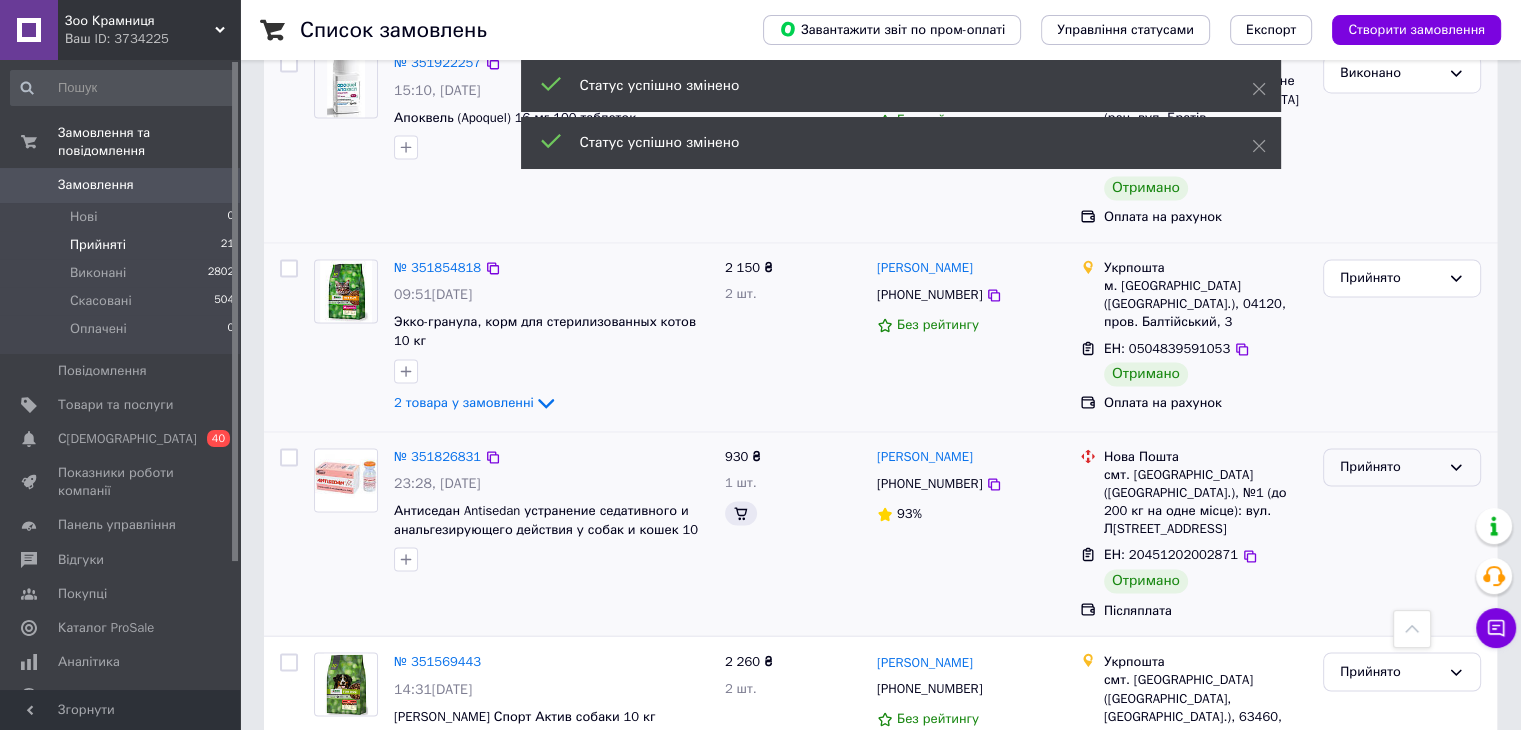 click on "Прийнято" at bounding box center [1390, 467] 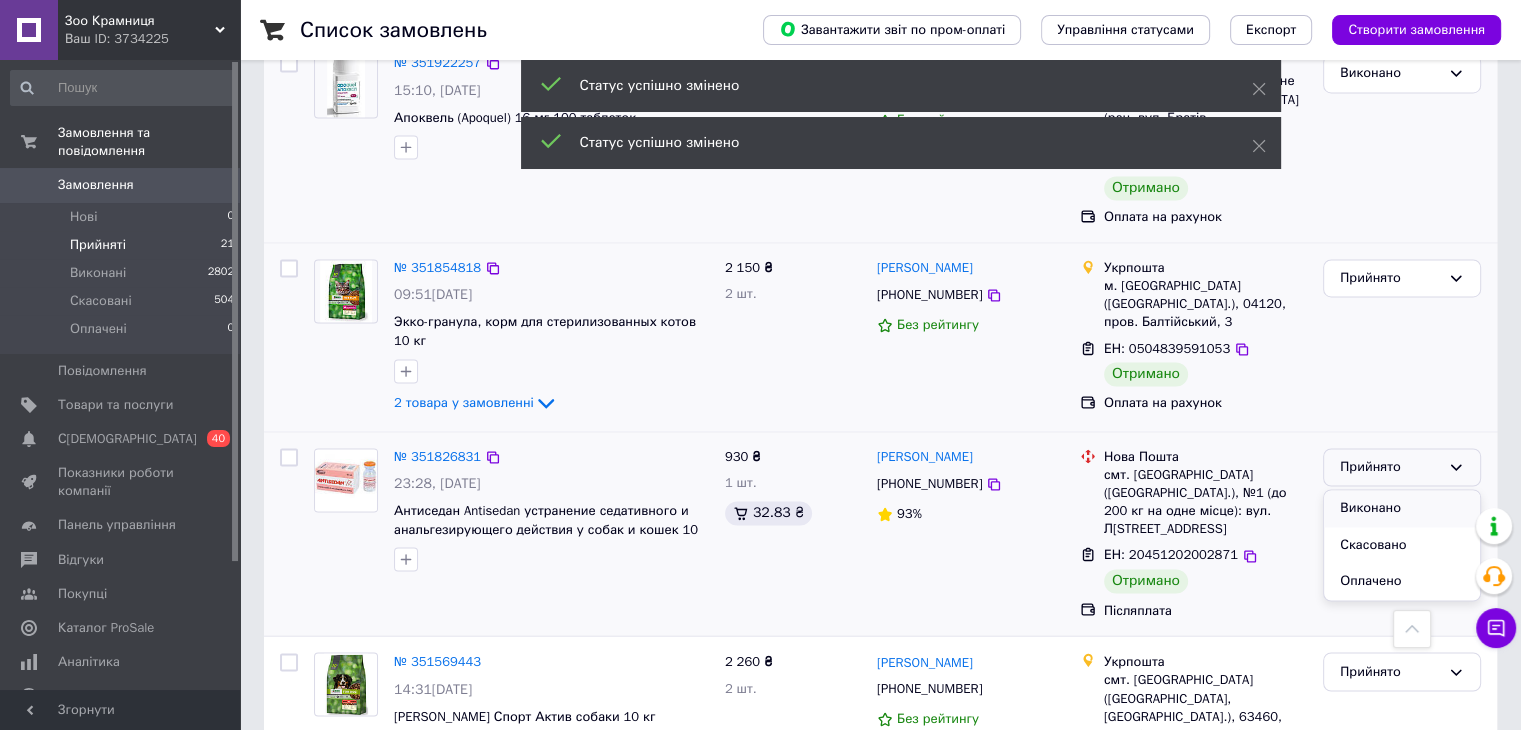click on "Виконано" at bounding box center (1402, 508) 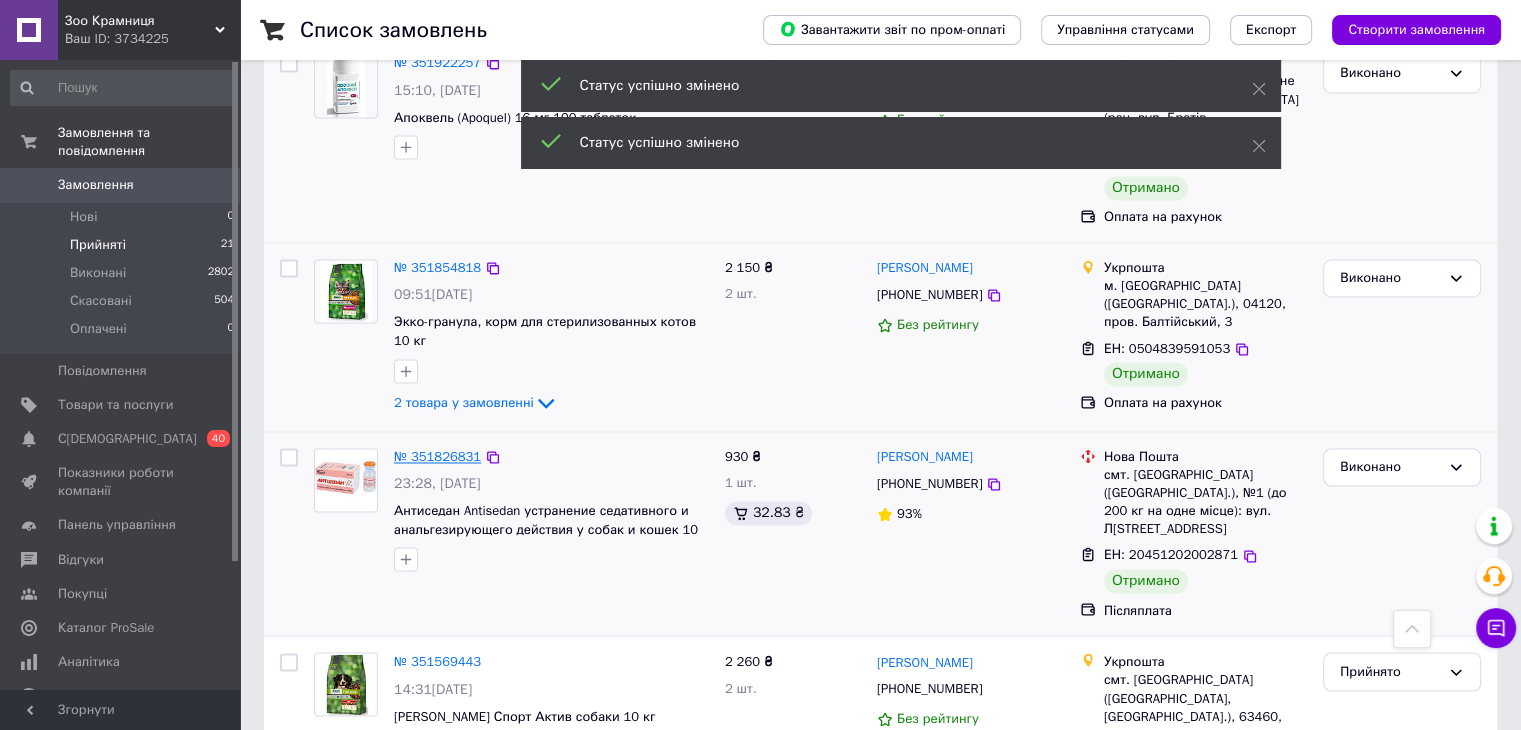 click on "№ 351826831" at bounding box center (437, 456) 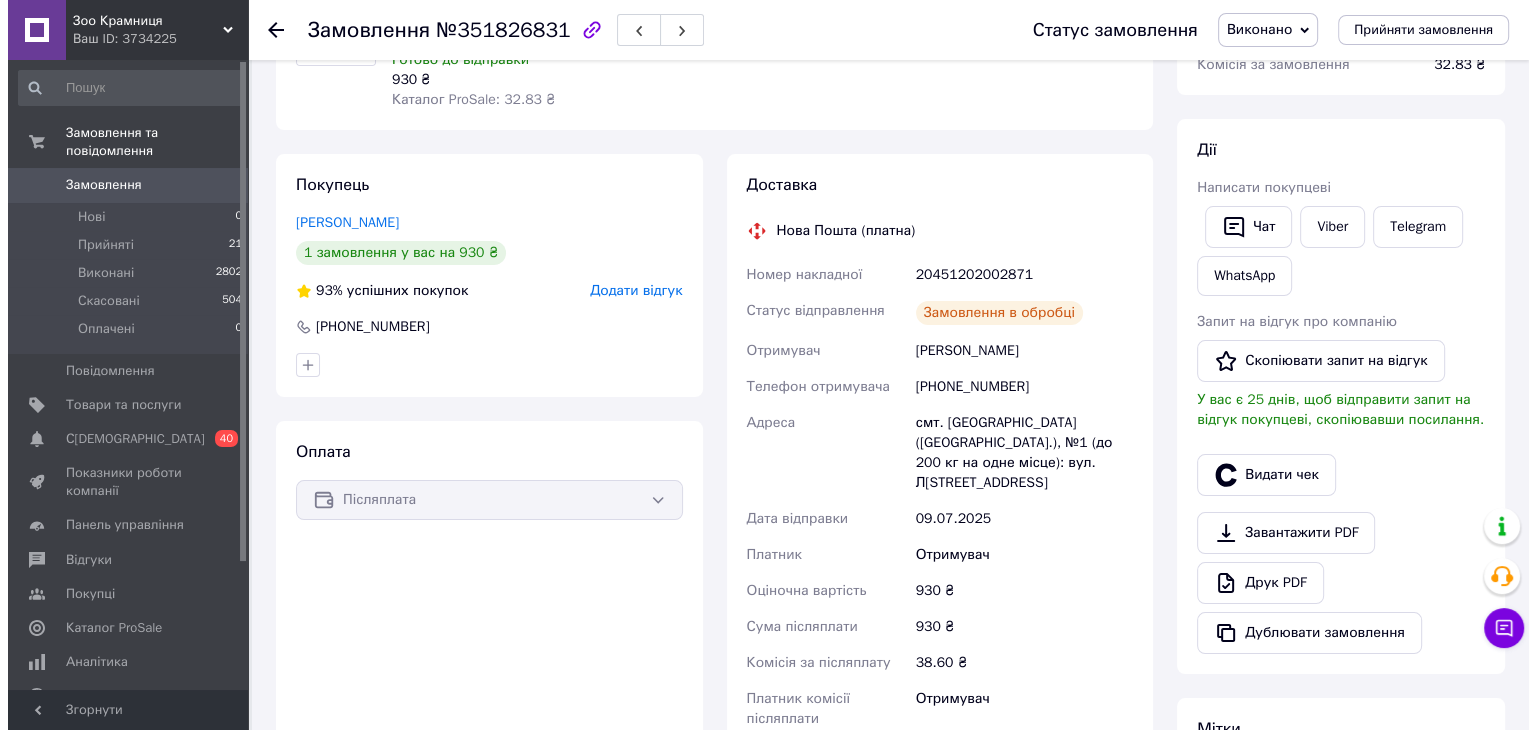 scroll, scrollTop: 300, scrollLeft: 0, axis: vertical 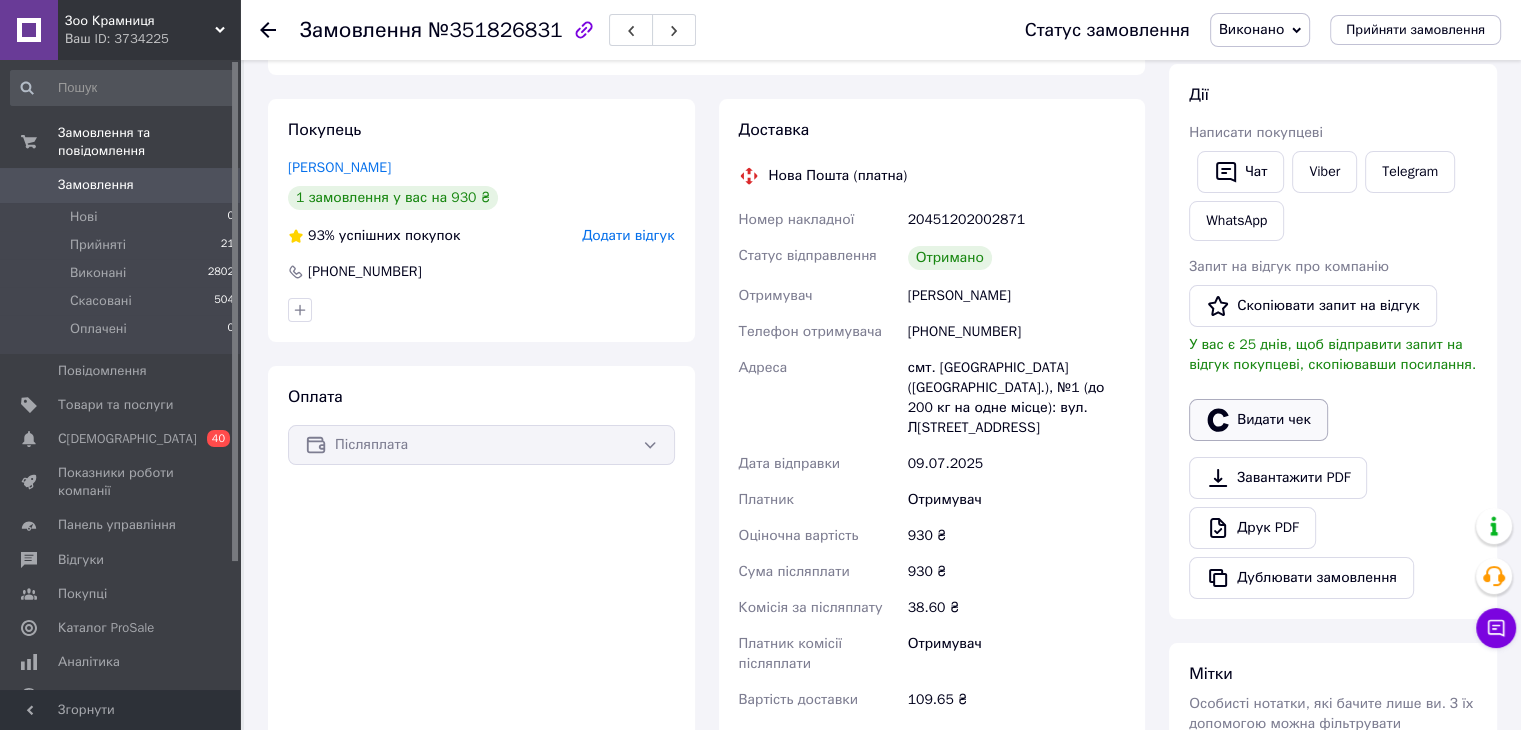 click on "Видати чек" at bounding box center [1258, 420] 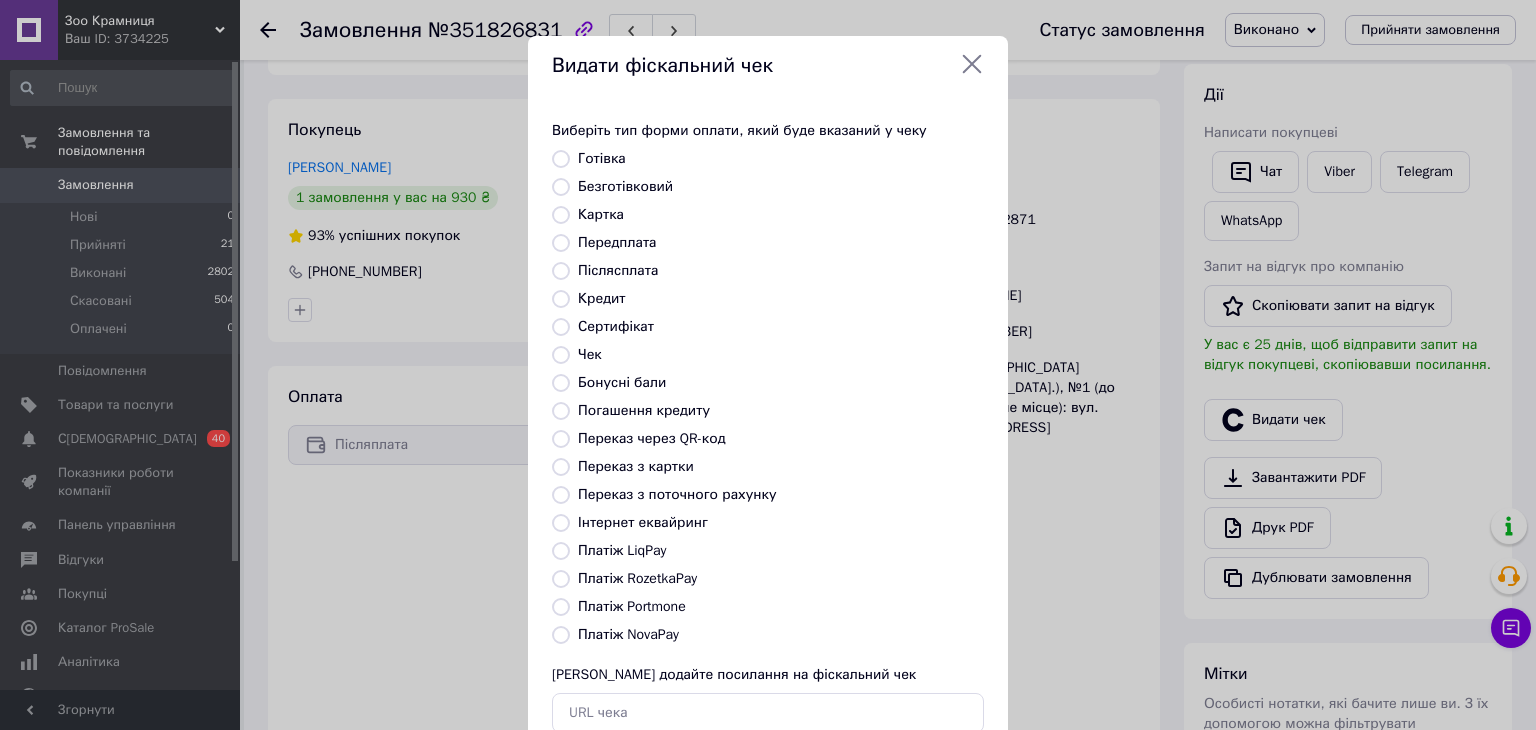 click on "Платіж NovaPay" at bounding box center (628, 634) 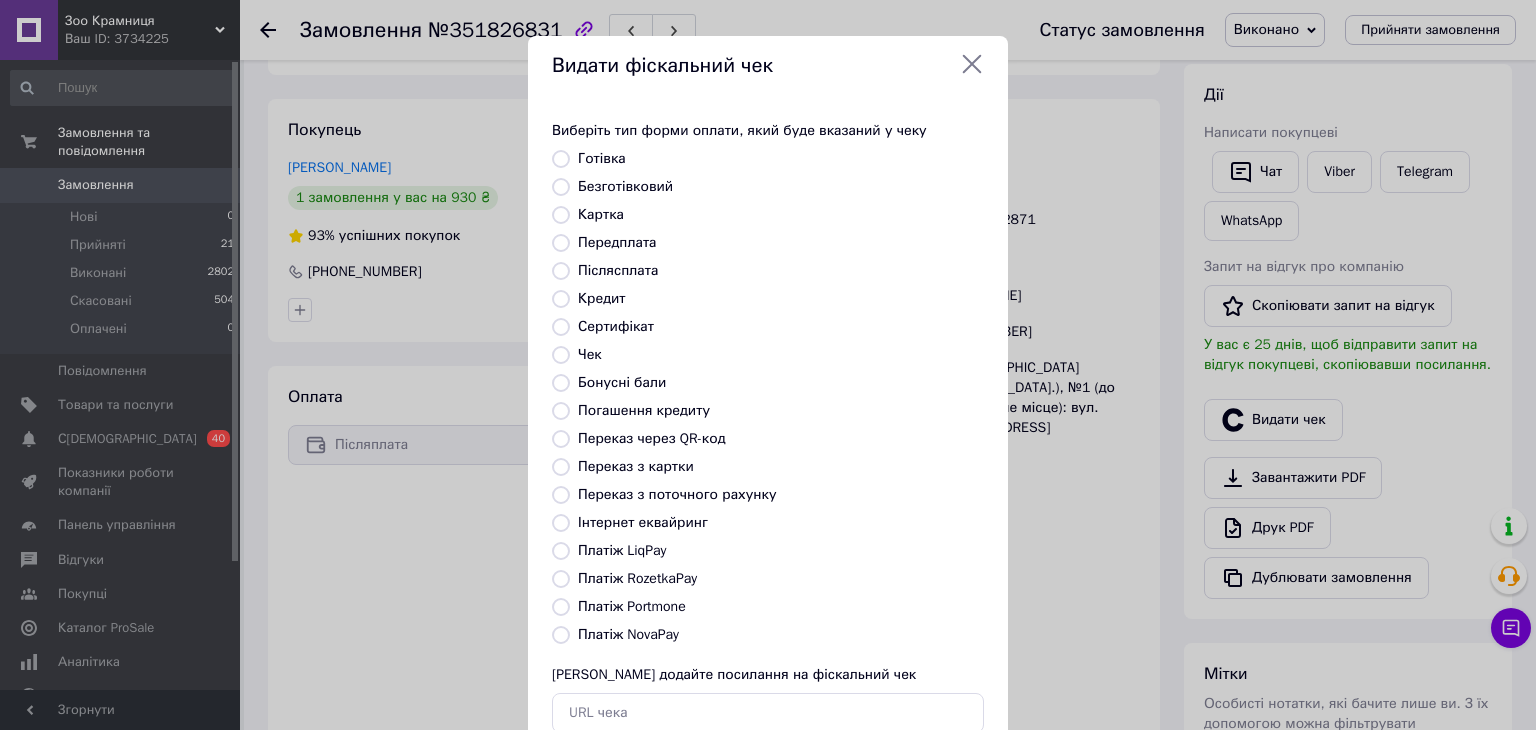 radio on "true" 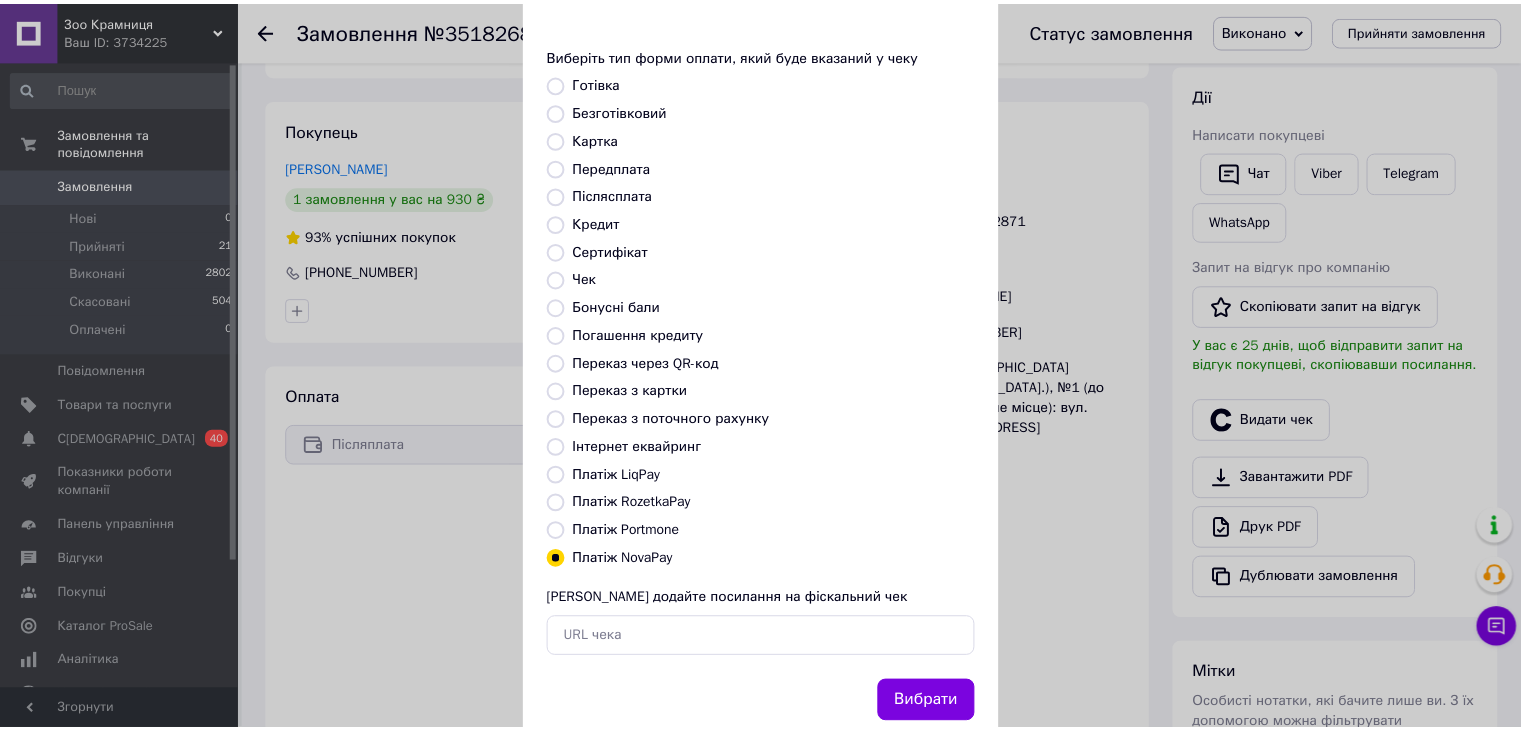 scroll, scrollTop: 128, scrollLeft: 0, axis: vertical 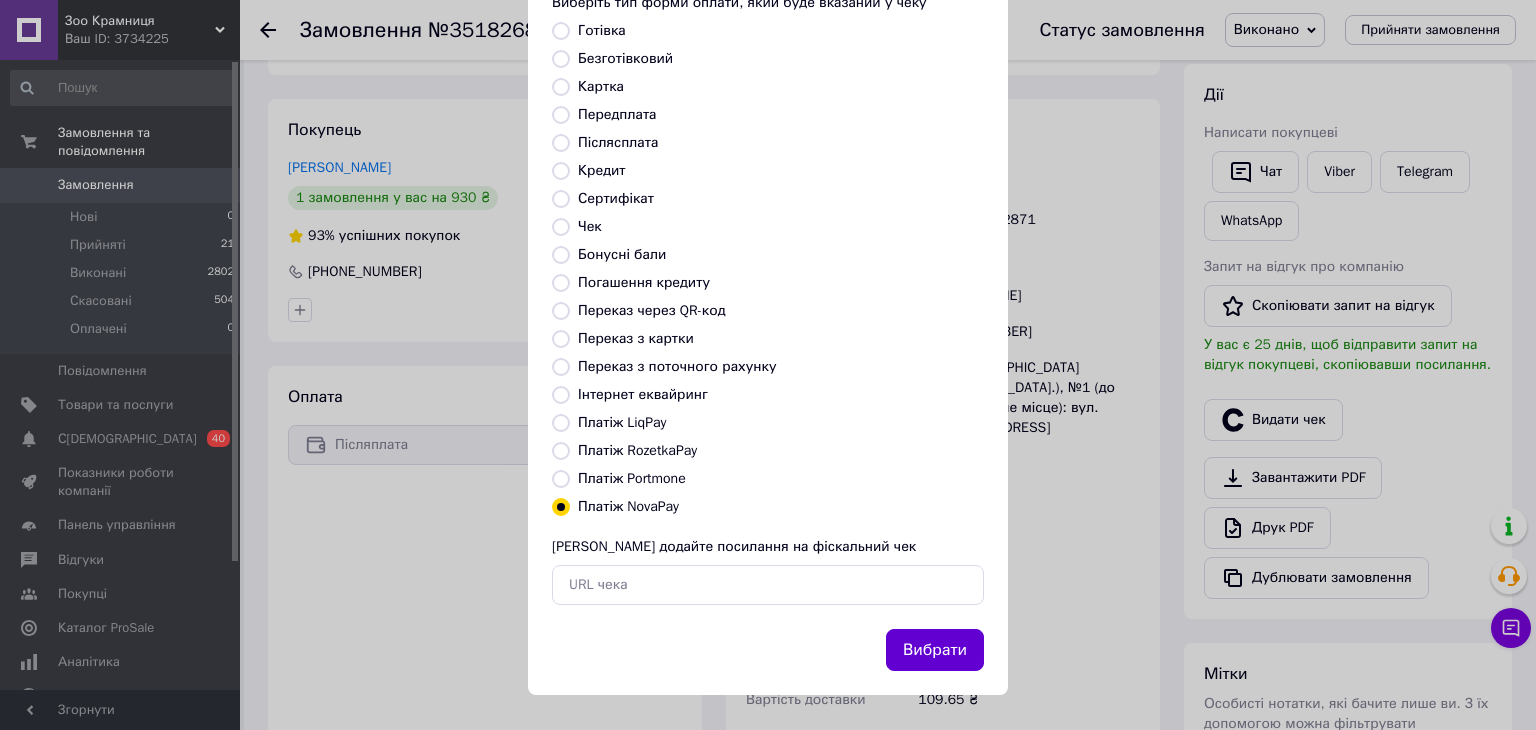 click on "Вибрати" at bounding box center [935, 650] 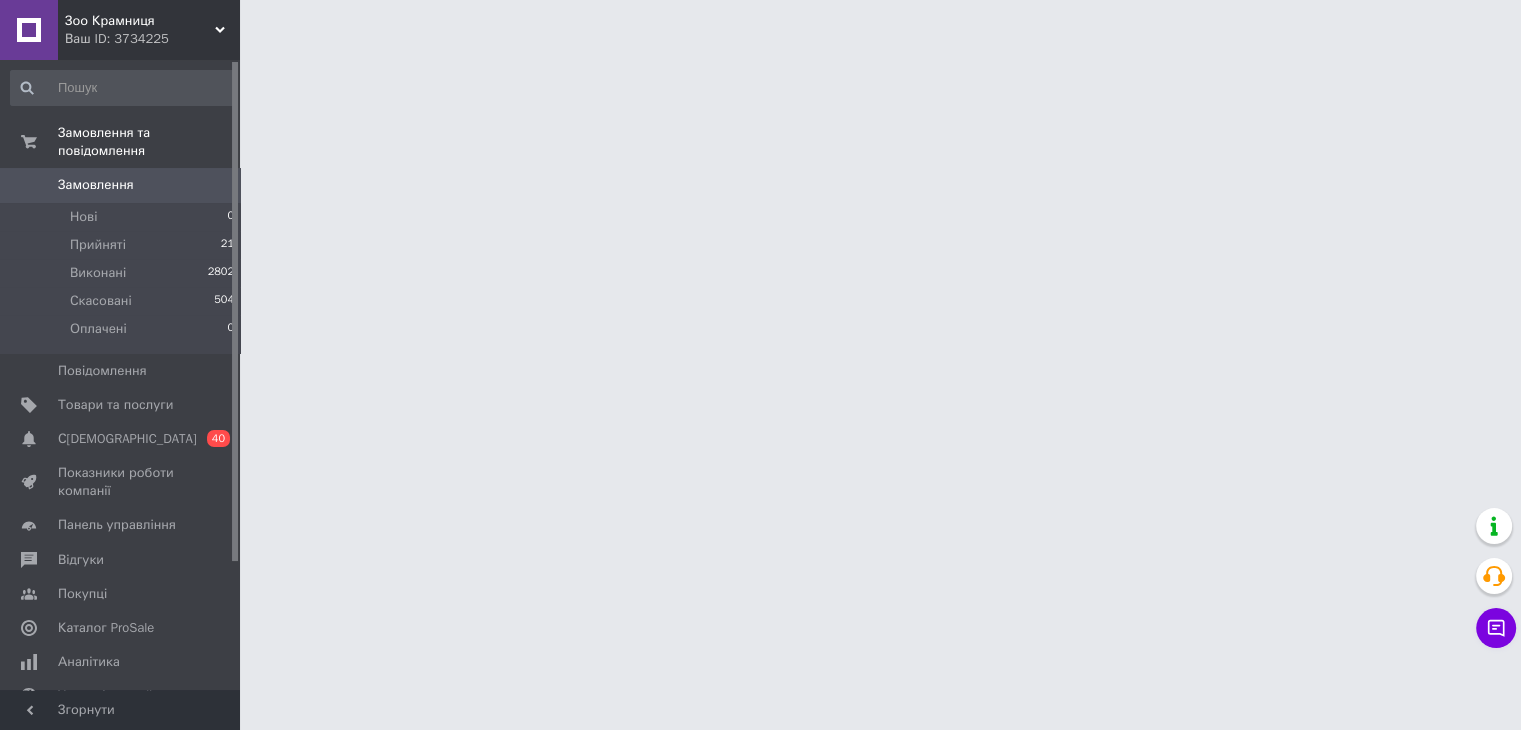 scroll, scrollTop: 0, scrollLeft: 0, axis: both 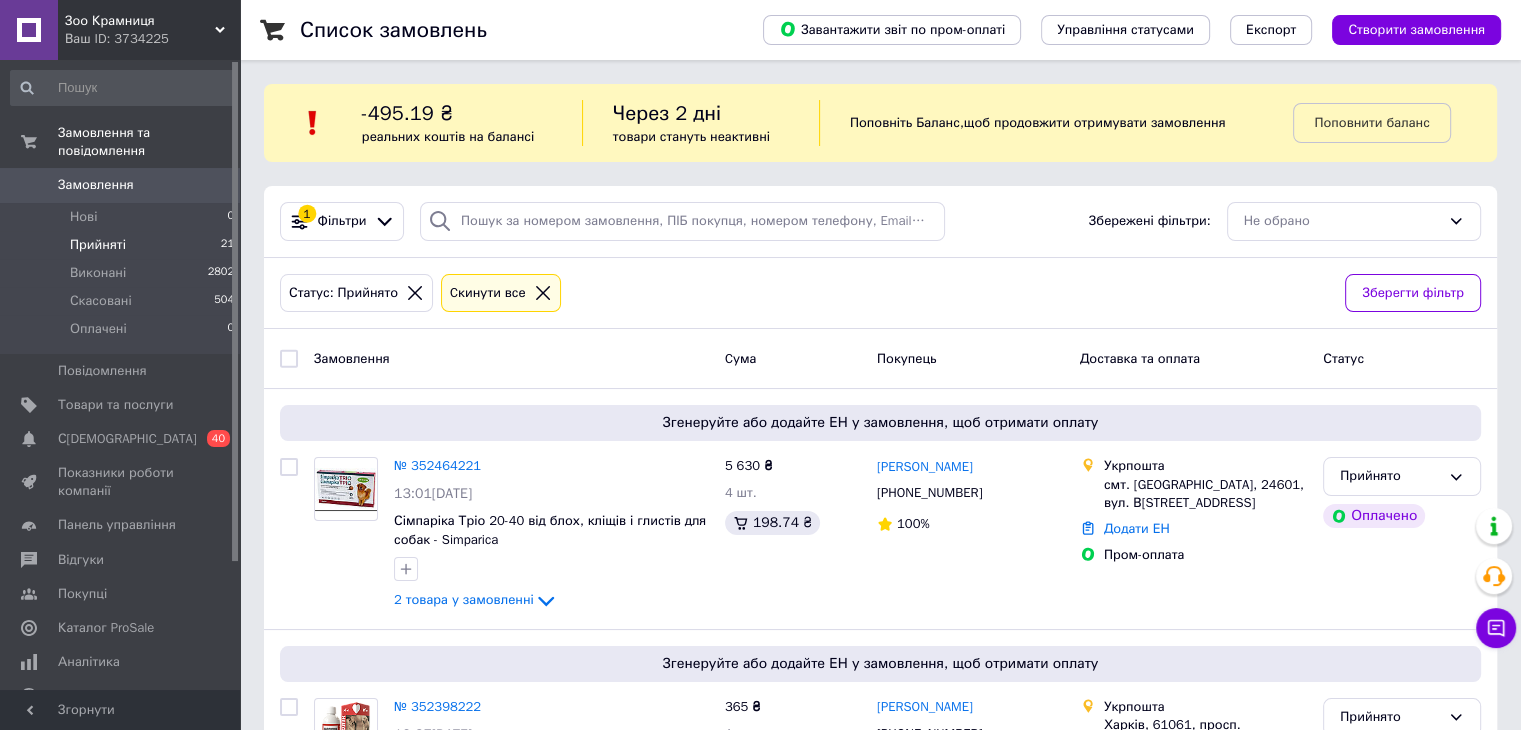 click on "Прийняті 21" at bounding box center (123, 245) 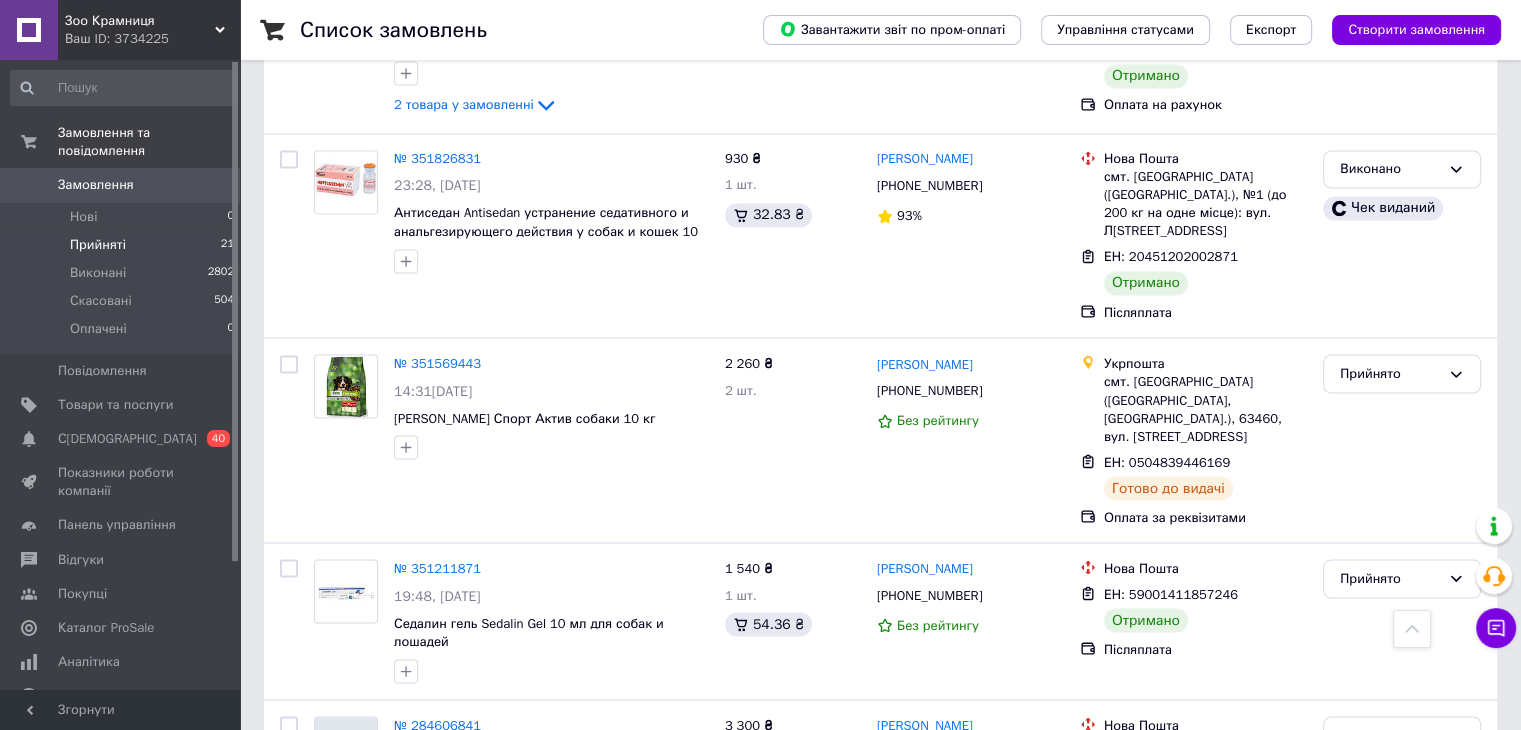 scroll, scrollTop: 3500, scrollLeft: 0, axis: vertical 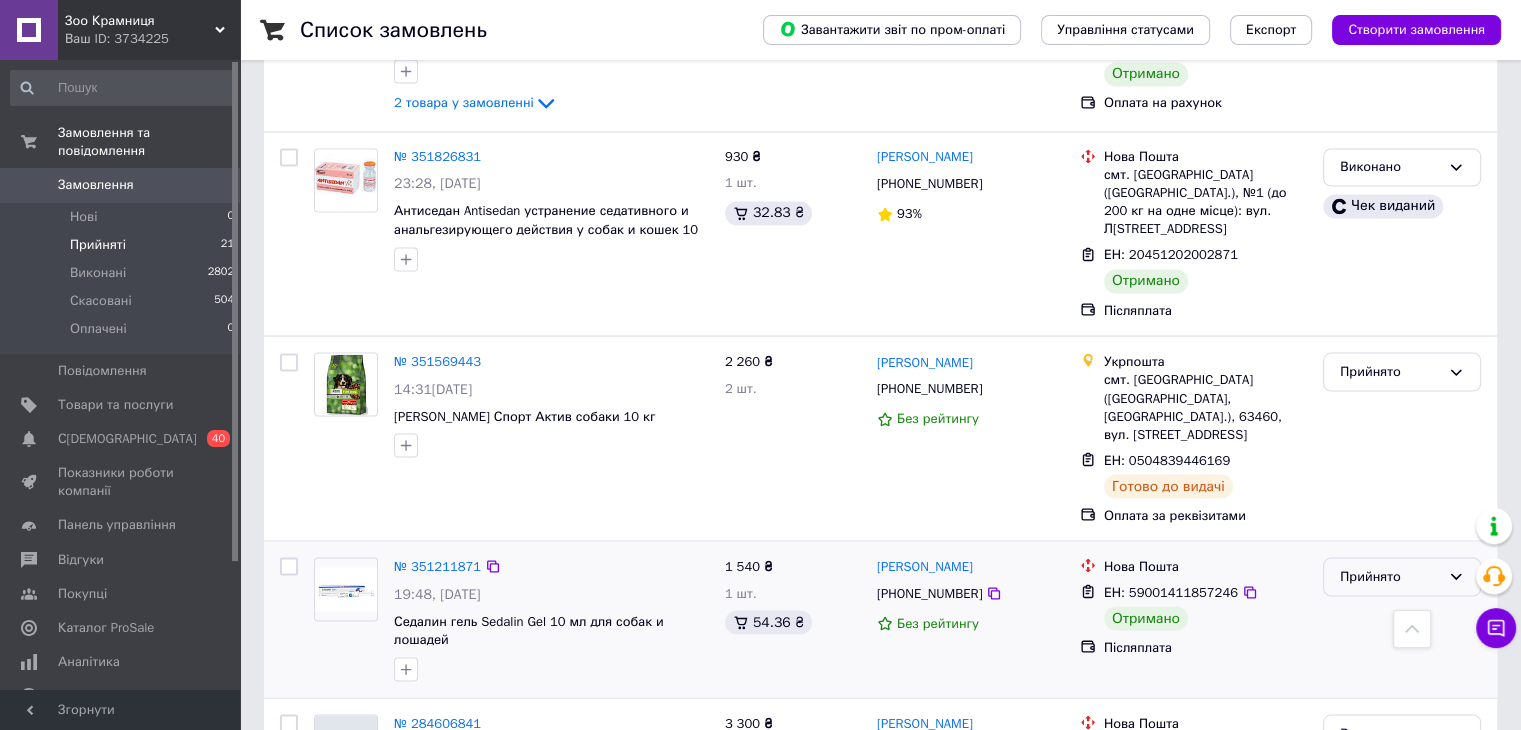 click on "Прийнято" at bounding box center (1390, 576) 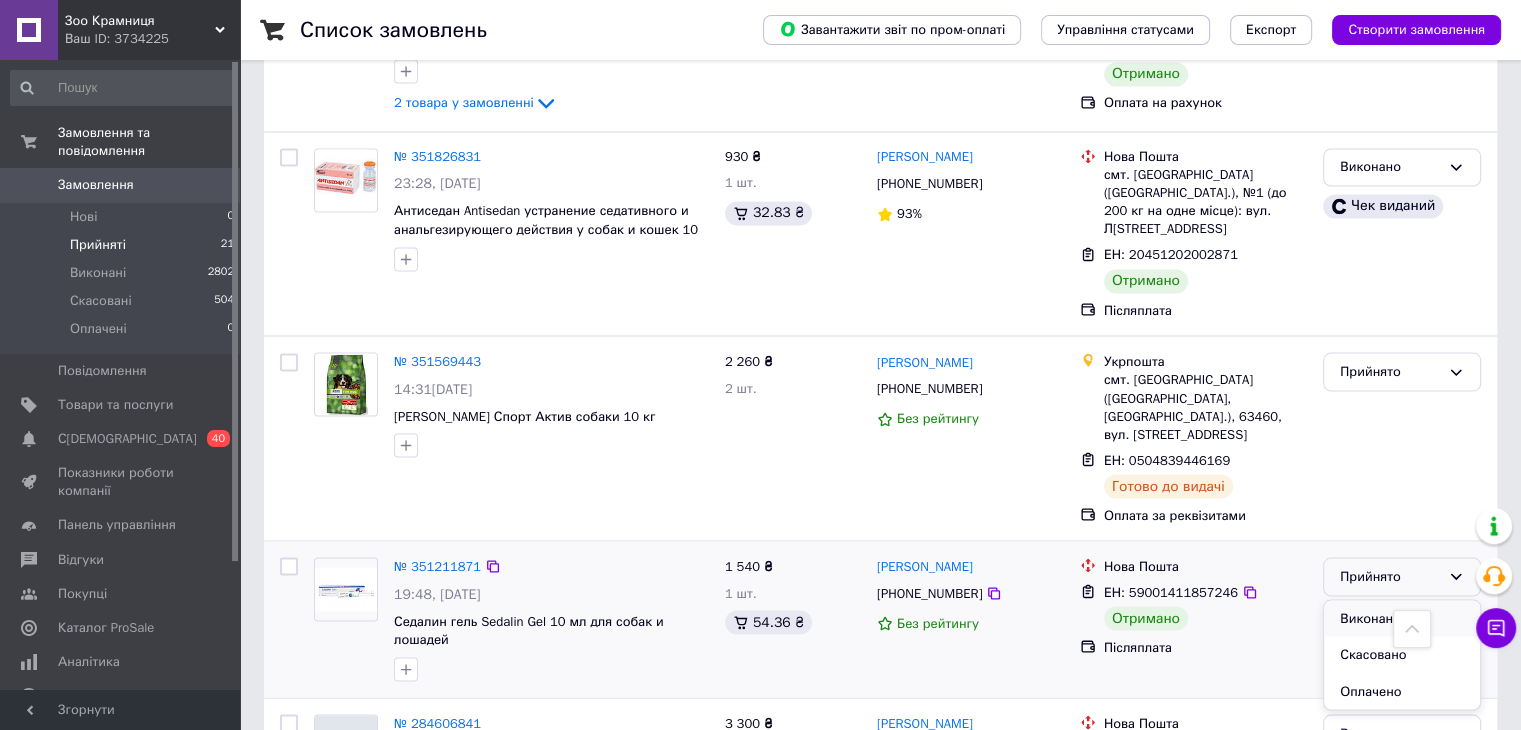 click on "Виконано" at bounding box center [1402, 618] 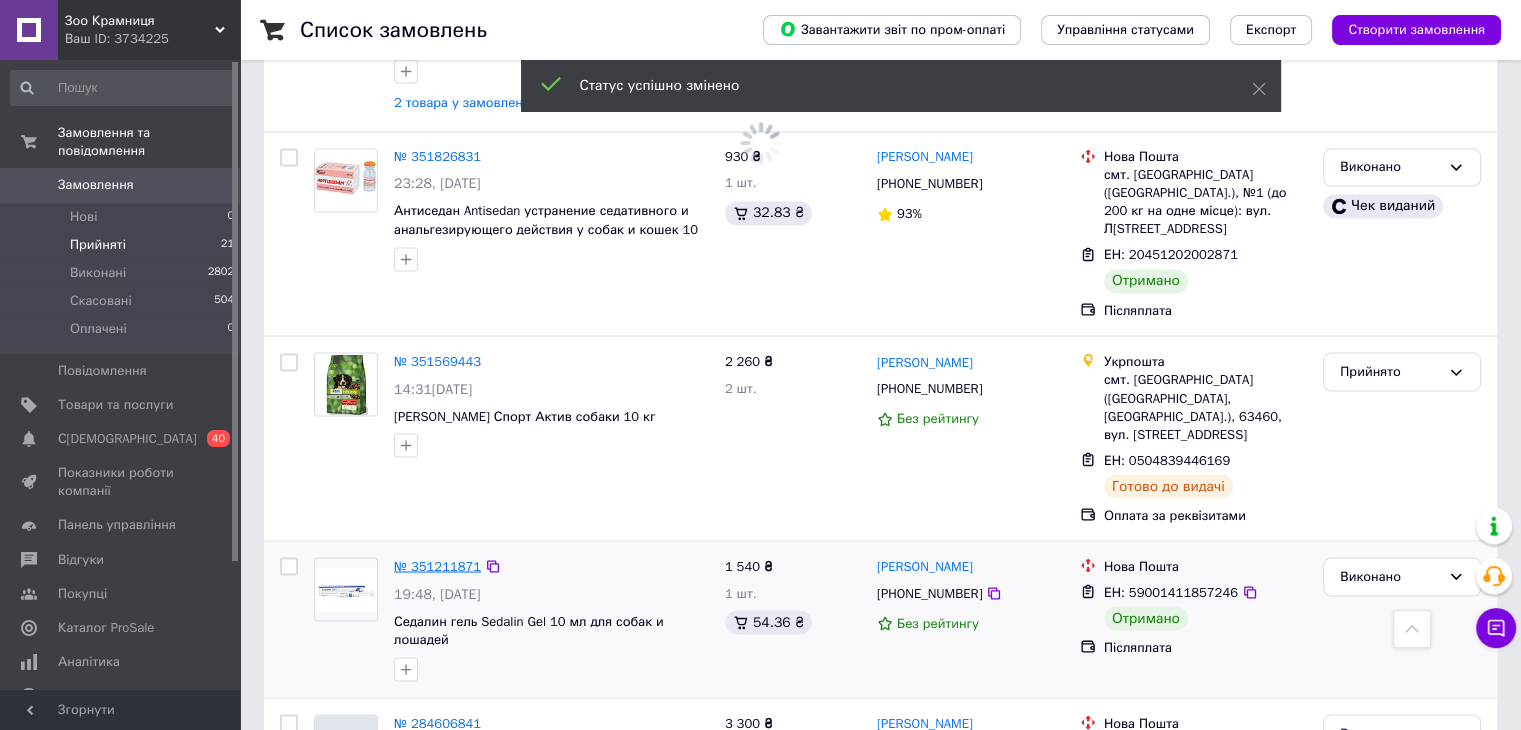 click on "№ 351211871" at bounding box center (437, 565) 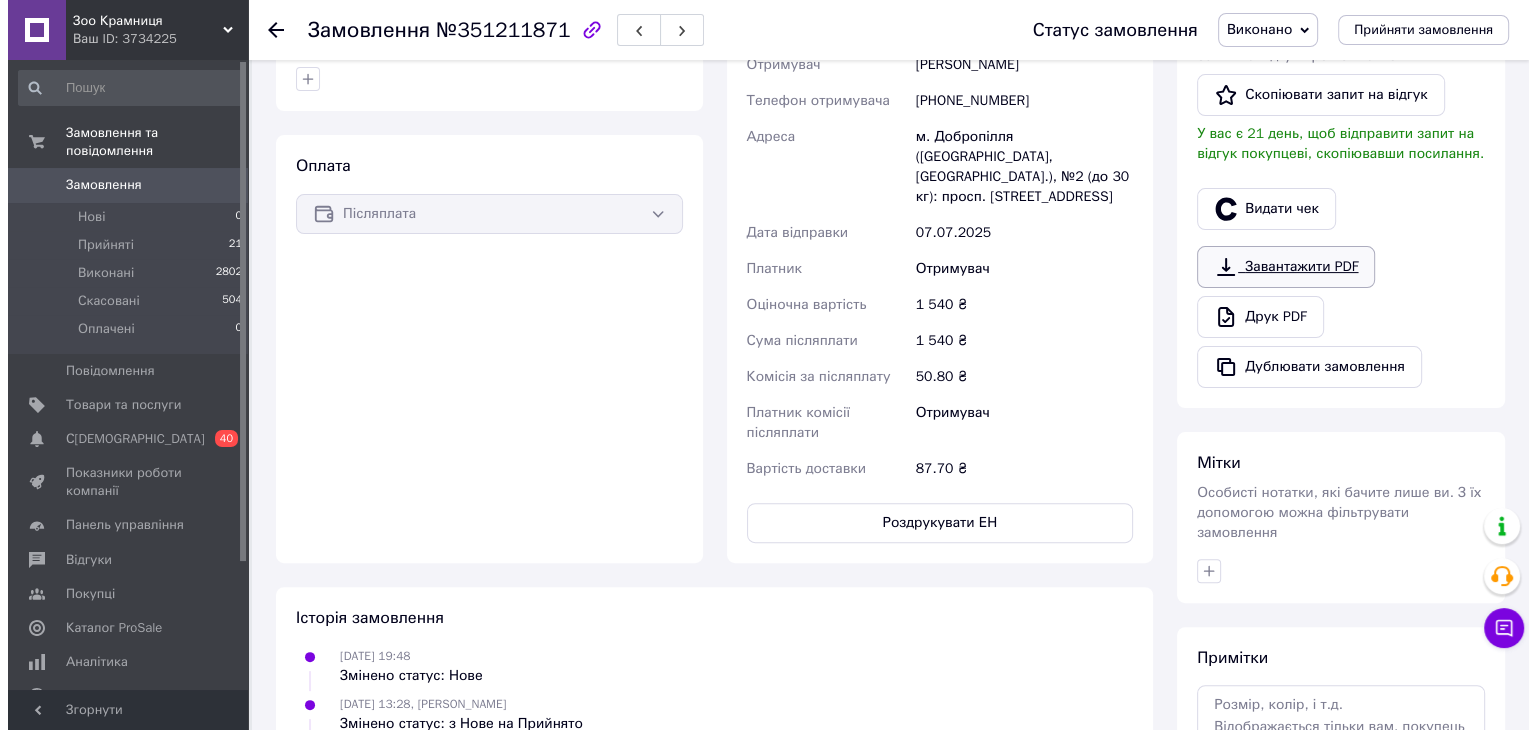 scroll, scrollTop: 478, scrollLeft: 0, axis: vertical 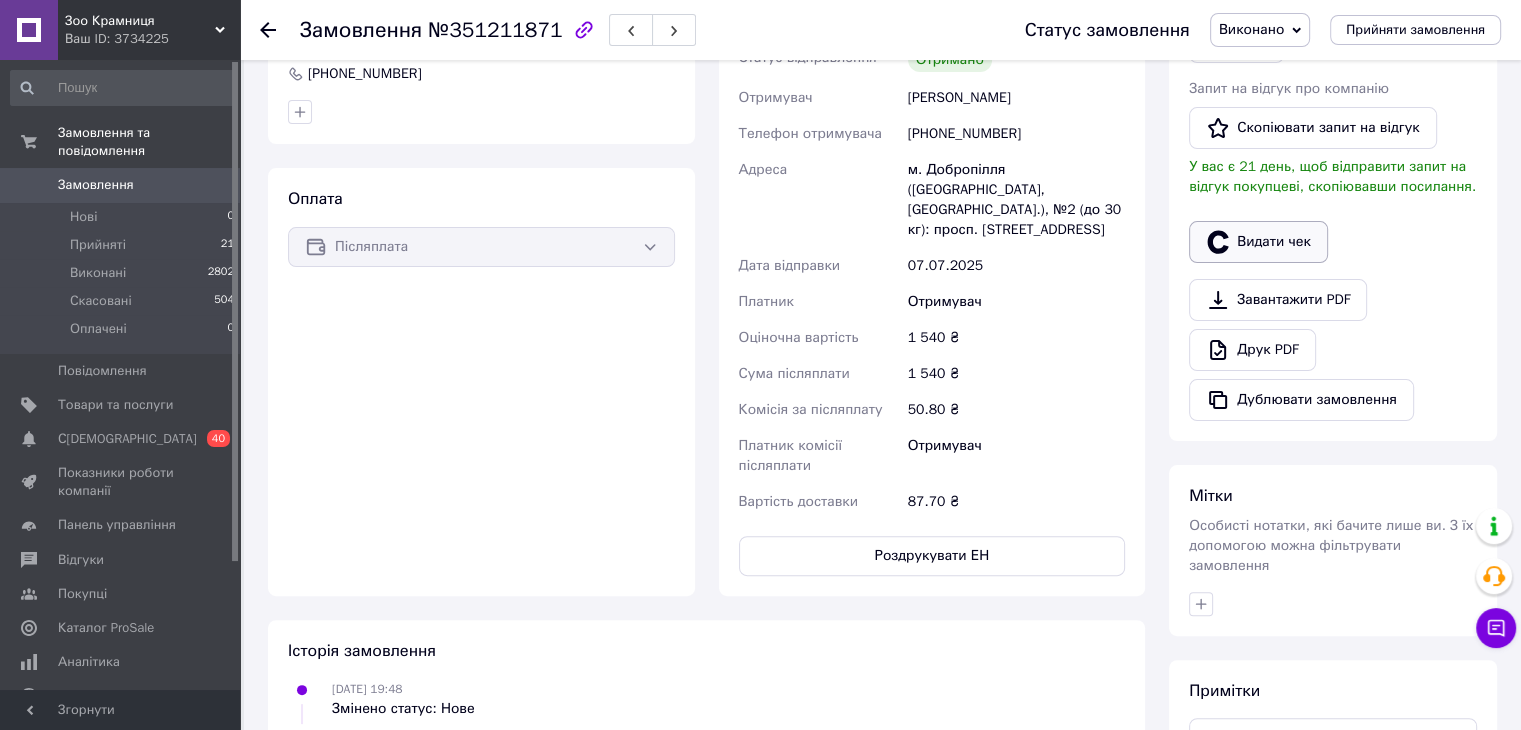 click on "Видати чек" at bounding box center [1258, 242] 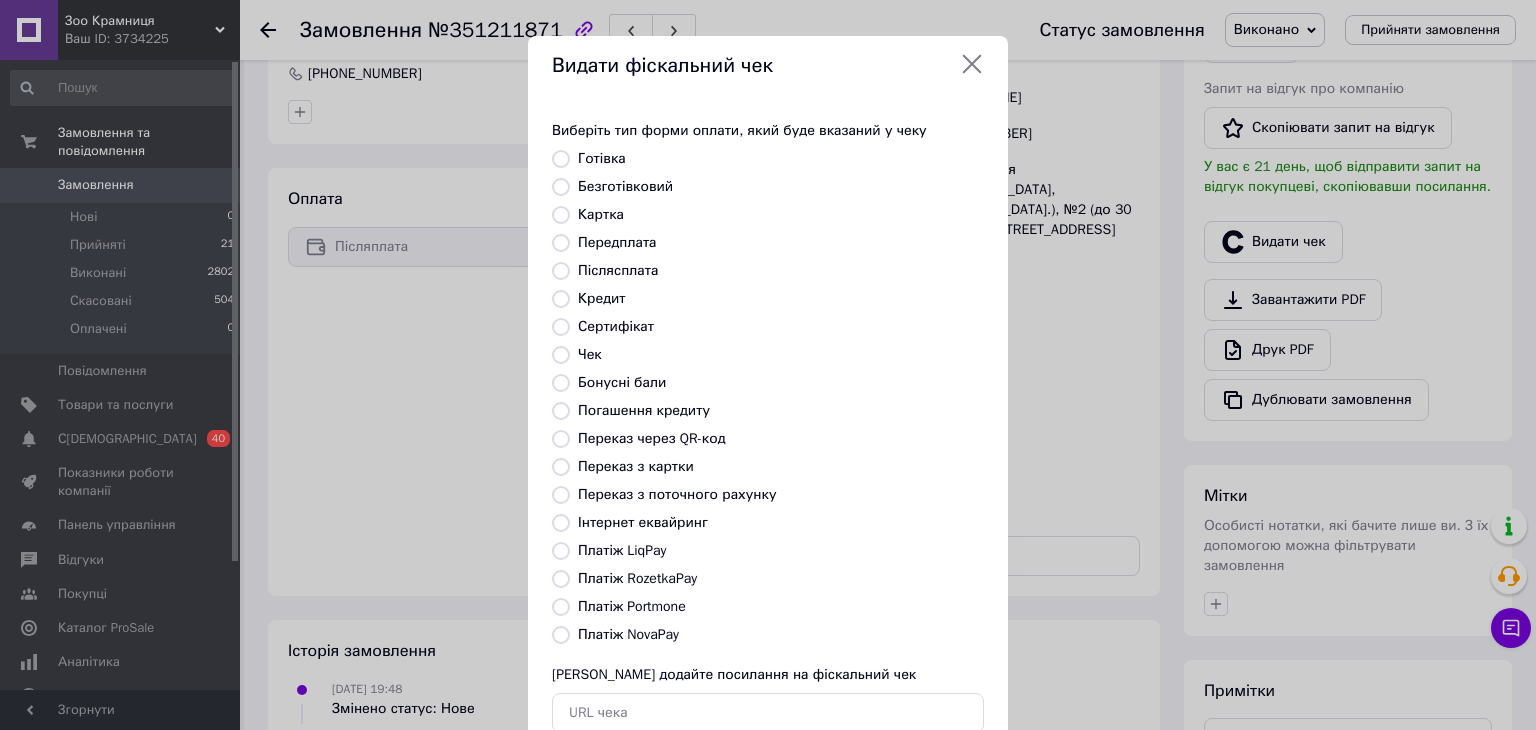 click on "Платіж NovaPay" at bounding box center (628, 634) 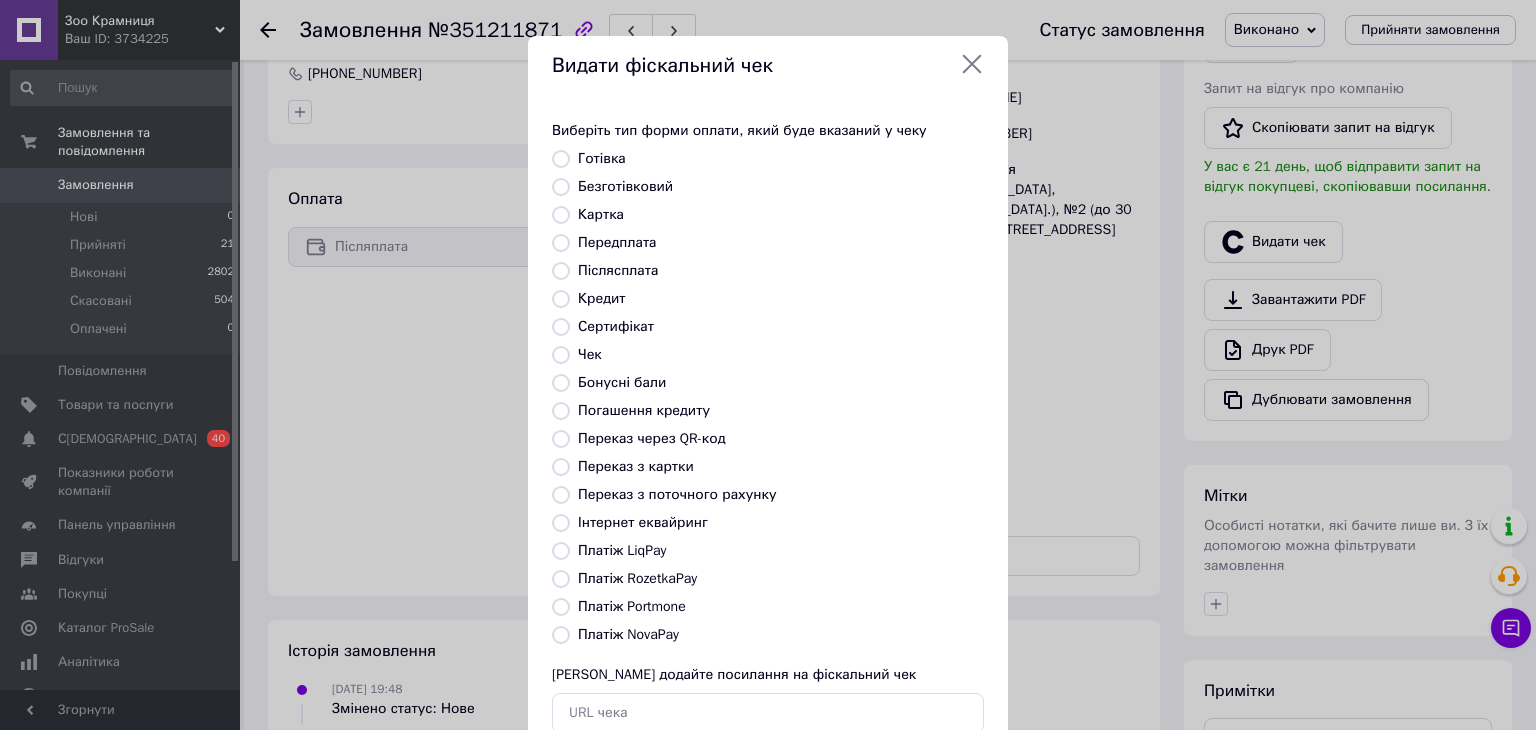 radio on "true" 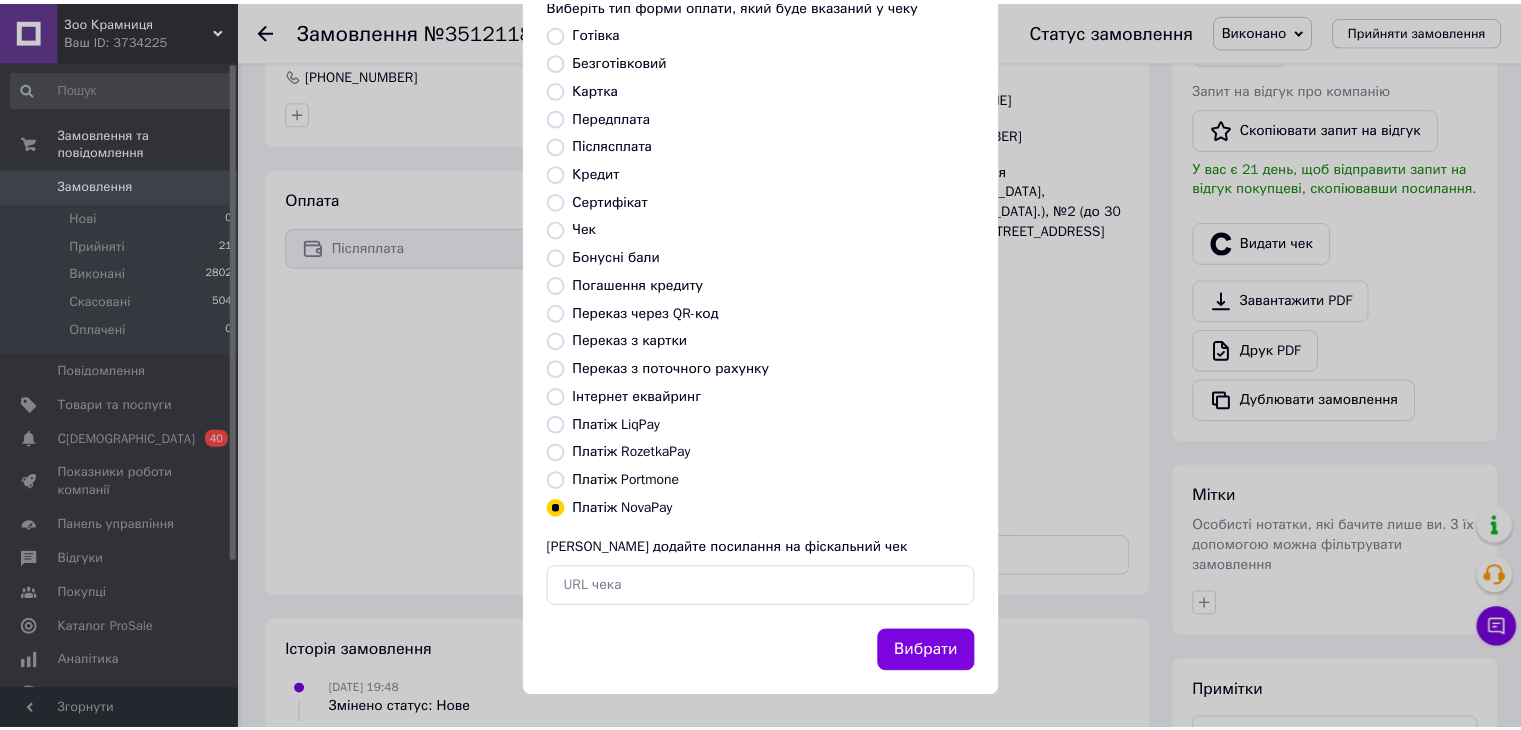 scroll, scrollTop: 128, scrollLeft: 0, axis: vertical 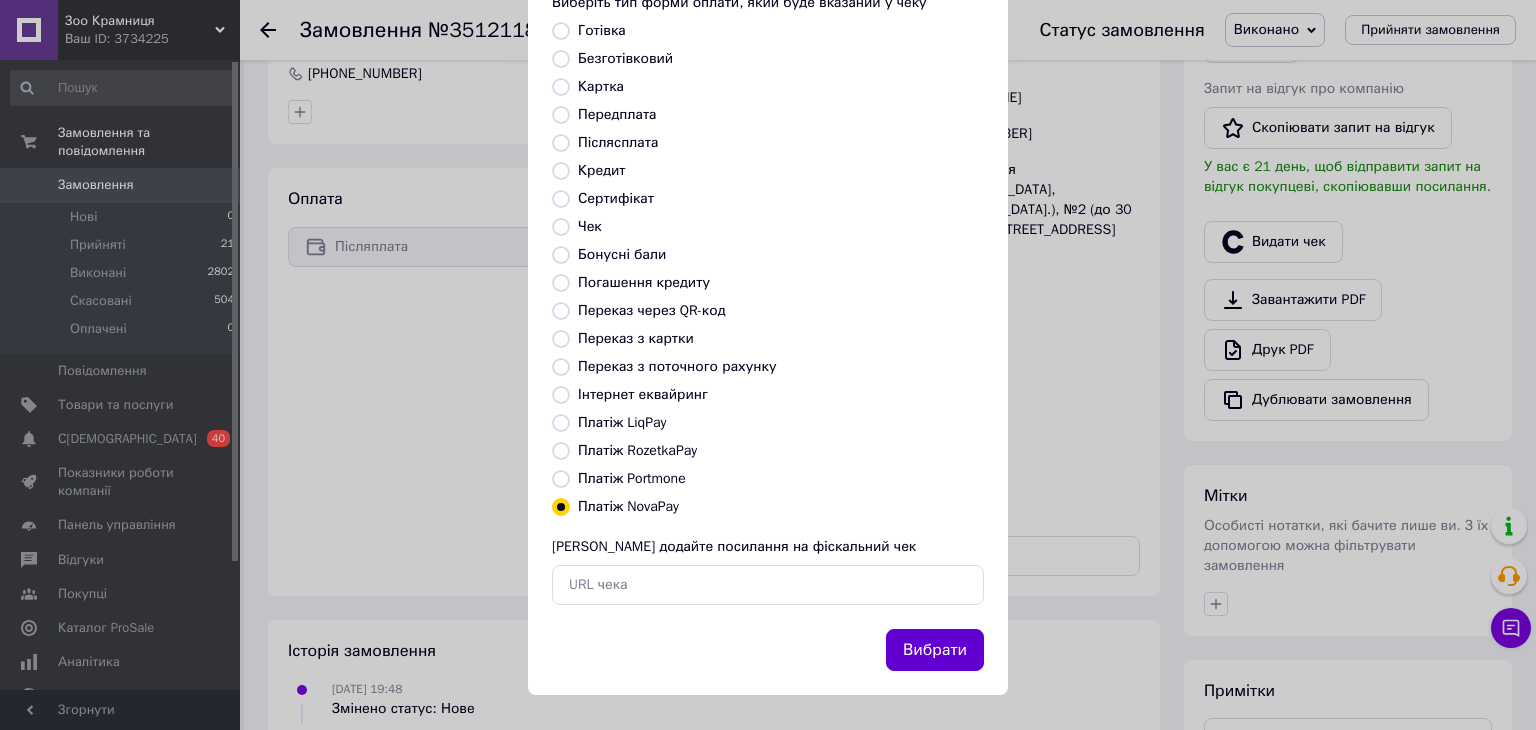 click on "Вибрати" at bounding box center (935, 650) 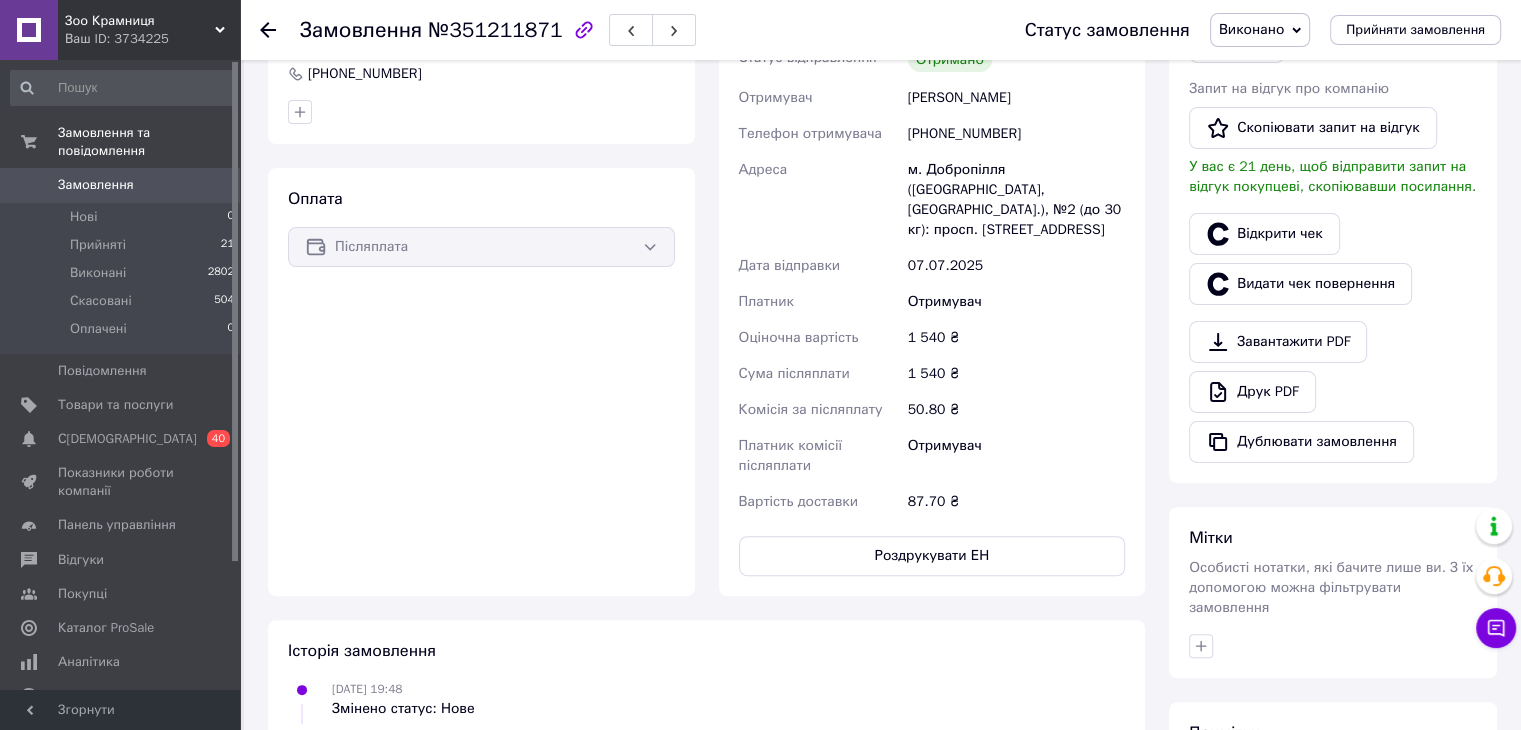 click 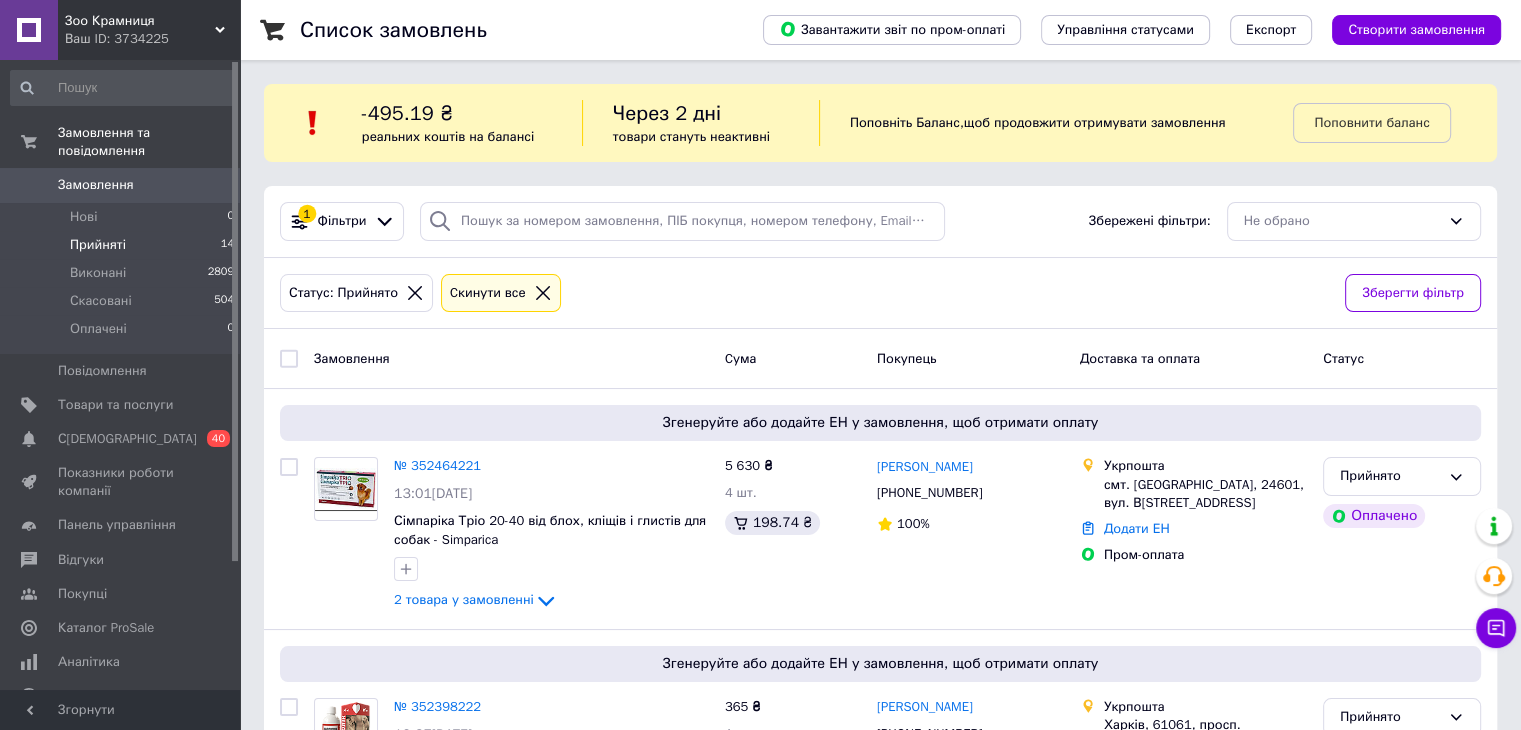 click on "Прийняті 14" at bounding box center (123, 245) 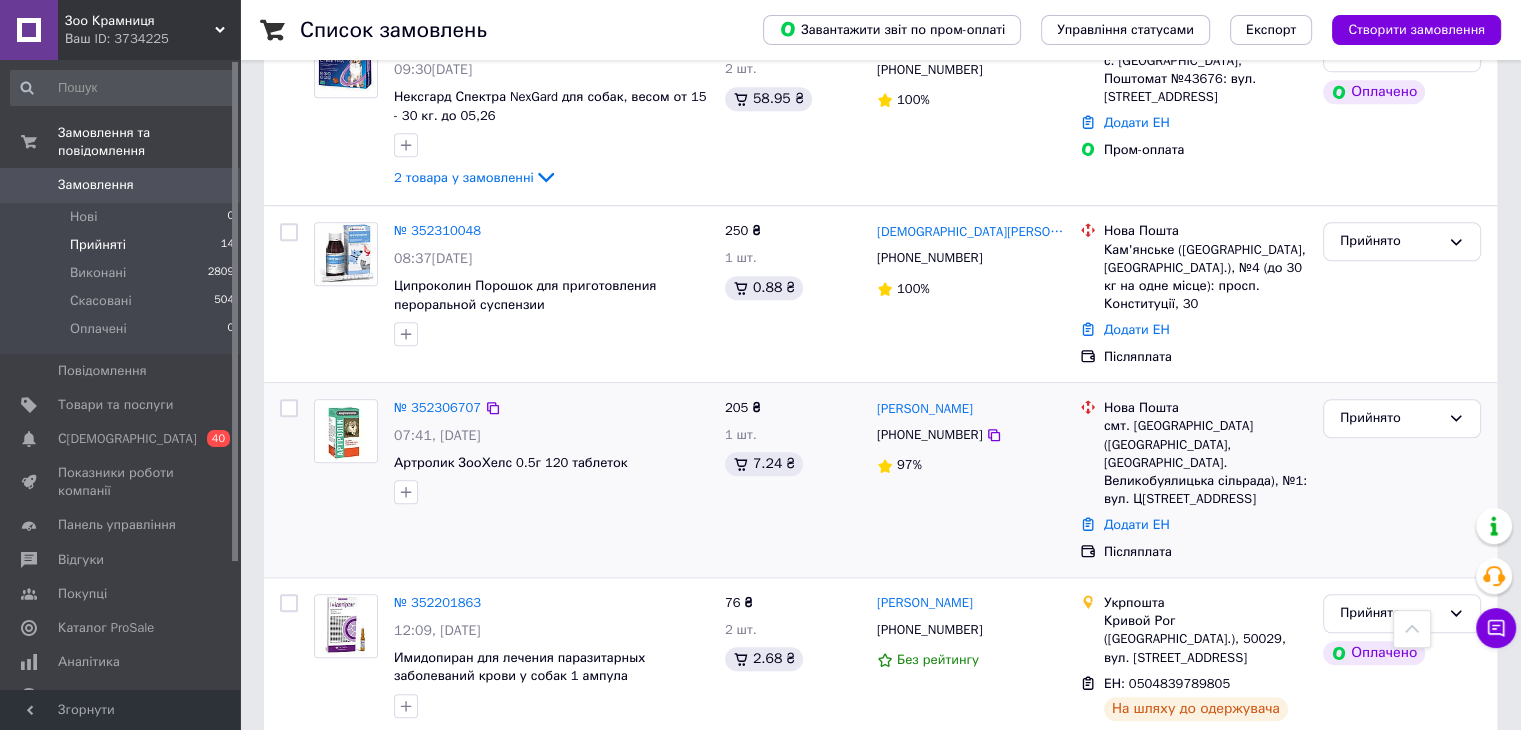 scroll, scrollTop: 1556, scrollLeft: 0, axis: vertical 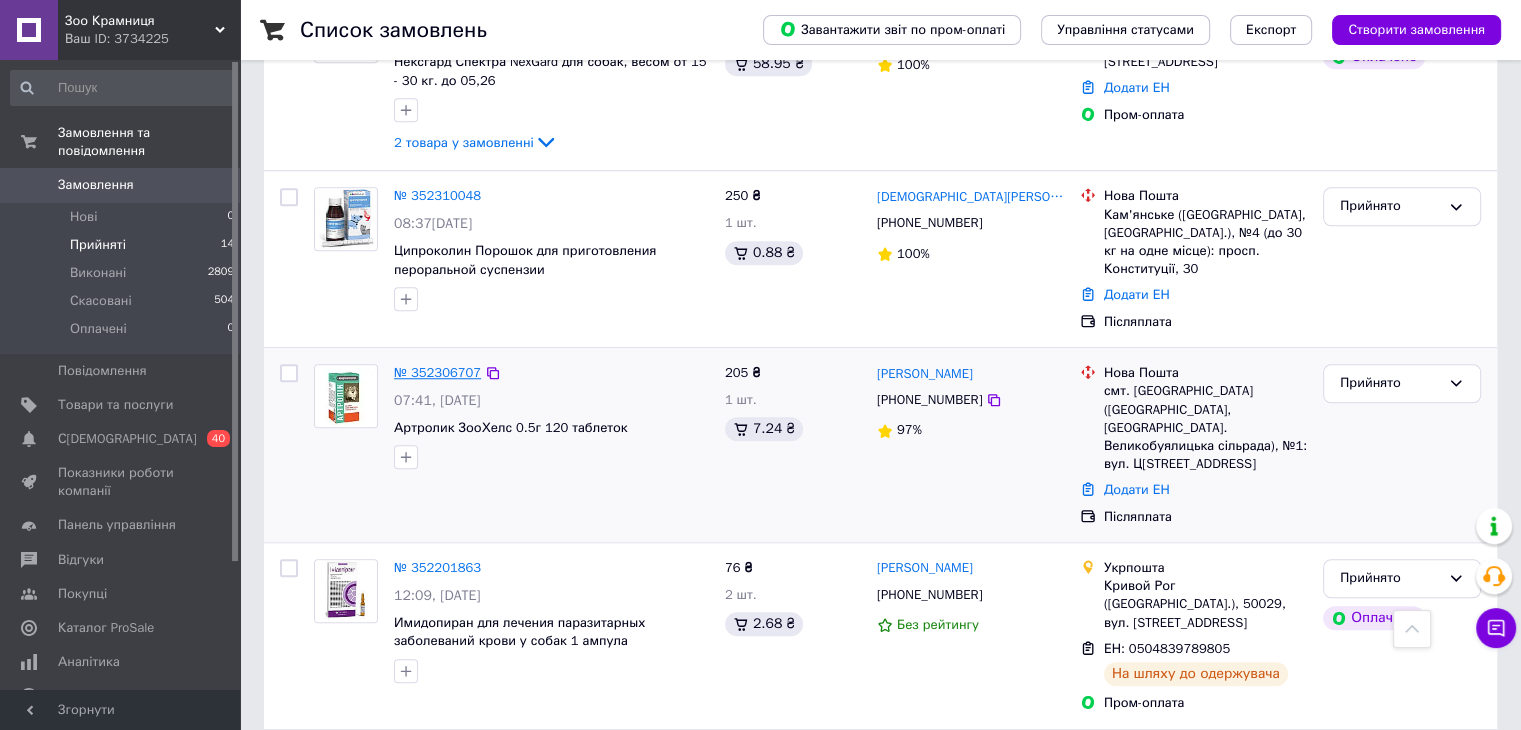 click on "№ 352306707" at bounding box center [437, 372] 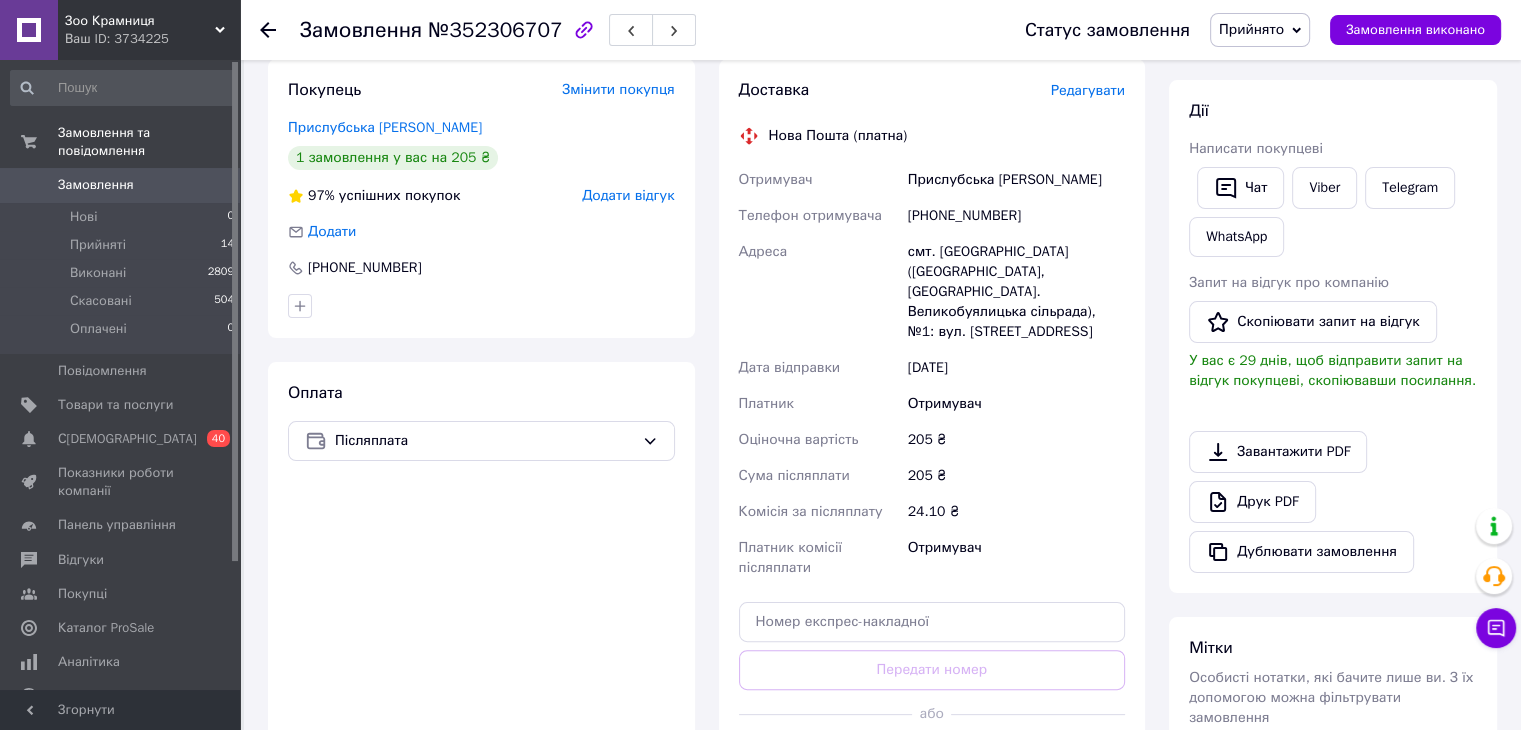 scroll, scrollTop: 368, scrollLeft: 0, axis: vertical 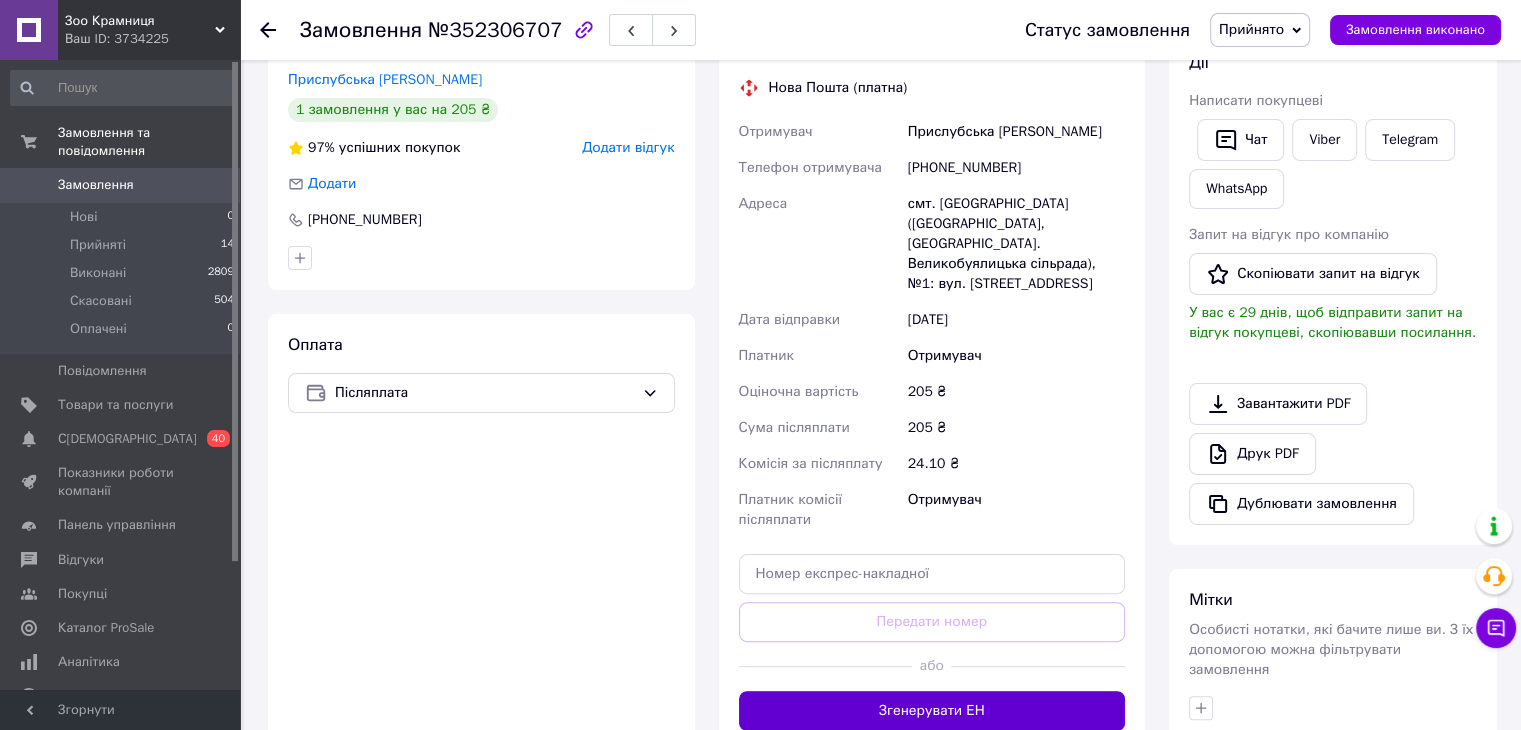 click on "Згенерувати ЕН" at bounding box center [932, 711] 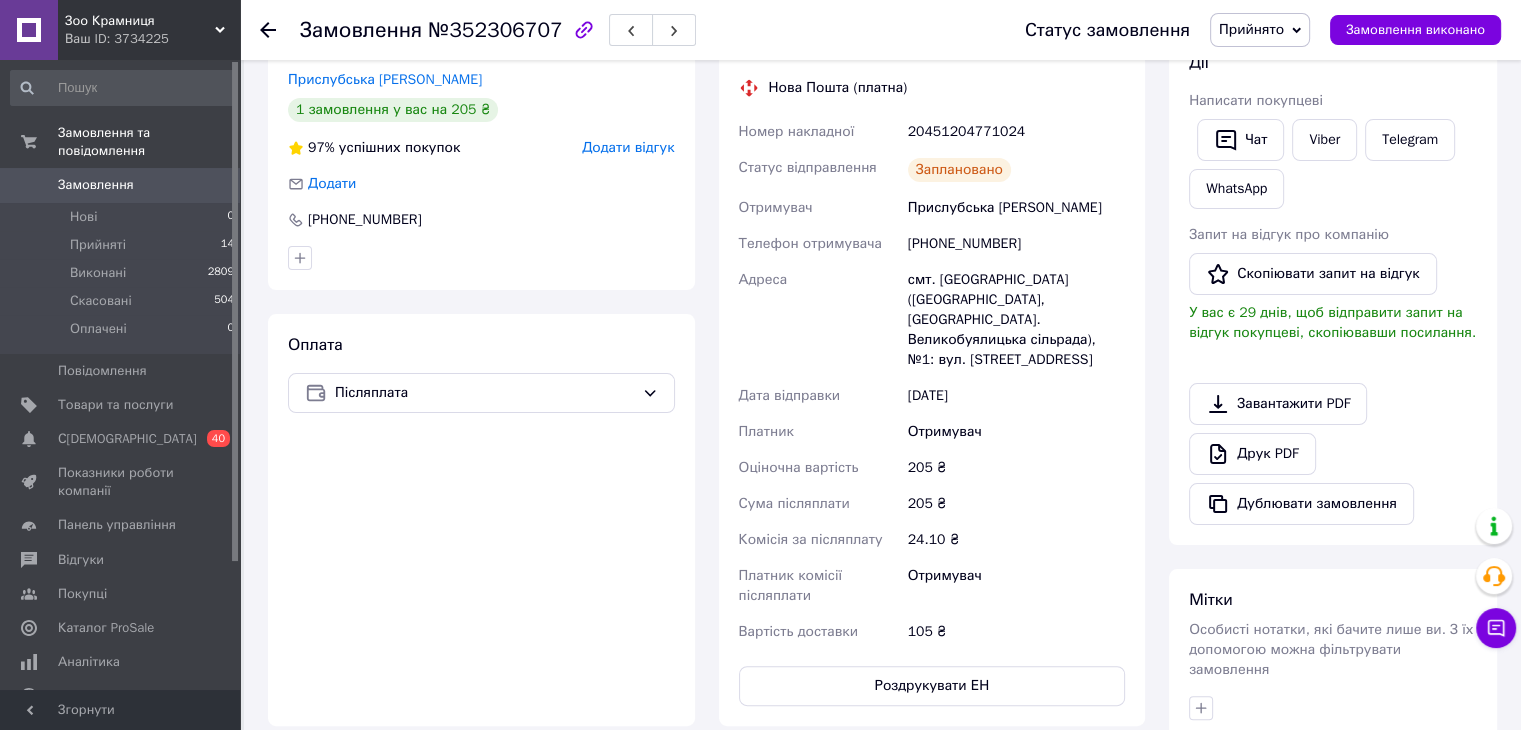 click 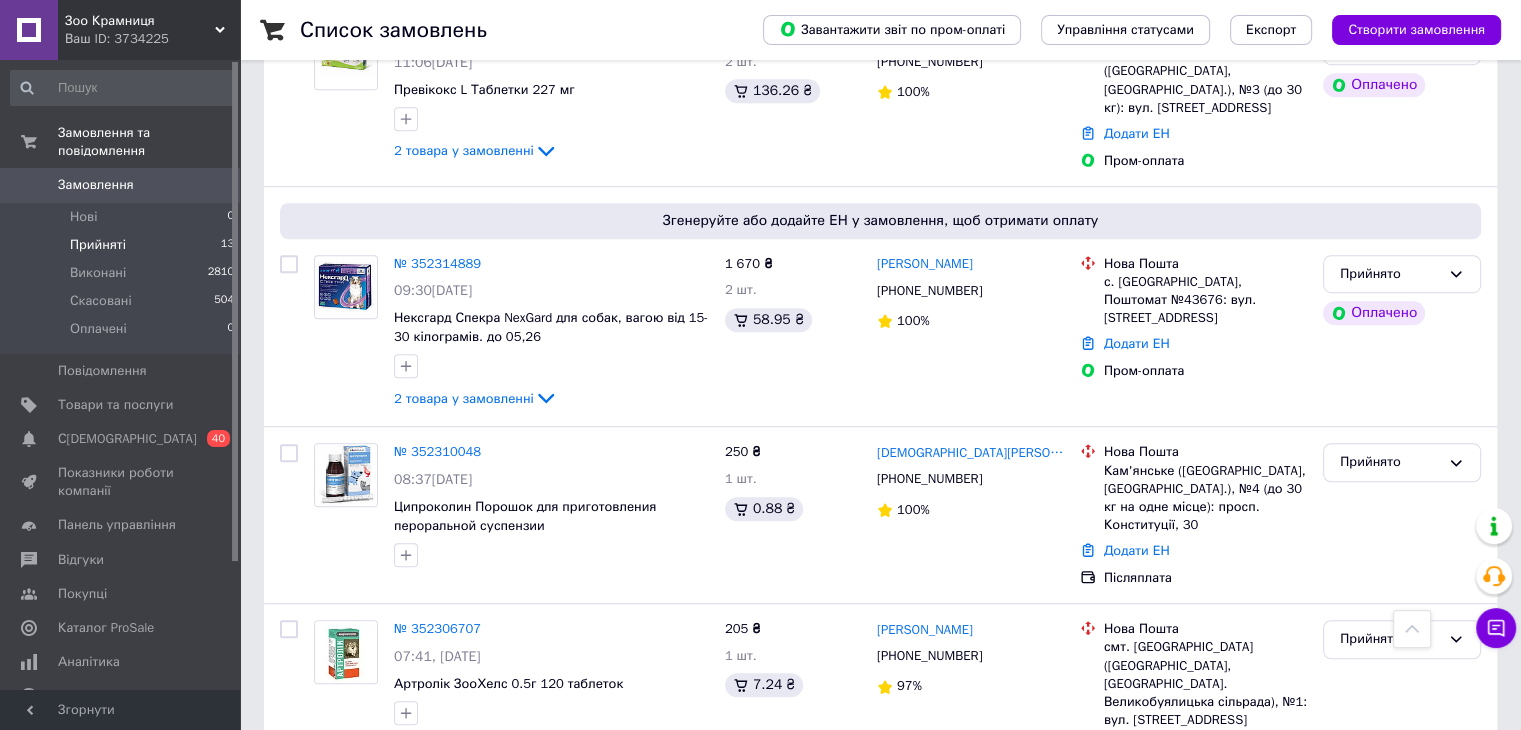 scroll, scrollTop: 1600, scrollLeft: 0, axis: vertical 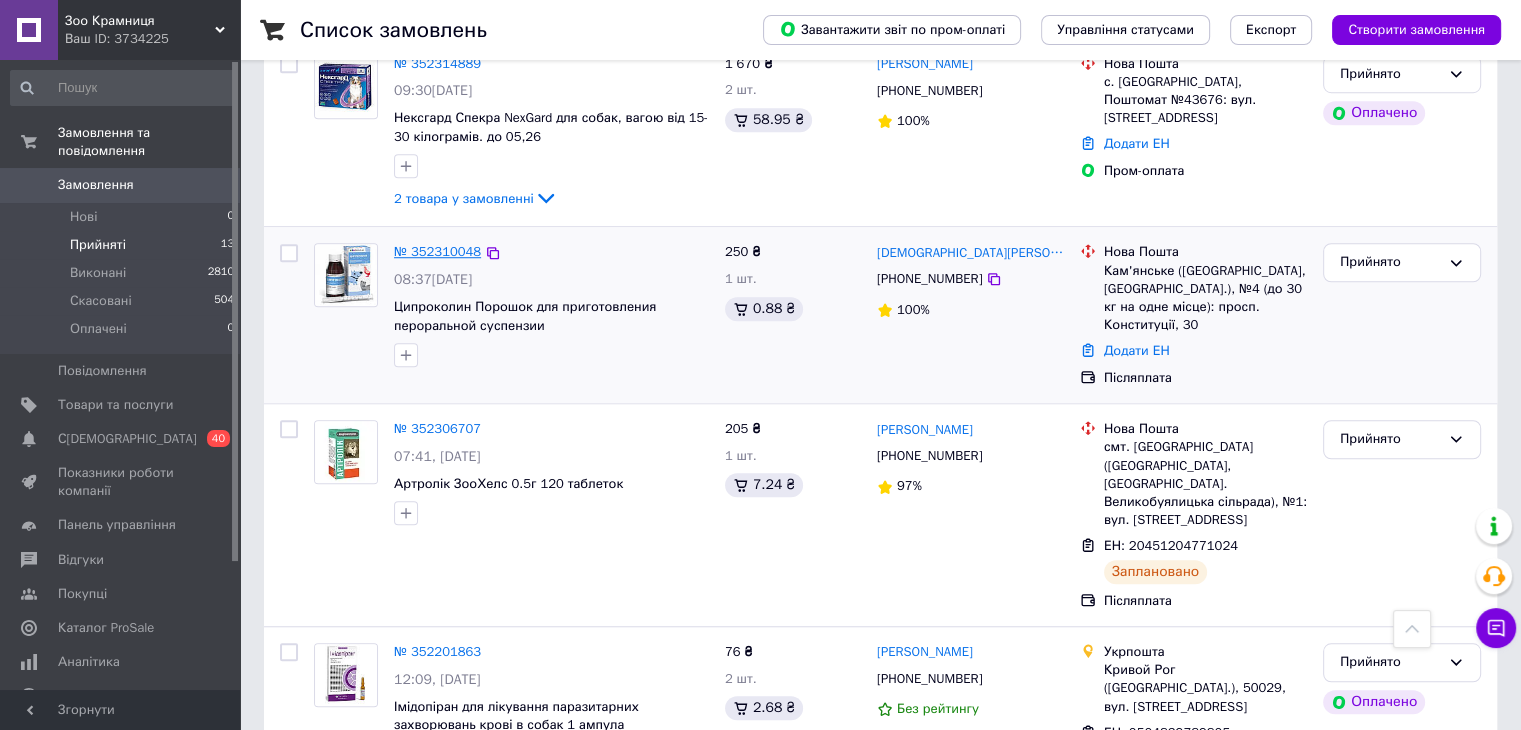click on "№ 352310048" at bounding box center (437, 251) 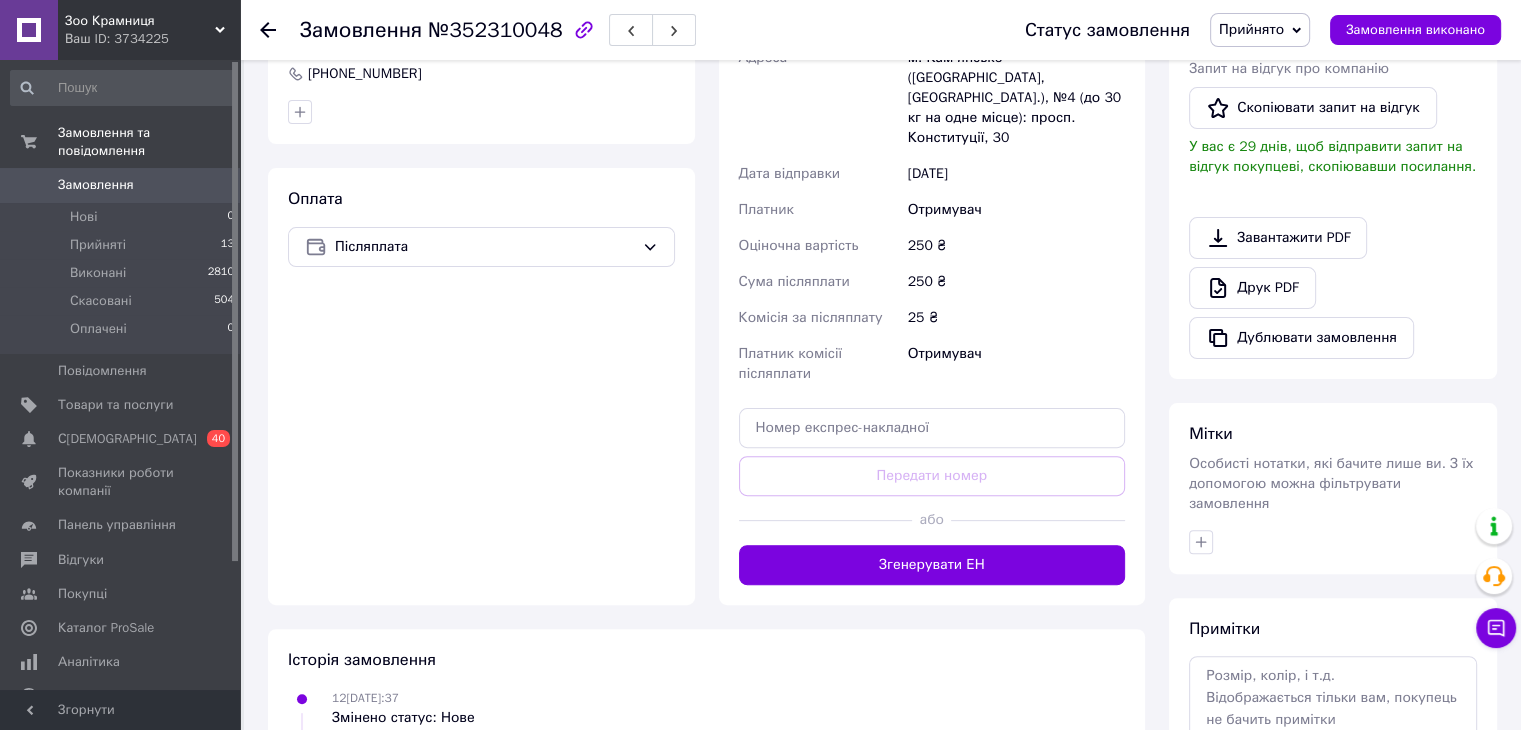 scroll, scrollTop: 734, scrollLeft: 0, axis: vertical 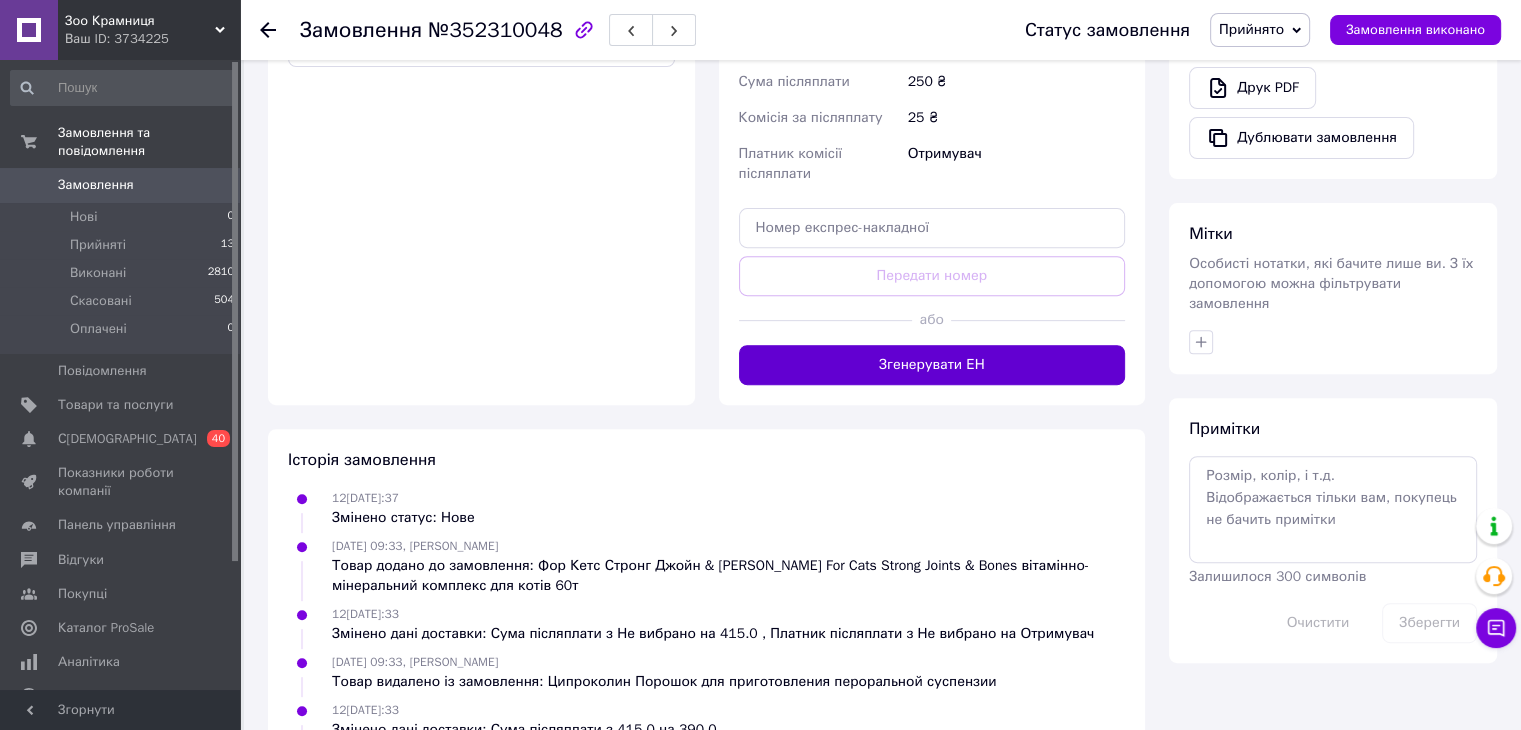 click on "Згенерувати ЕН" at bounding box center [932, 365] 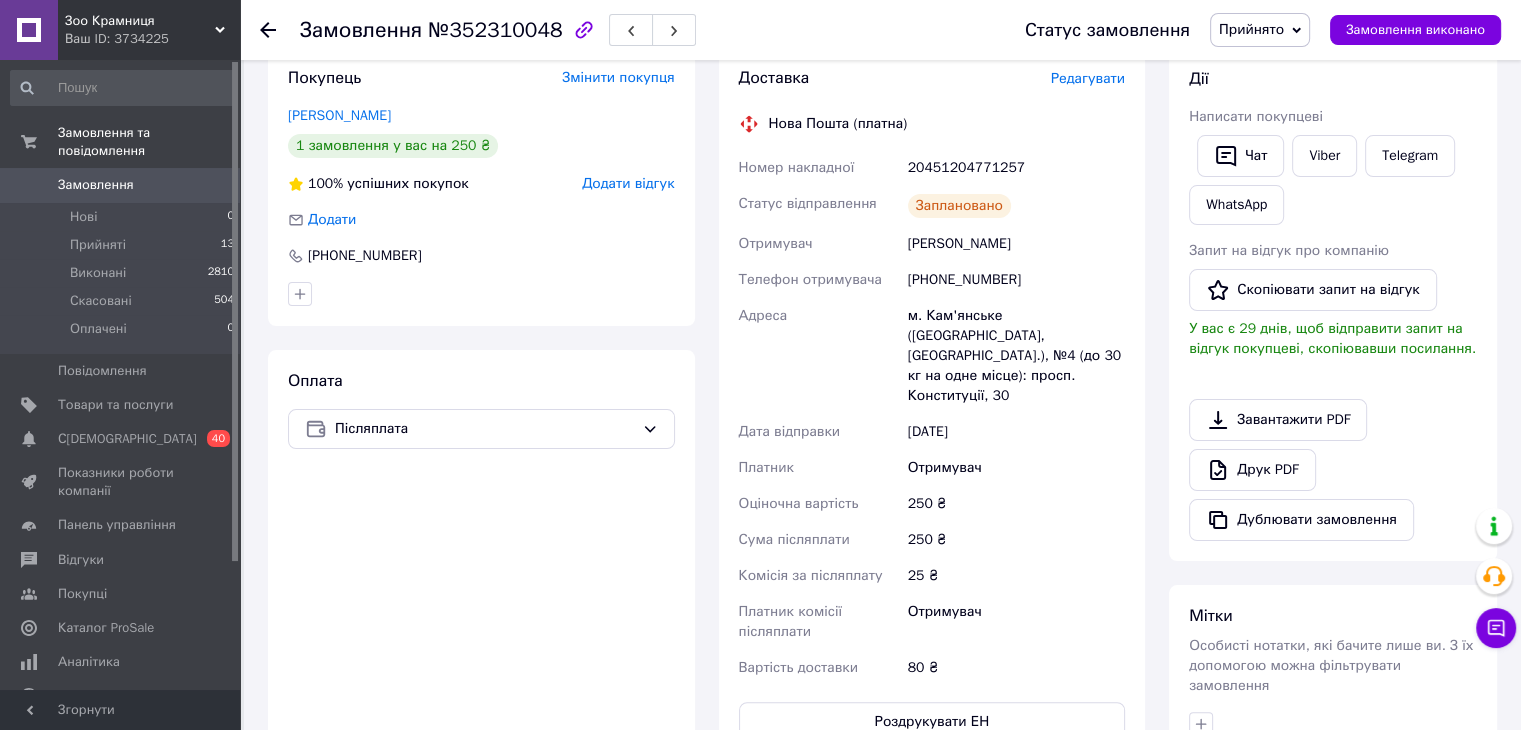 scroll, scrollTop: 400, scrollLeft: 0, axis: vertical 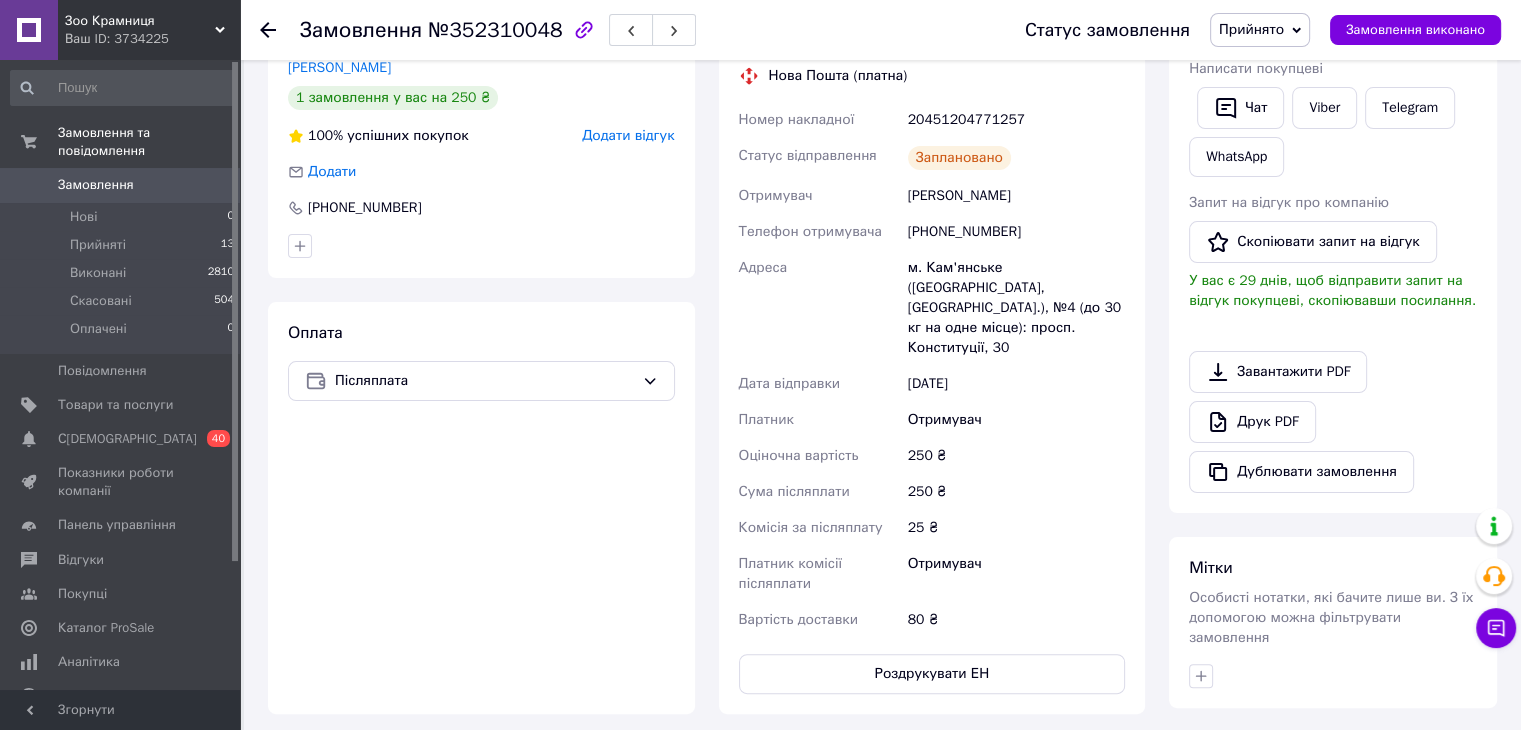 click 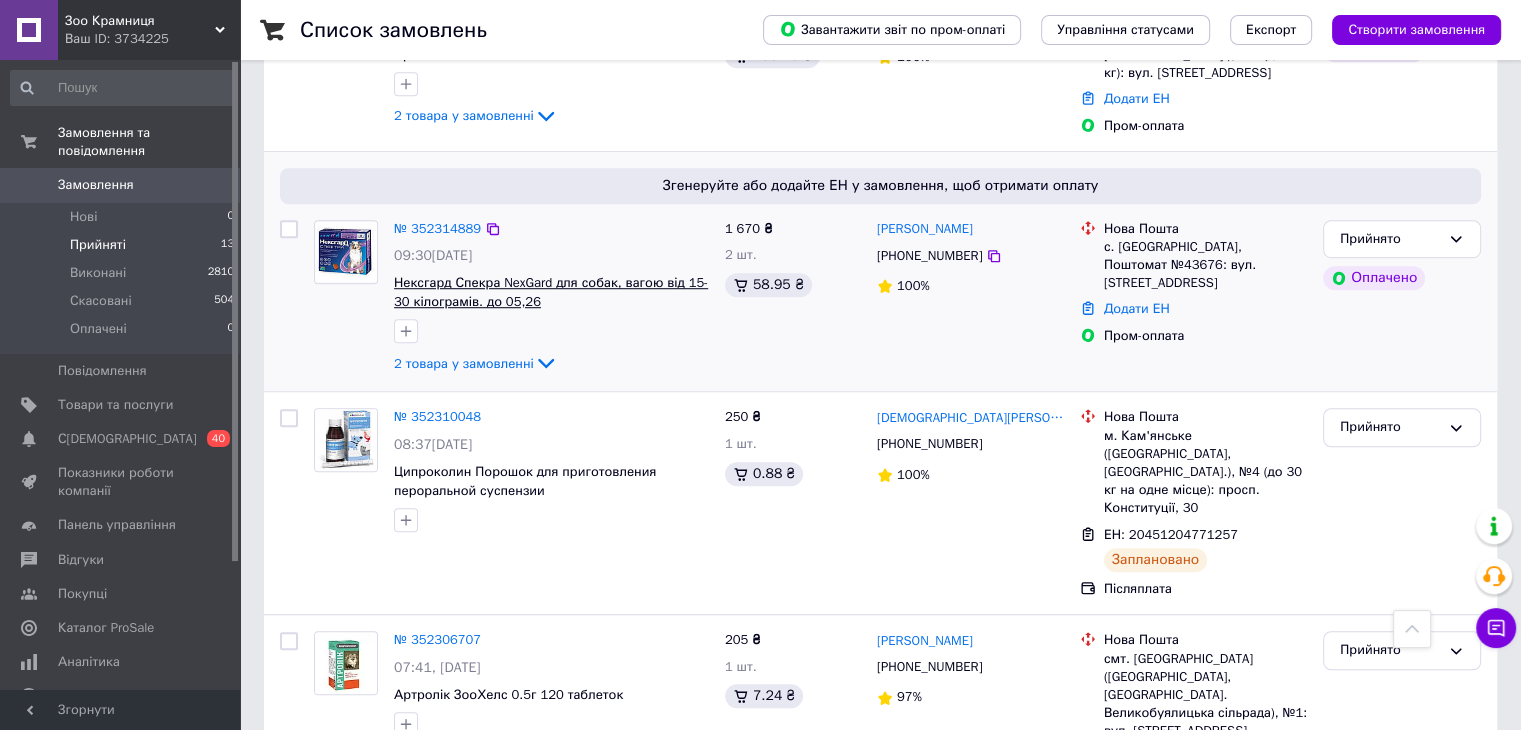 scroll, scrollTop: 1300, scrollLeft: 0, axis: vertical 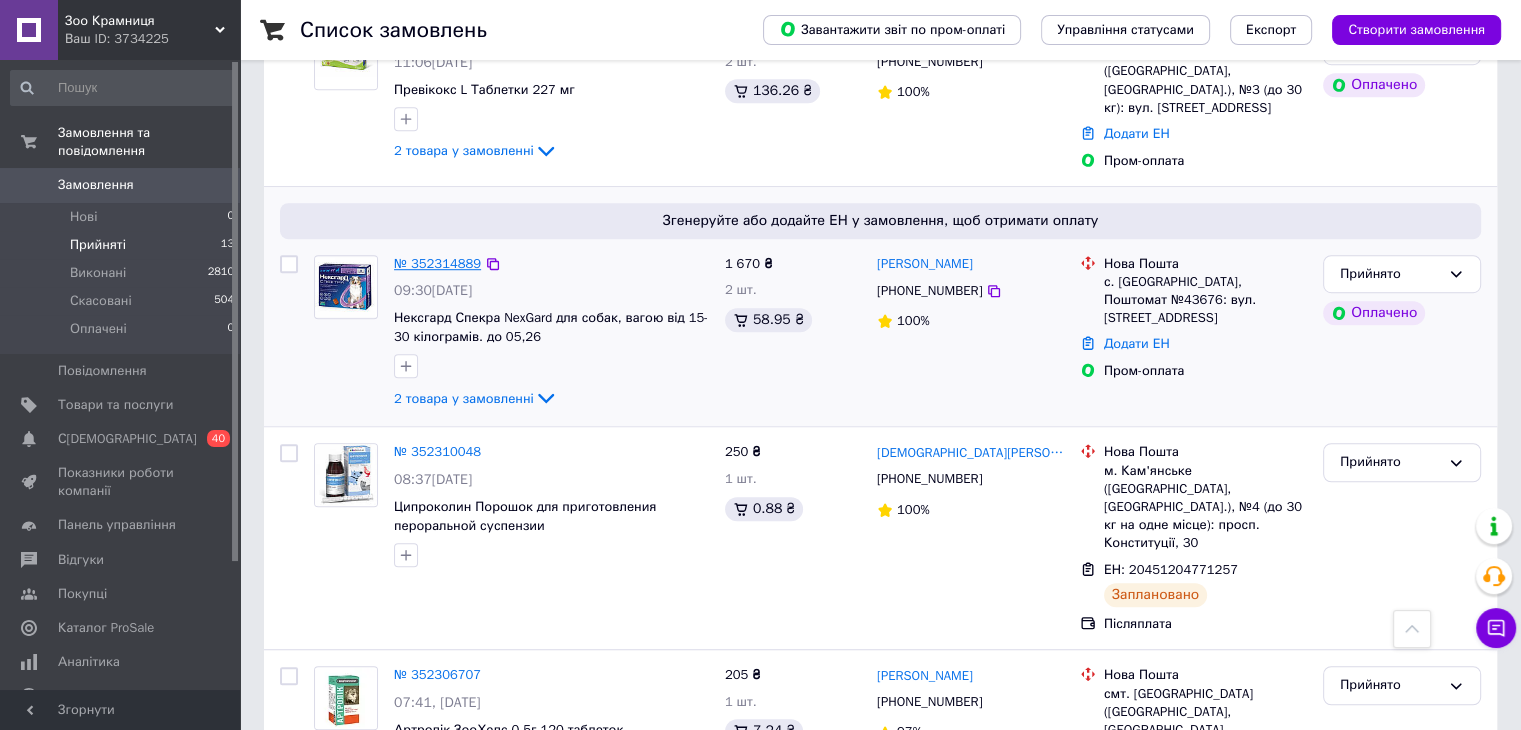 click on "№ 352314889" at bounding box center [437, 263] 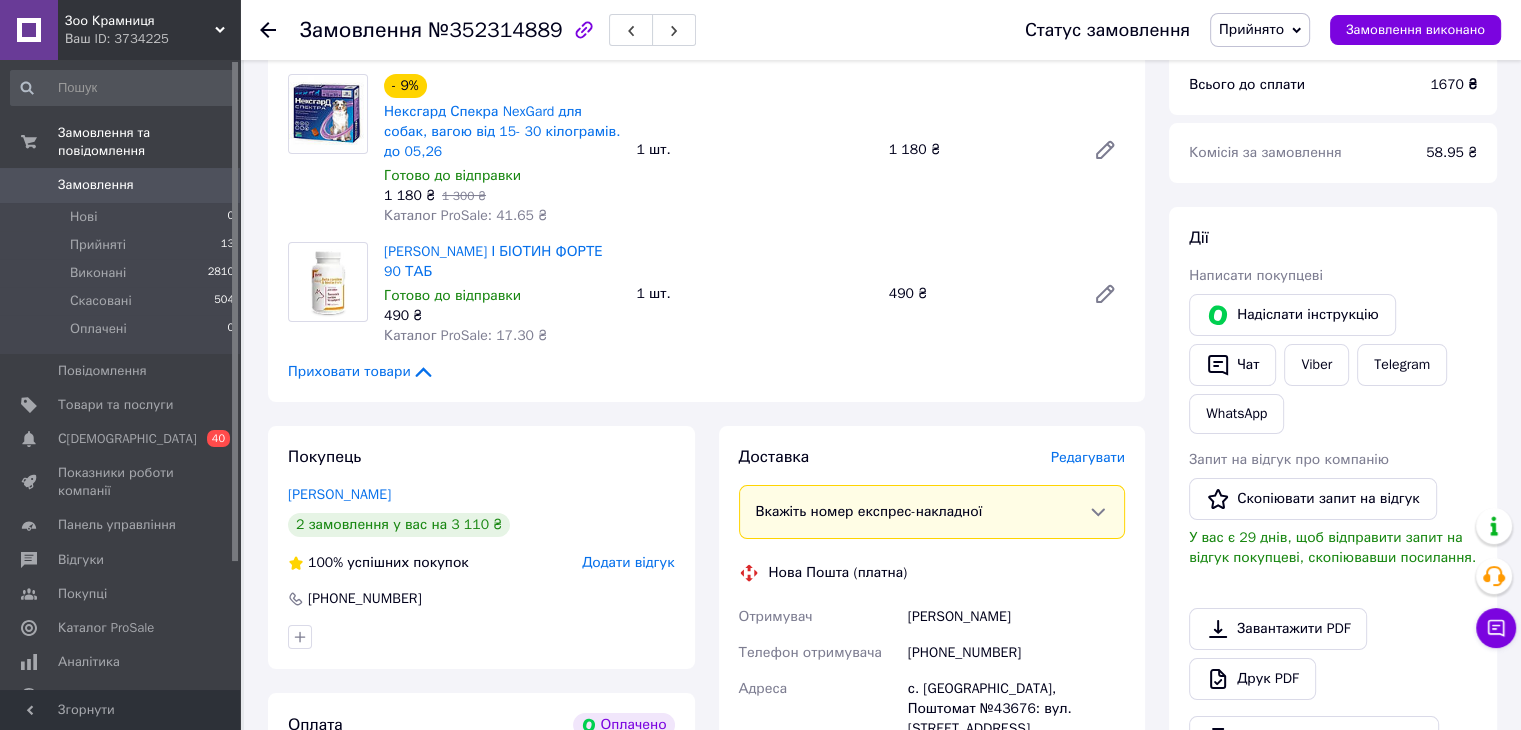 scroll, scrollTop: 195, scrollLeft: 0, axis: vertical 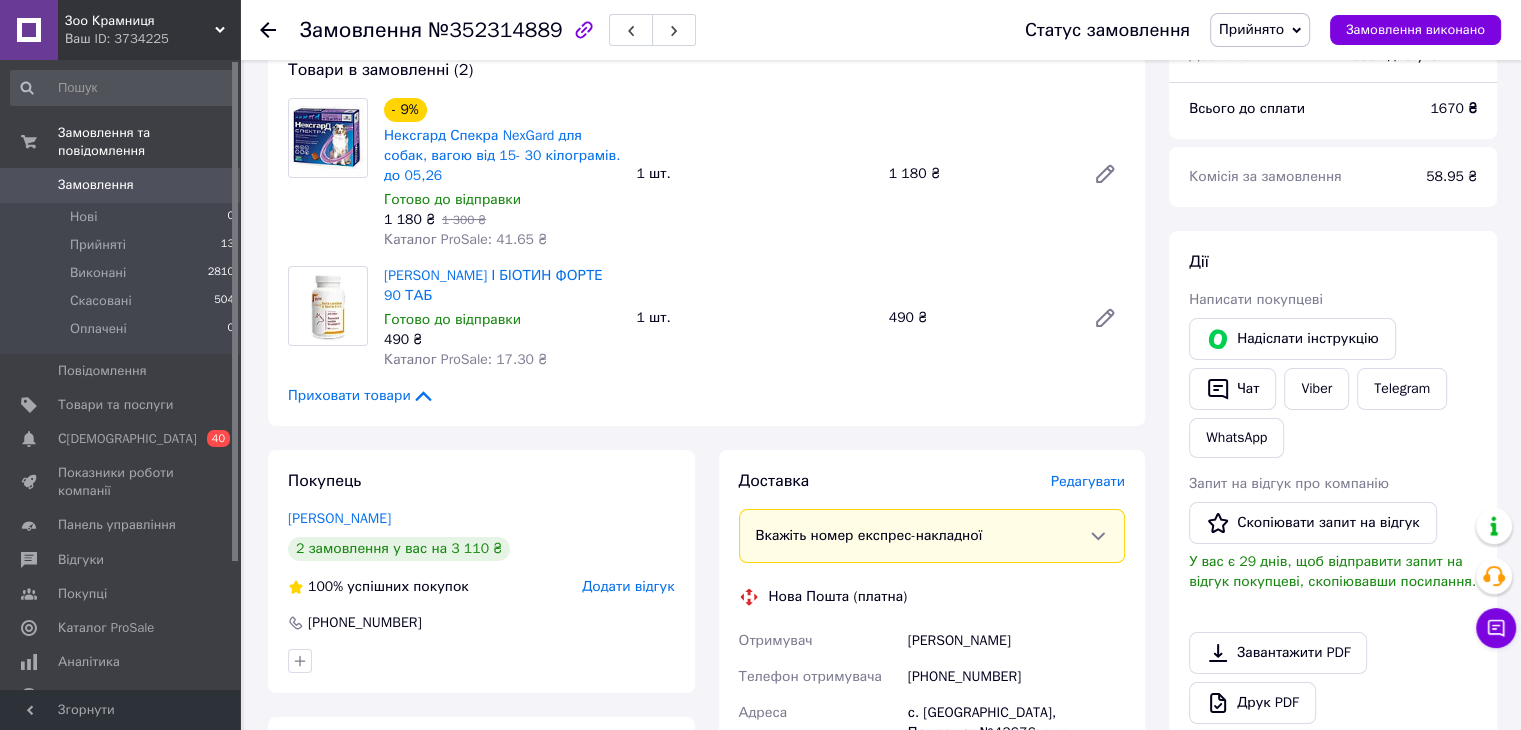 click 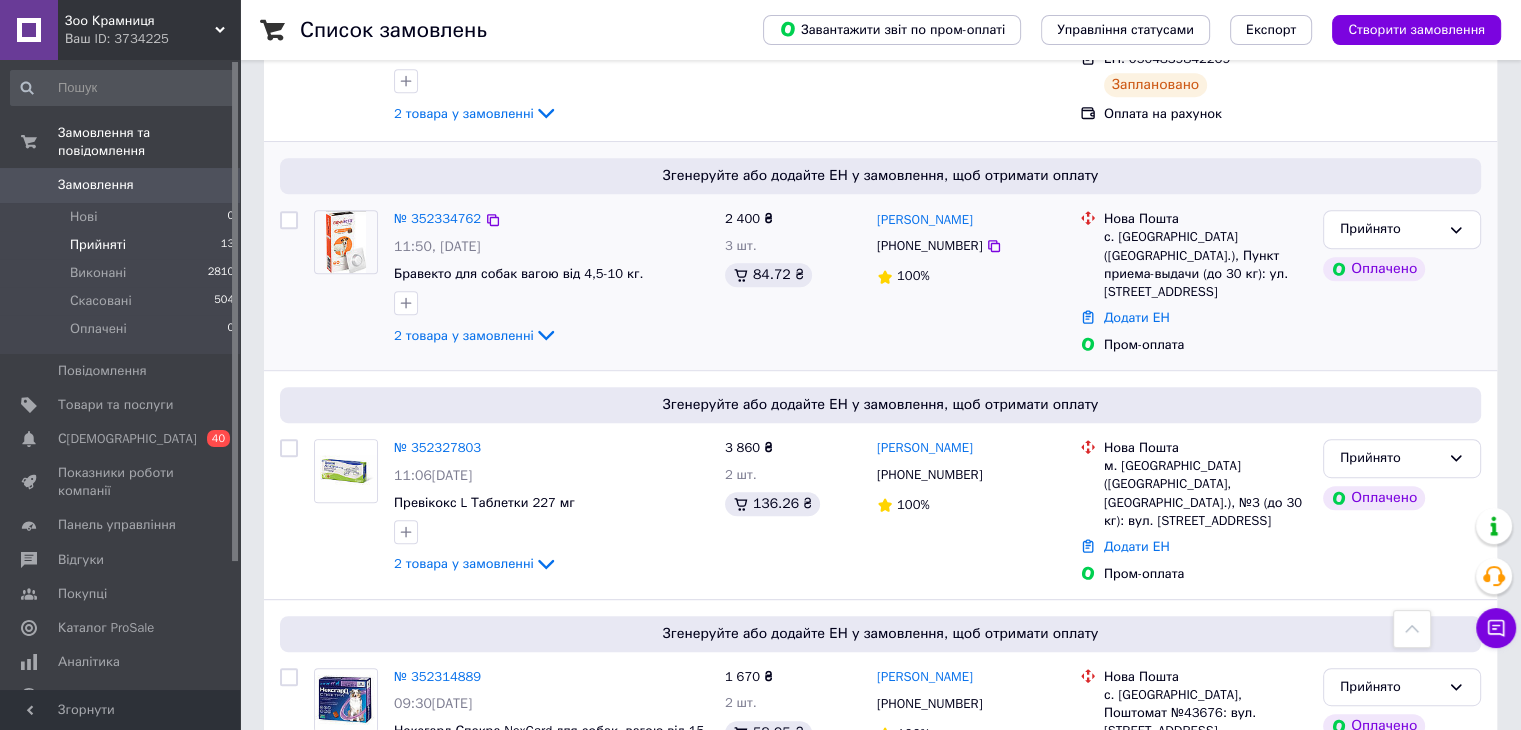 scroll, scrollTop: 900, scrollLeft: 0, axis: vertical 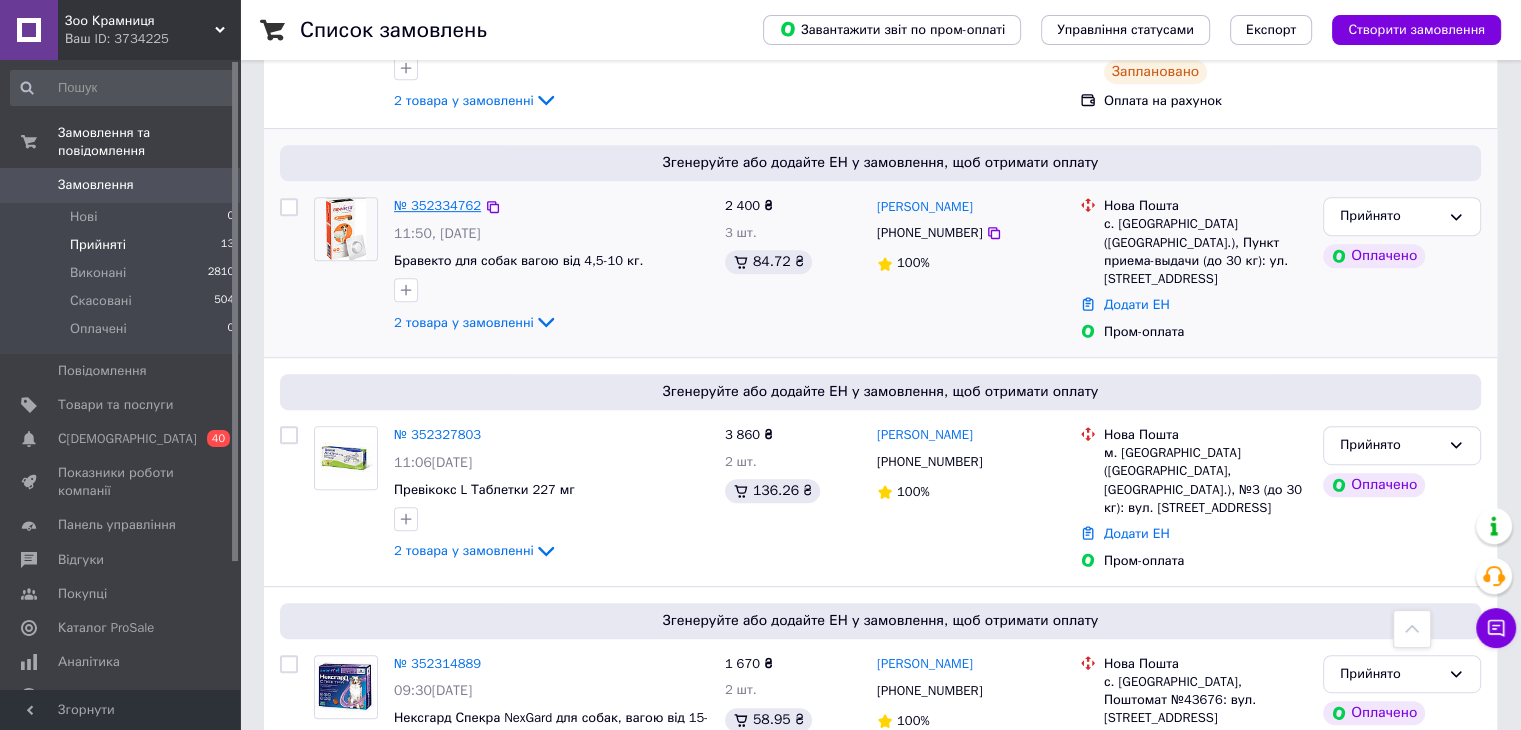 click on "№ 352334762" at bounding box center [437, 205] 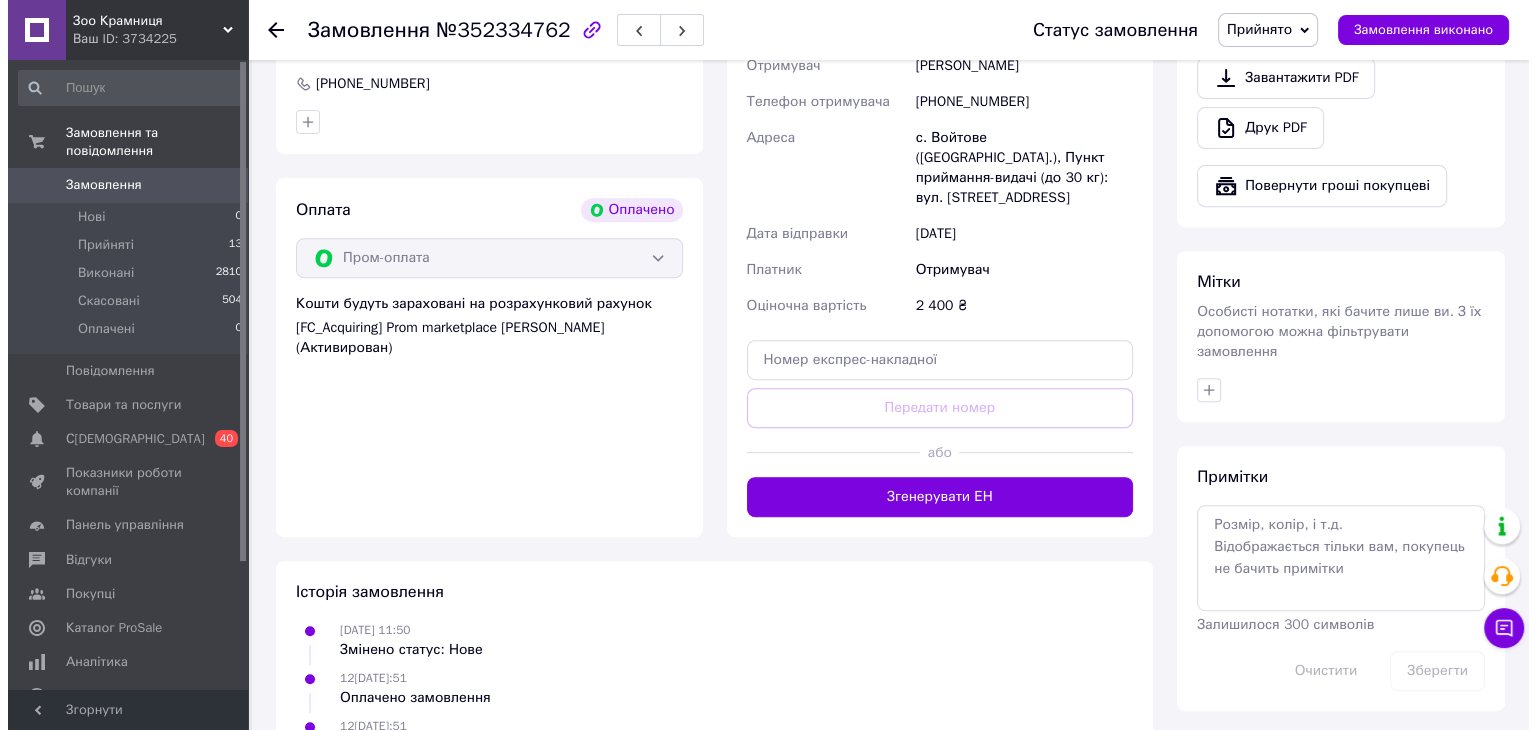 scroll, scrollTop: 470, scrollLeft: 0, axis: vertical 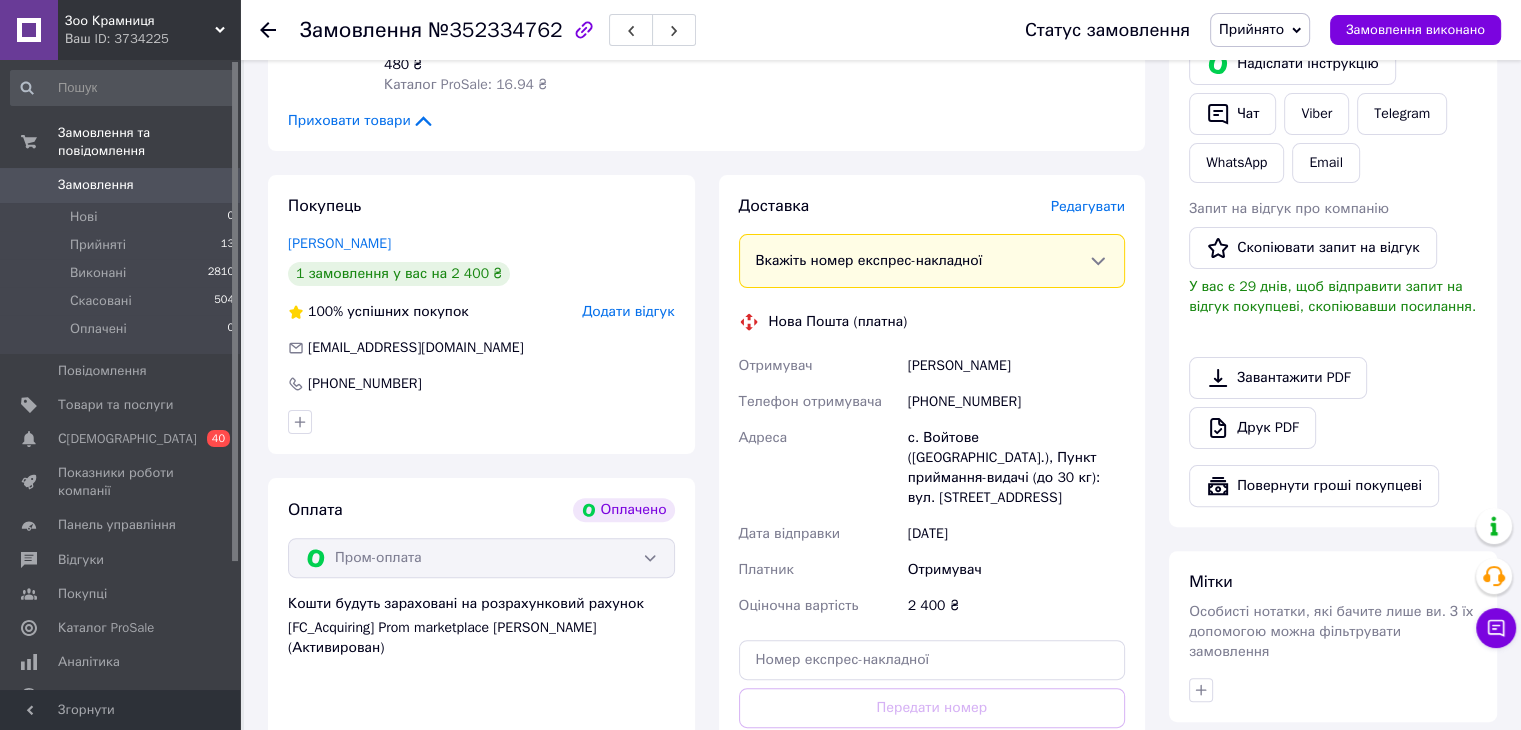 click on "Редагувати" at bounding box center (1088, 206) 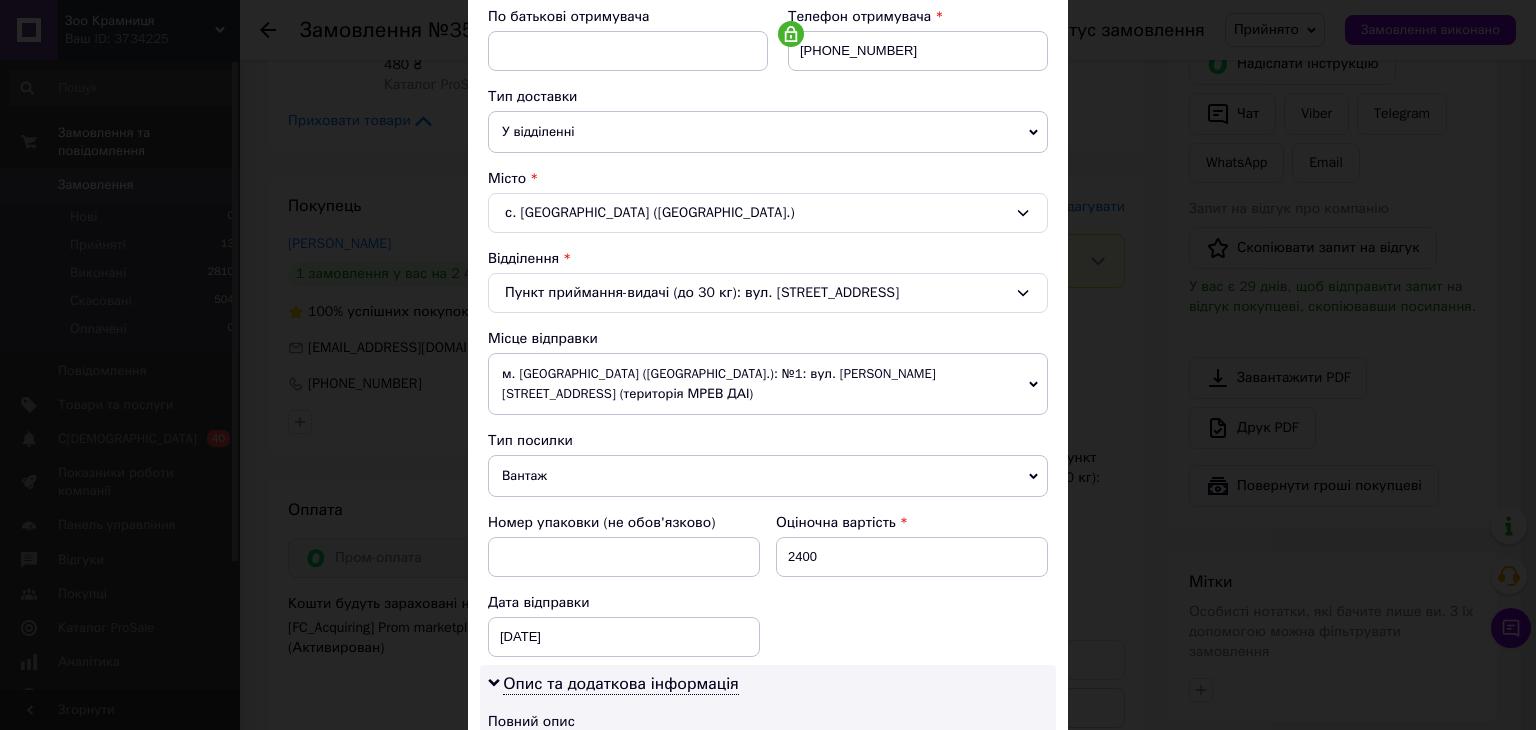 scroll, scrollTop: 400, scrollLeft: 0, axis: vertical 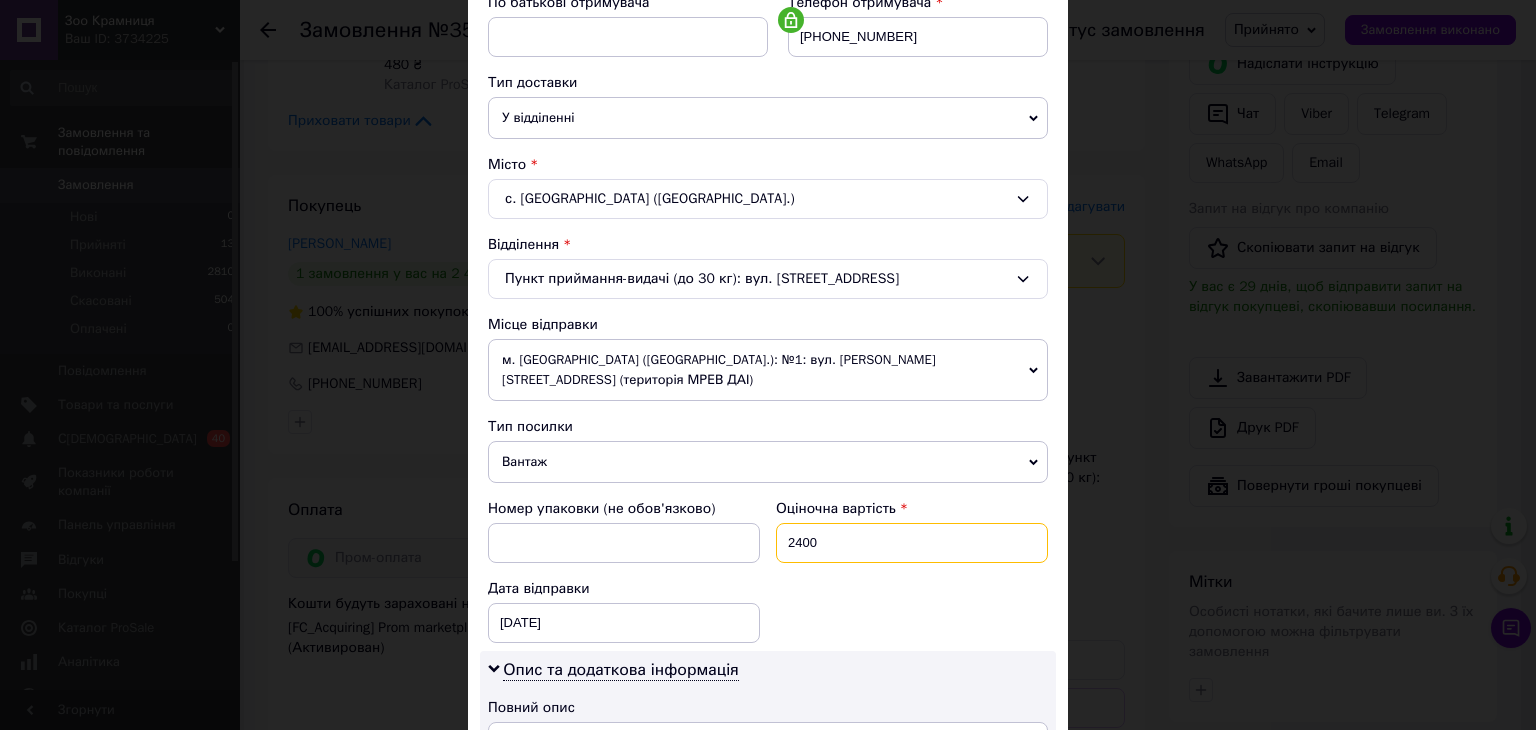 drag, startPoint x: 832, startPoint y: 511, endPoint x: 788, endPoint y: 510, distance: 44.011364 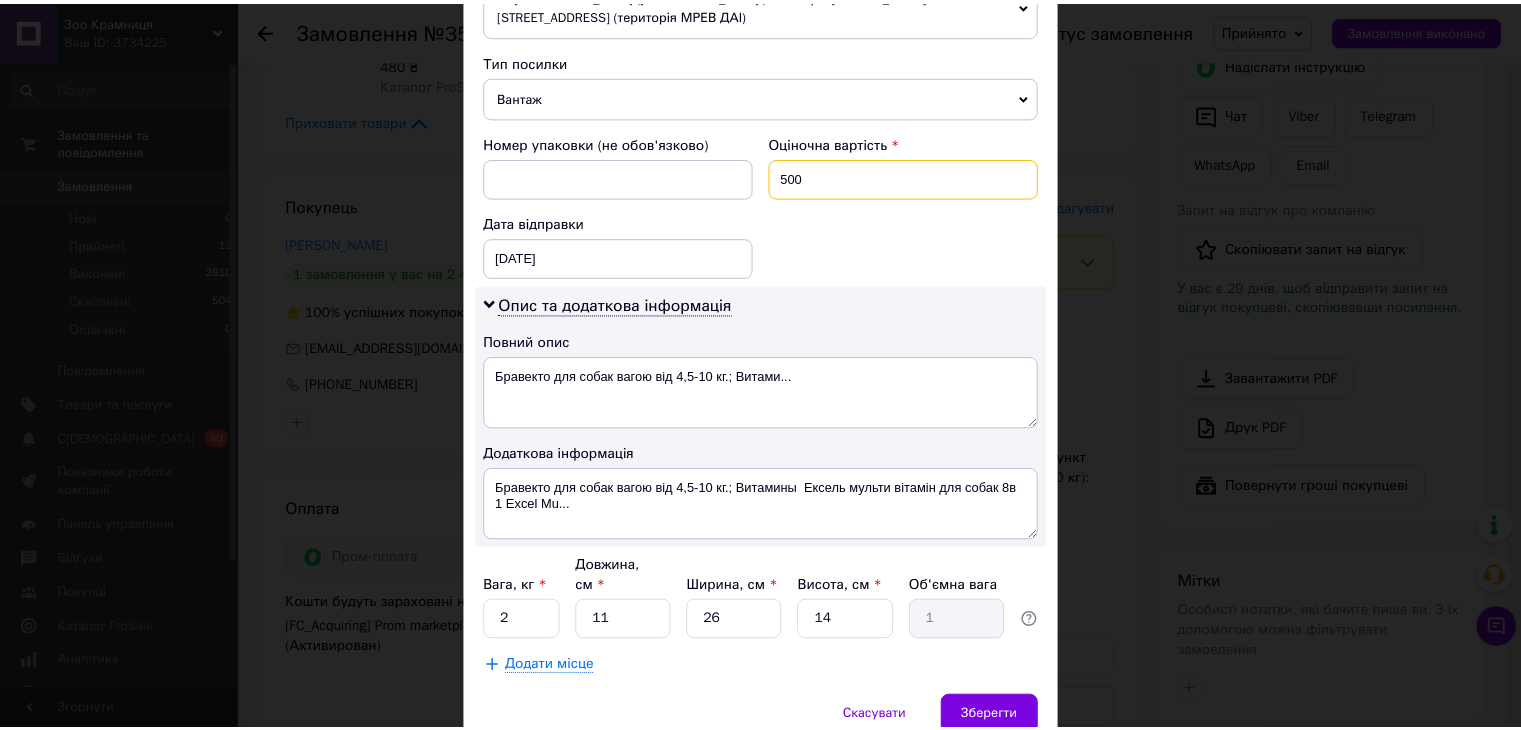 scroll, scrollTop: 800, scrollLeft: 0, axis: vertical 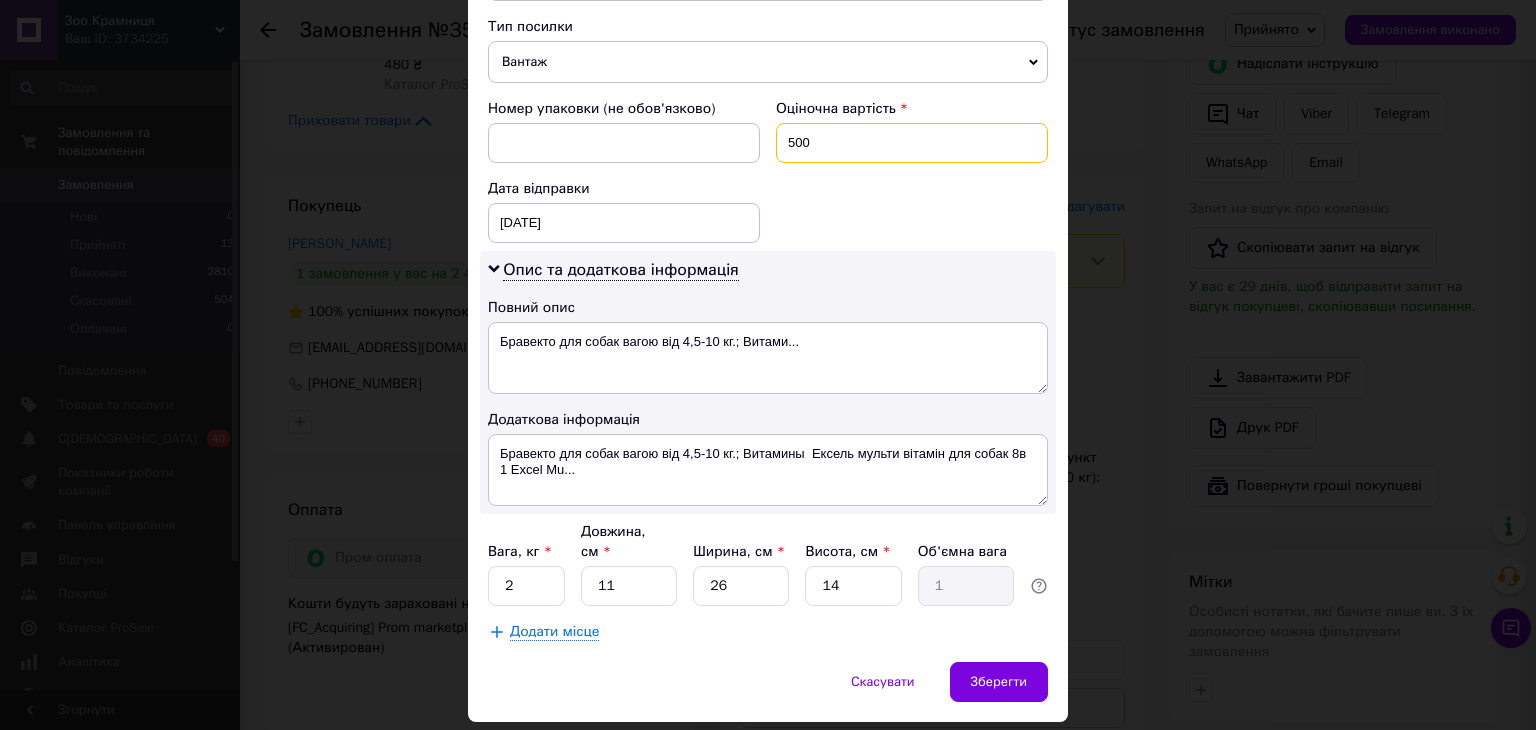 type on "500" 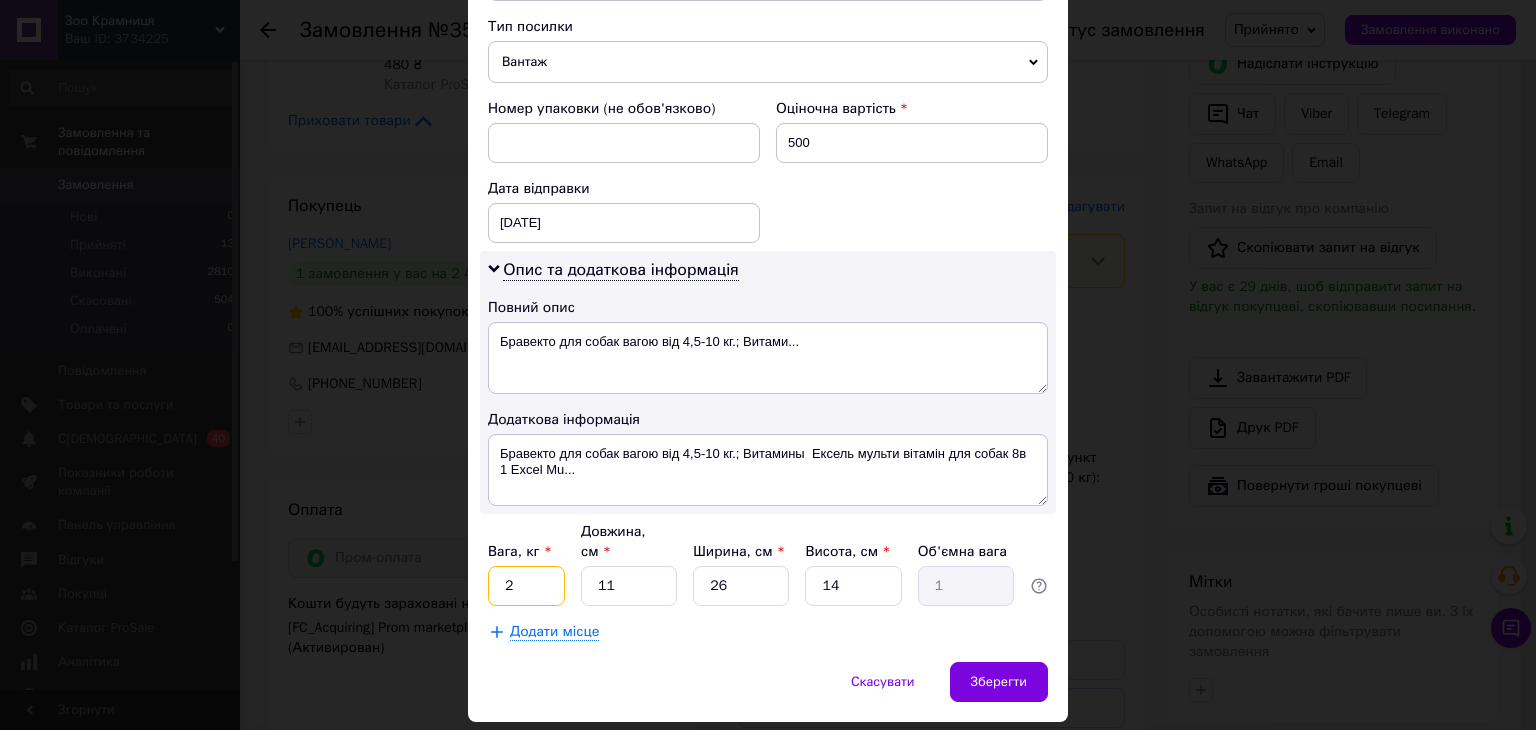 click on "2" at bounding box center [526, 586] 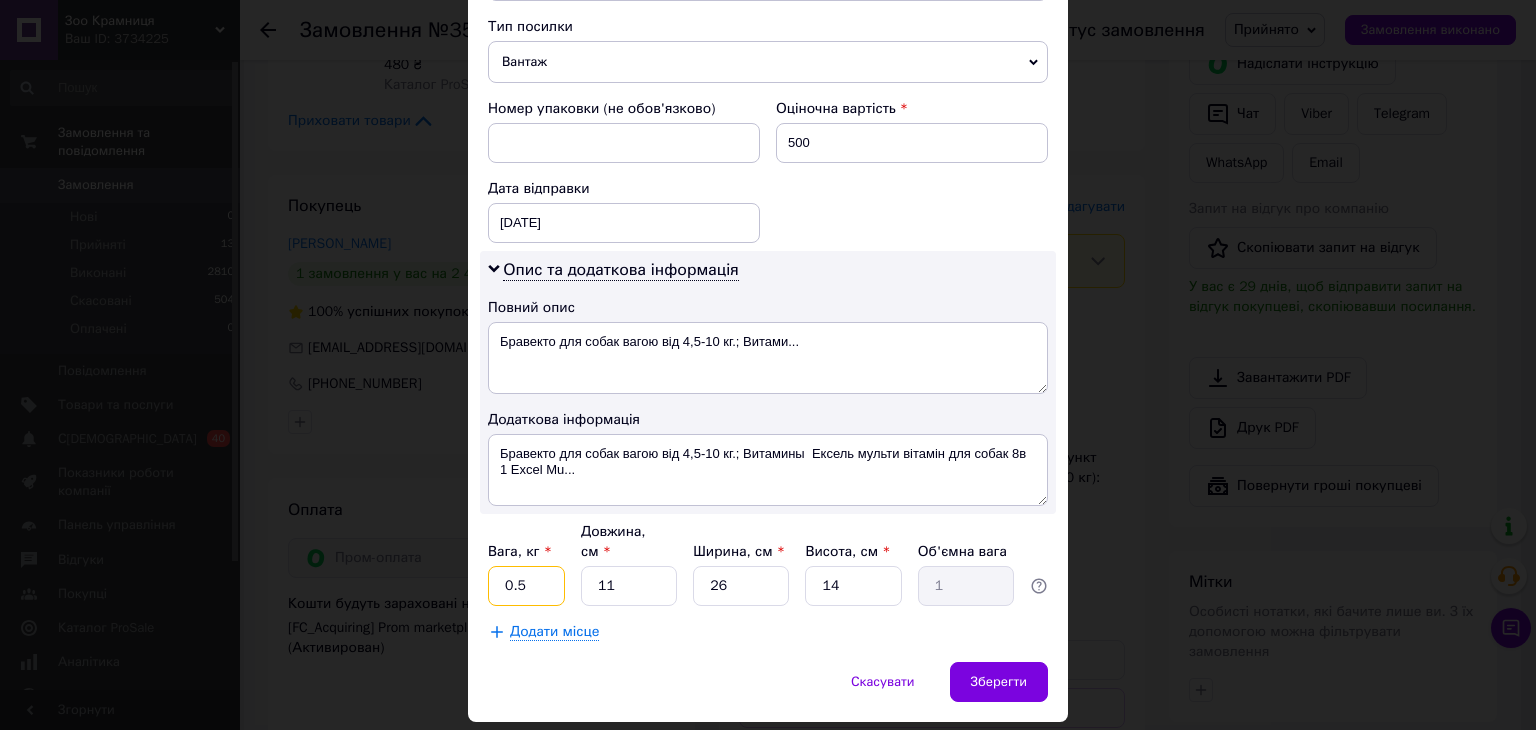 type on "0.5" 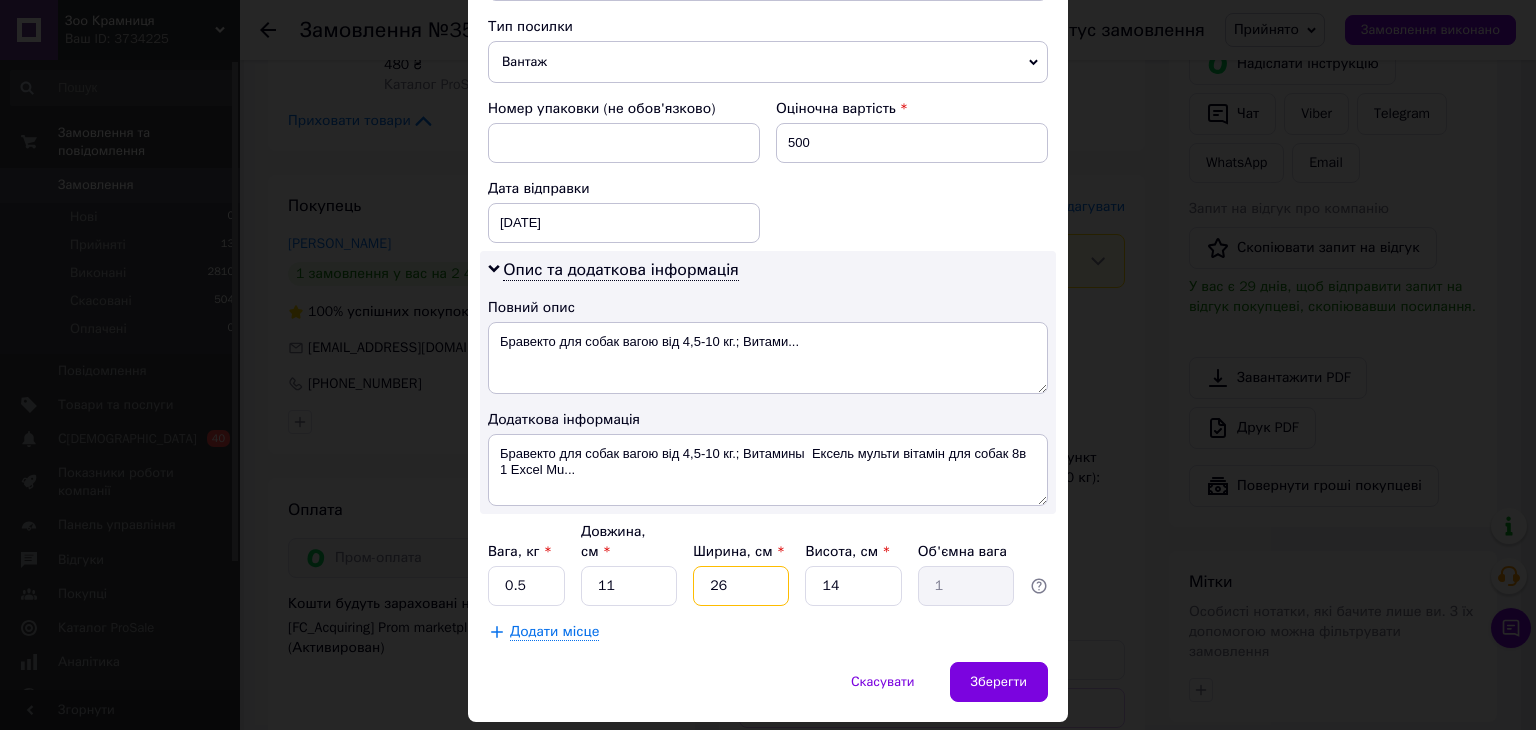 click on "26" at bounding box center [741, 586] 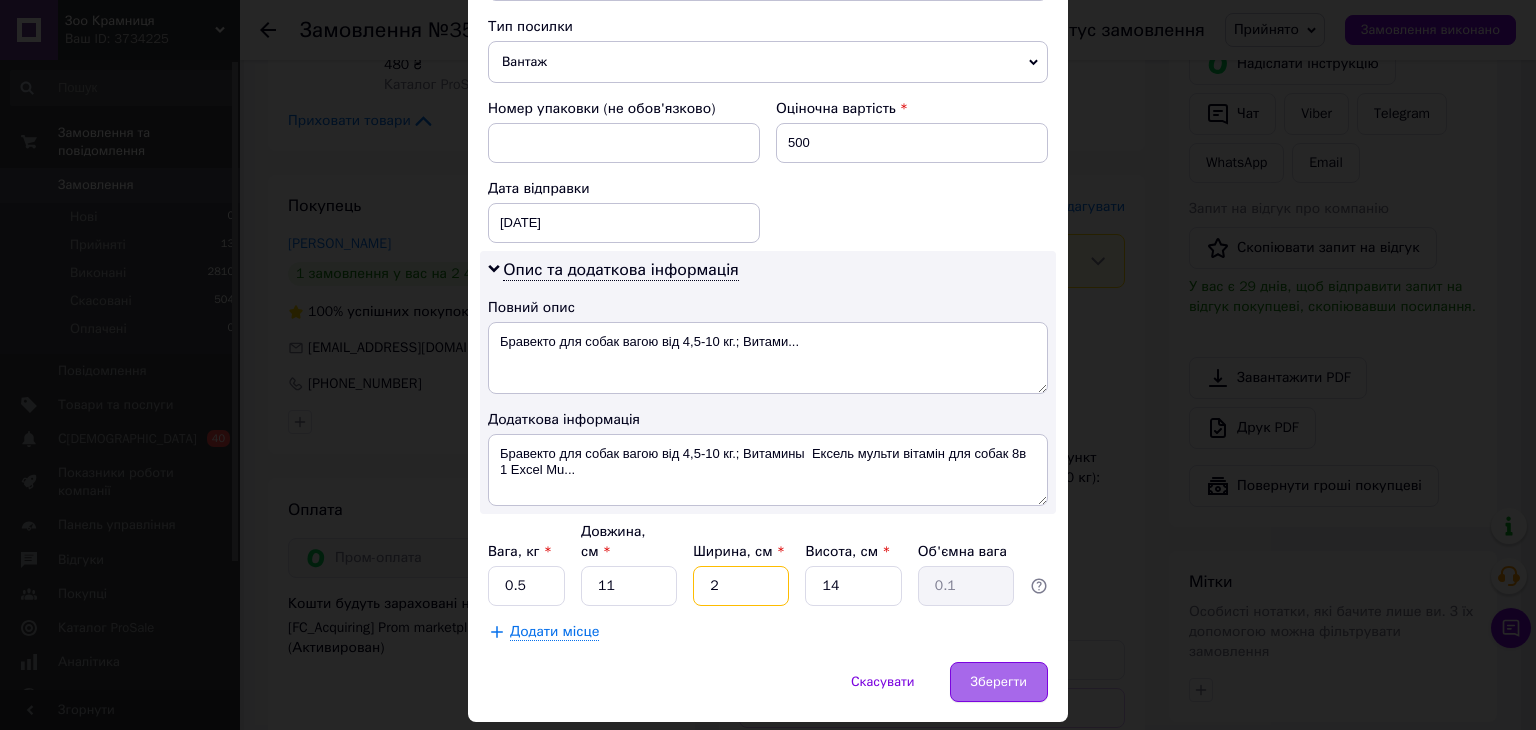 type on "2" 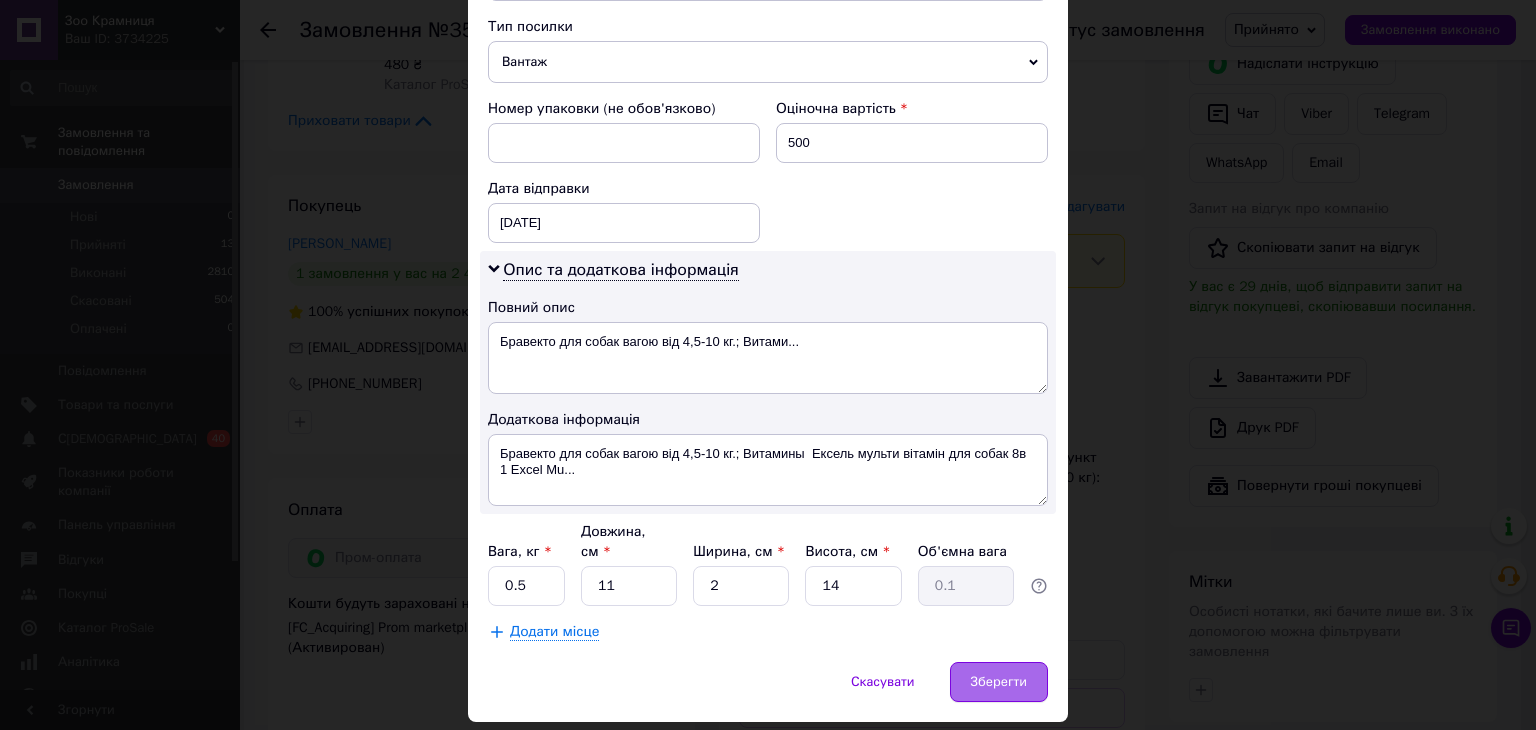 click on "Зберегти" at bounding box center [999, 682] 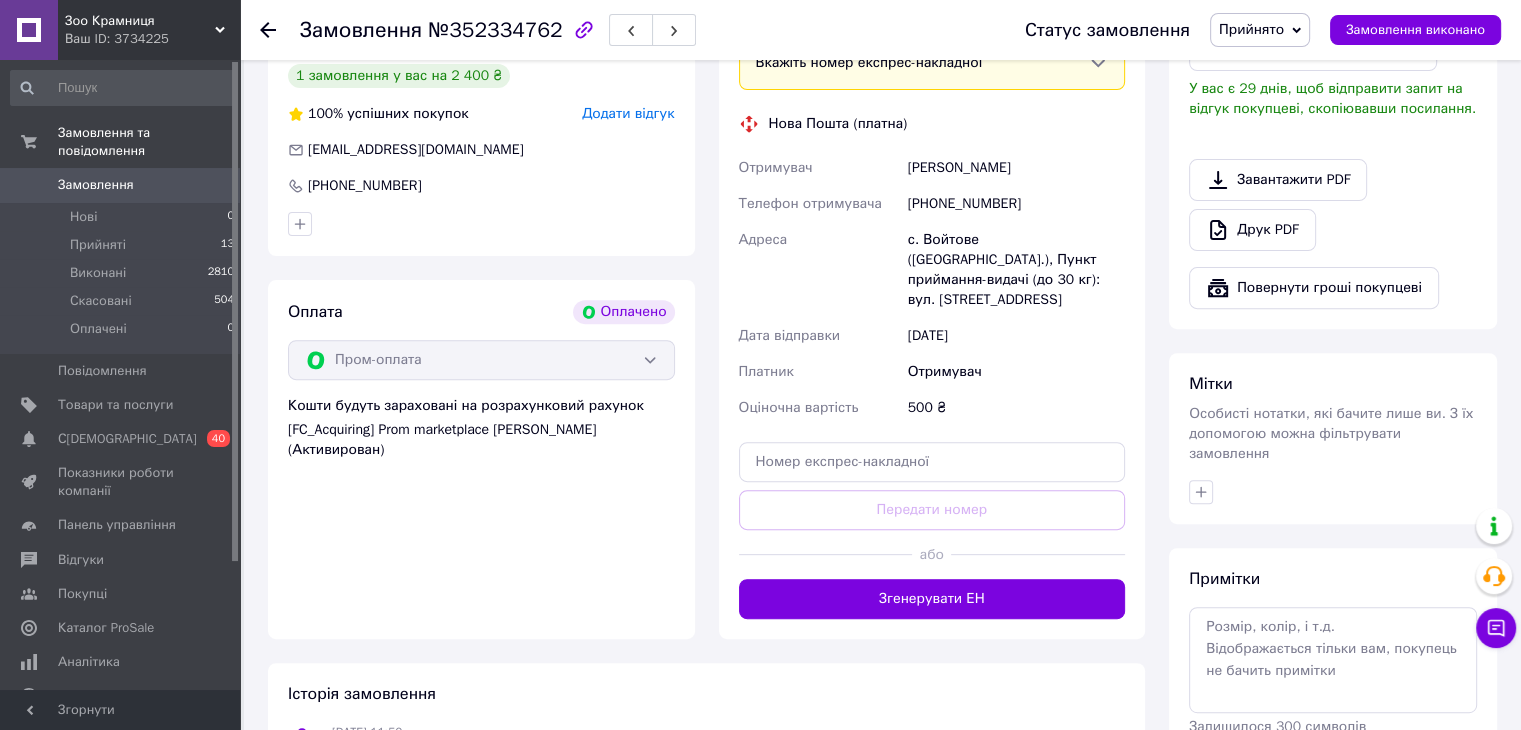 scroll, scrollTop: 670, scrollLeft: 0, axis: vertical 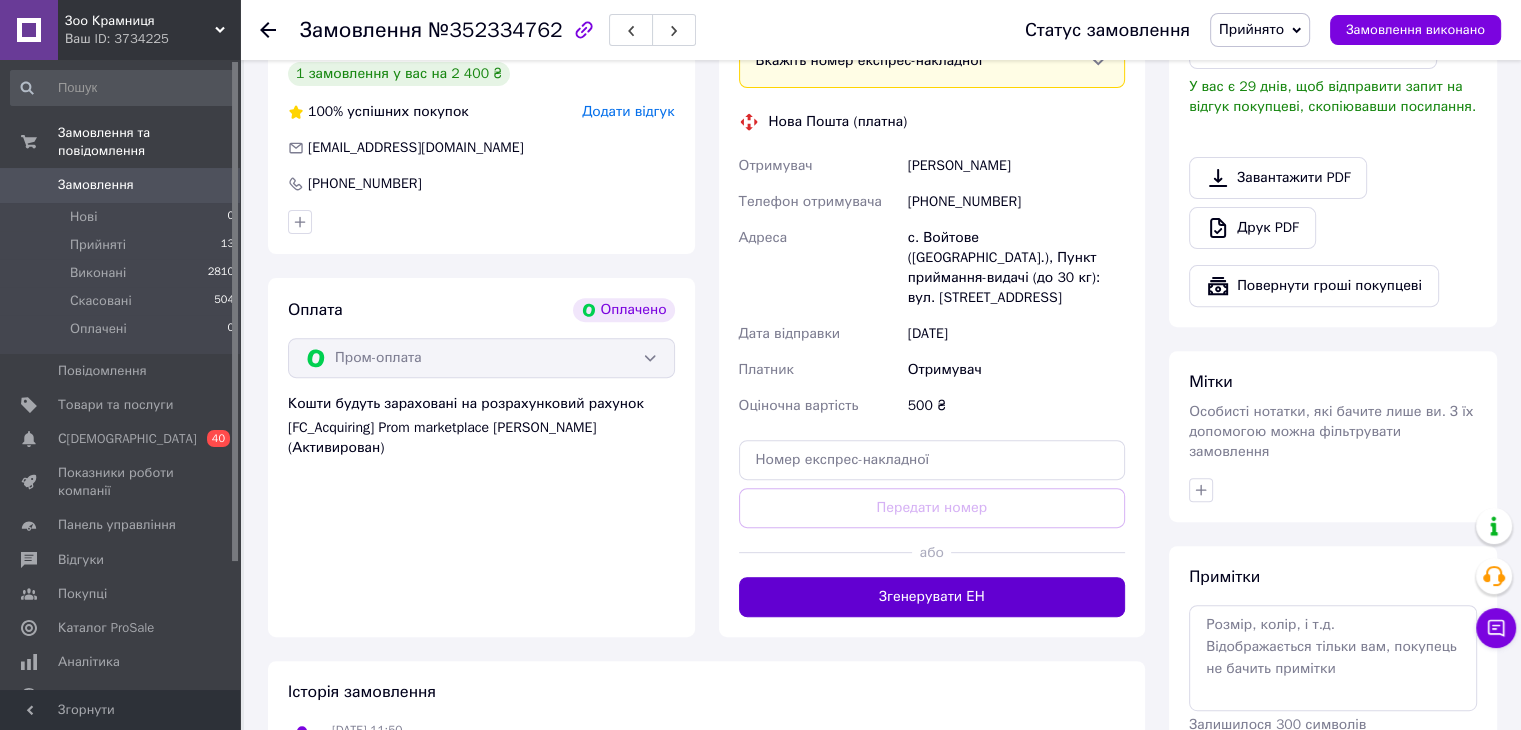 click on "Згенерувати ЕН" at bounding box center (932, 597) 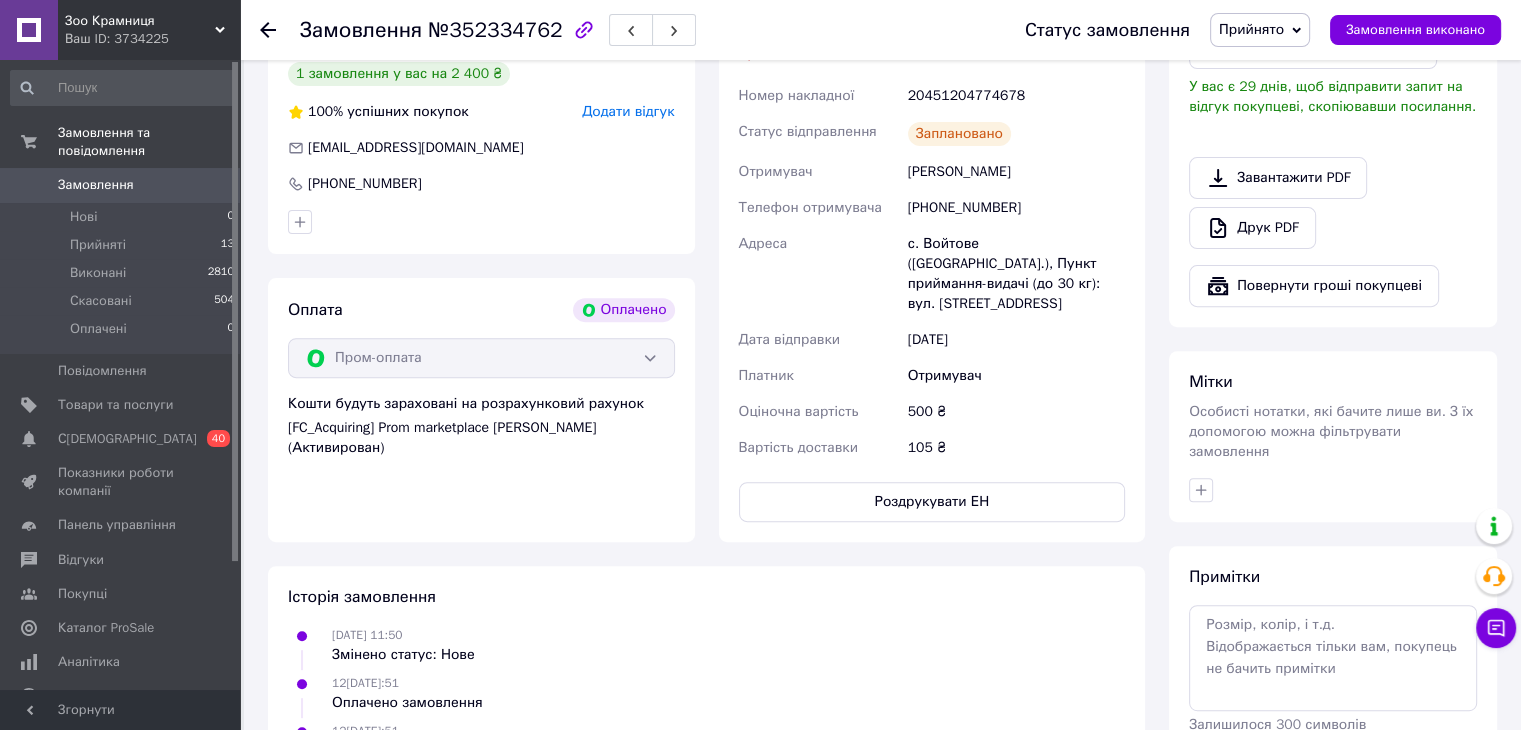 click 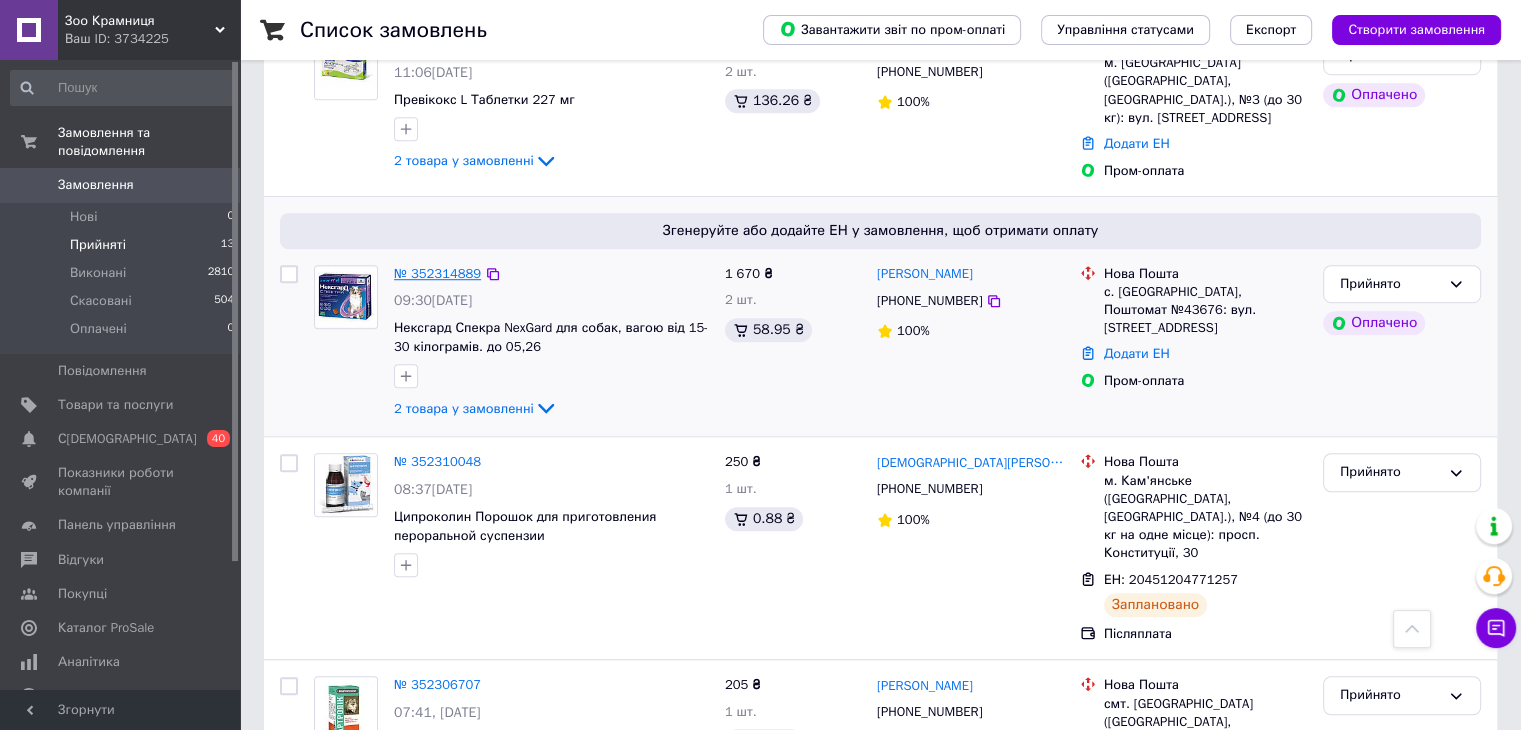 scroll, scrollTop: 1300, scrollLeft: 0, axis: vertical 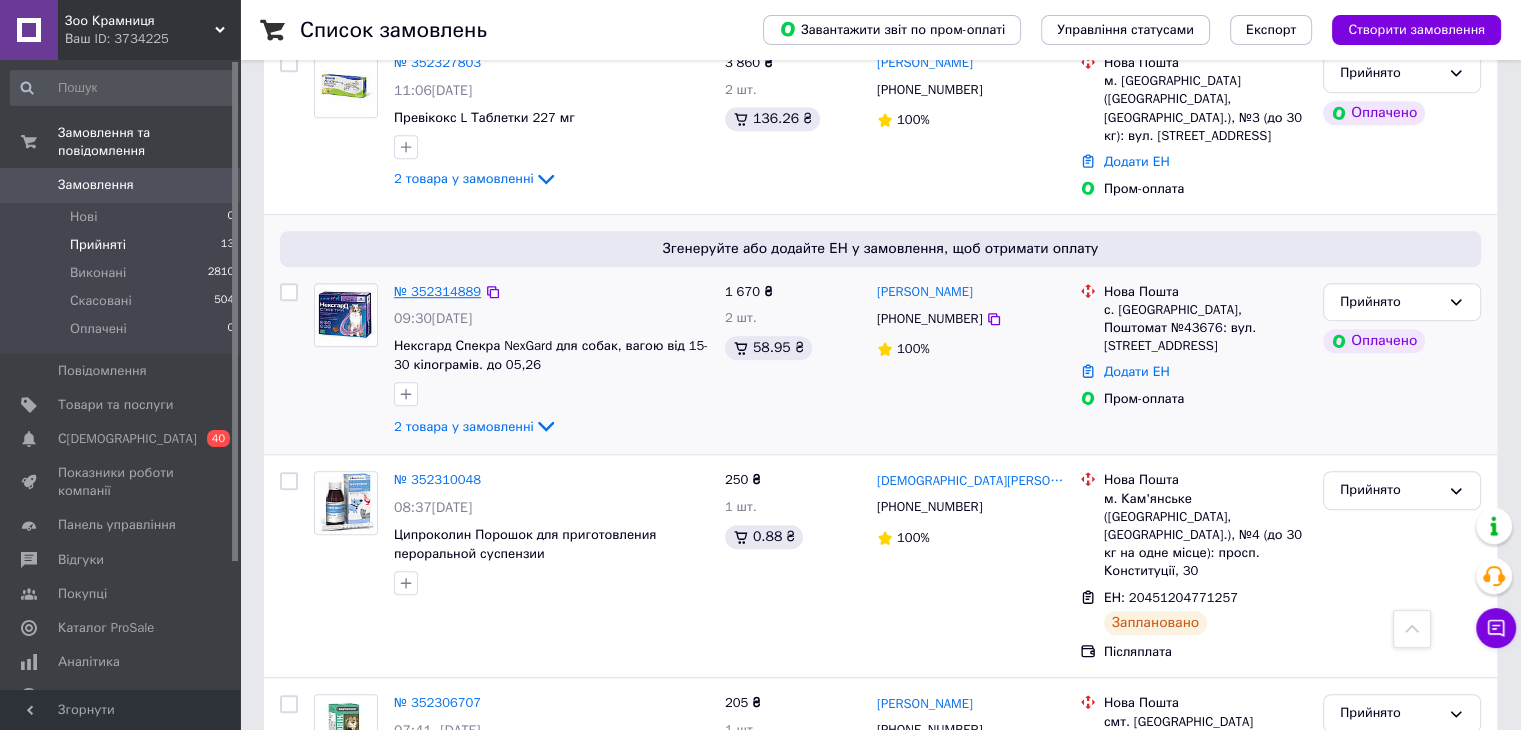 click on "№ 352314889" at bounding box center [437, 291] 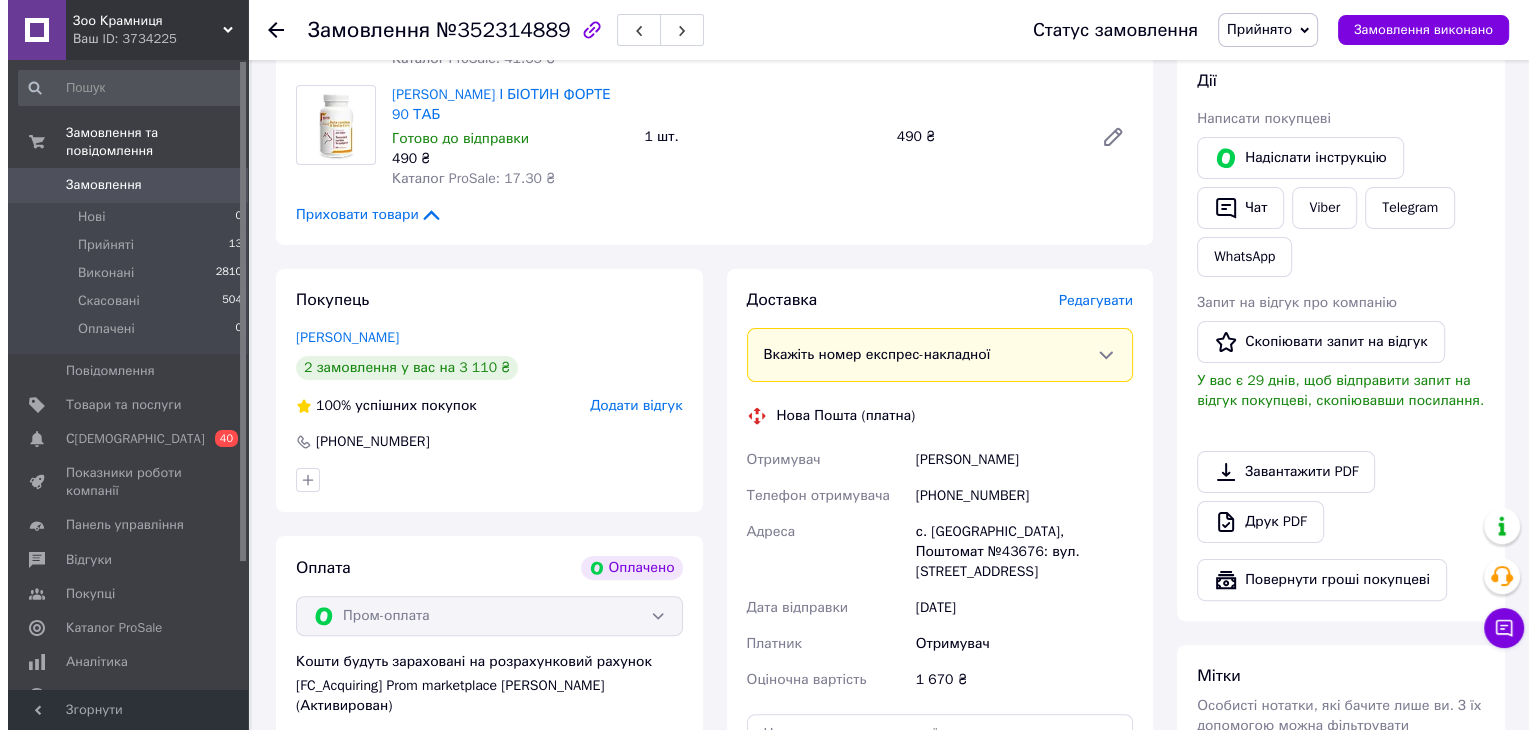 scroll, scrollTop: 367, scrollLeft: 0, axis: vertical 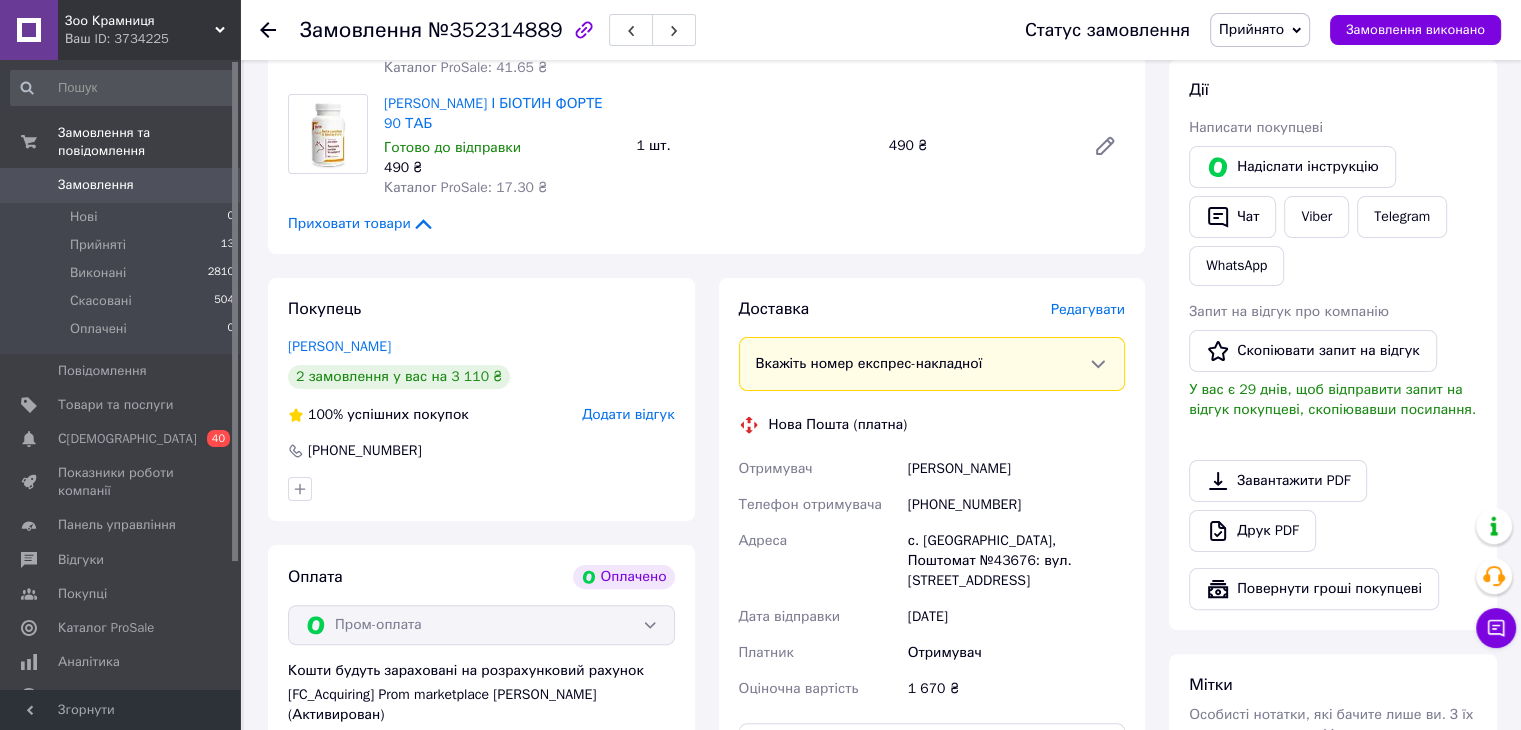 click on "Редагувати" at bounding box center (1088, 309) 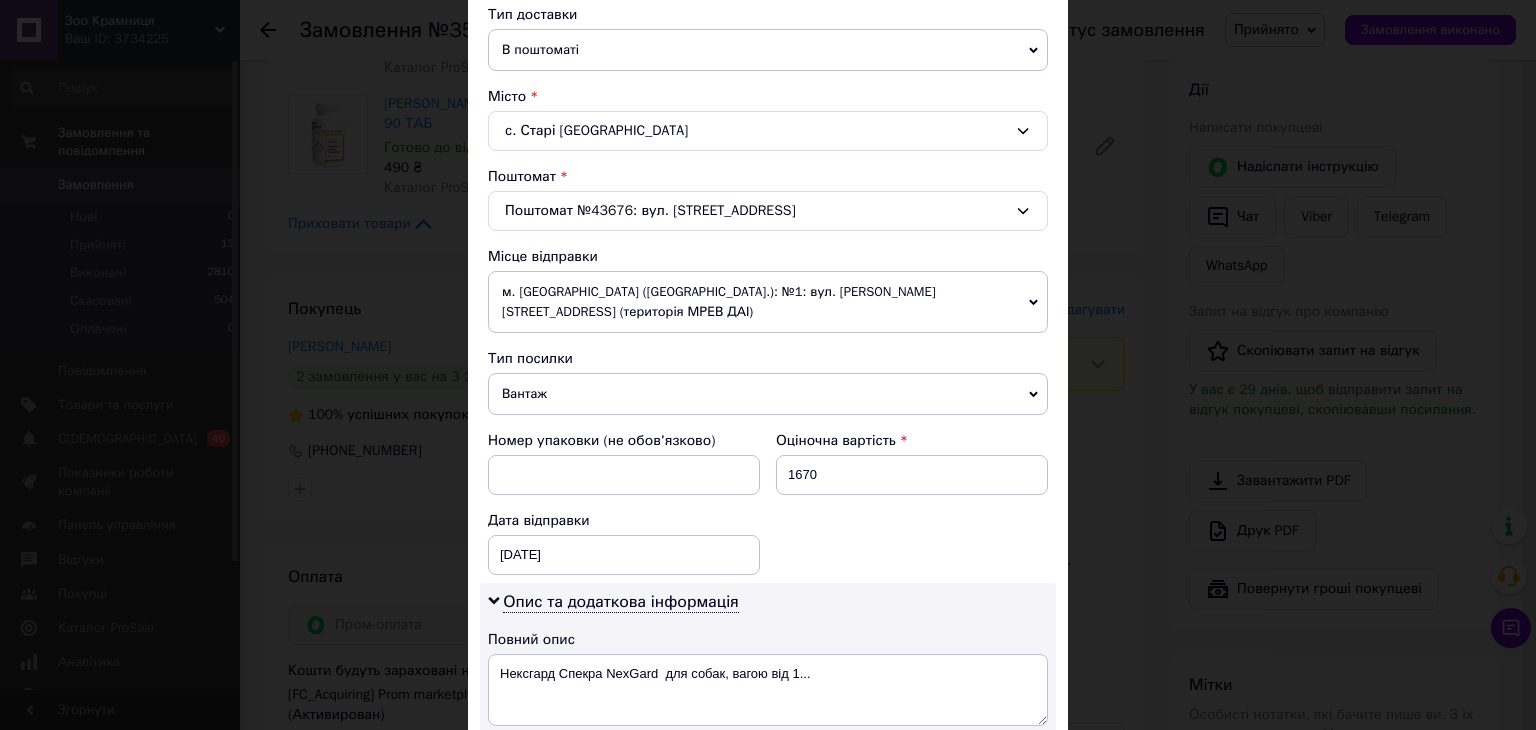 scroll, scrollTop: 500, scrollLeft: 0, axis: vertical 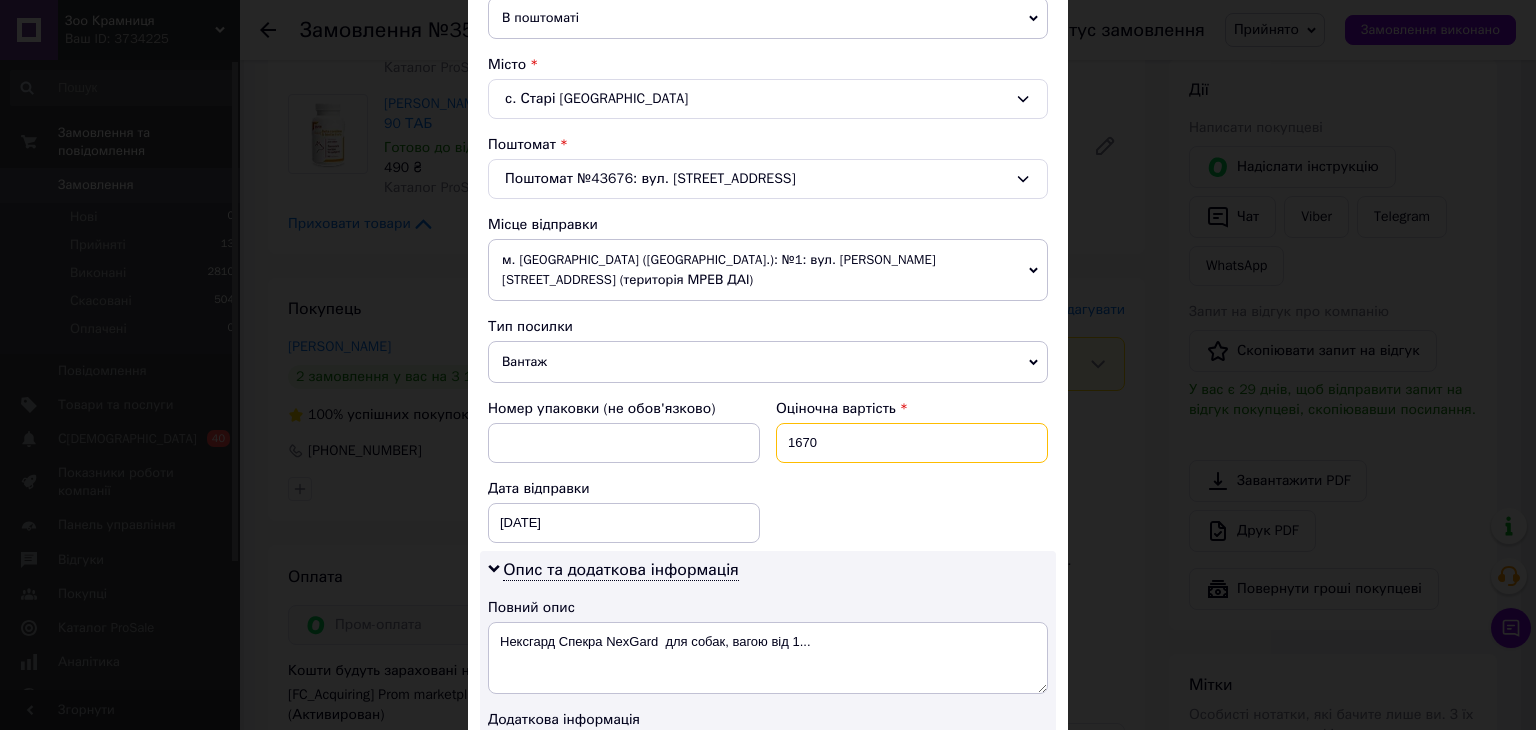drag, startPoint x: 824, startPoint y: 413, endPoint x: 775, endPoint y: 421, distance: 49.648766 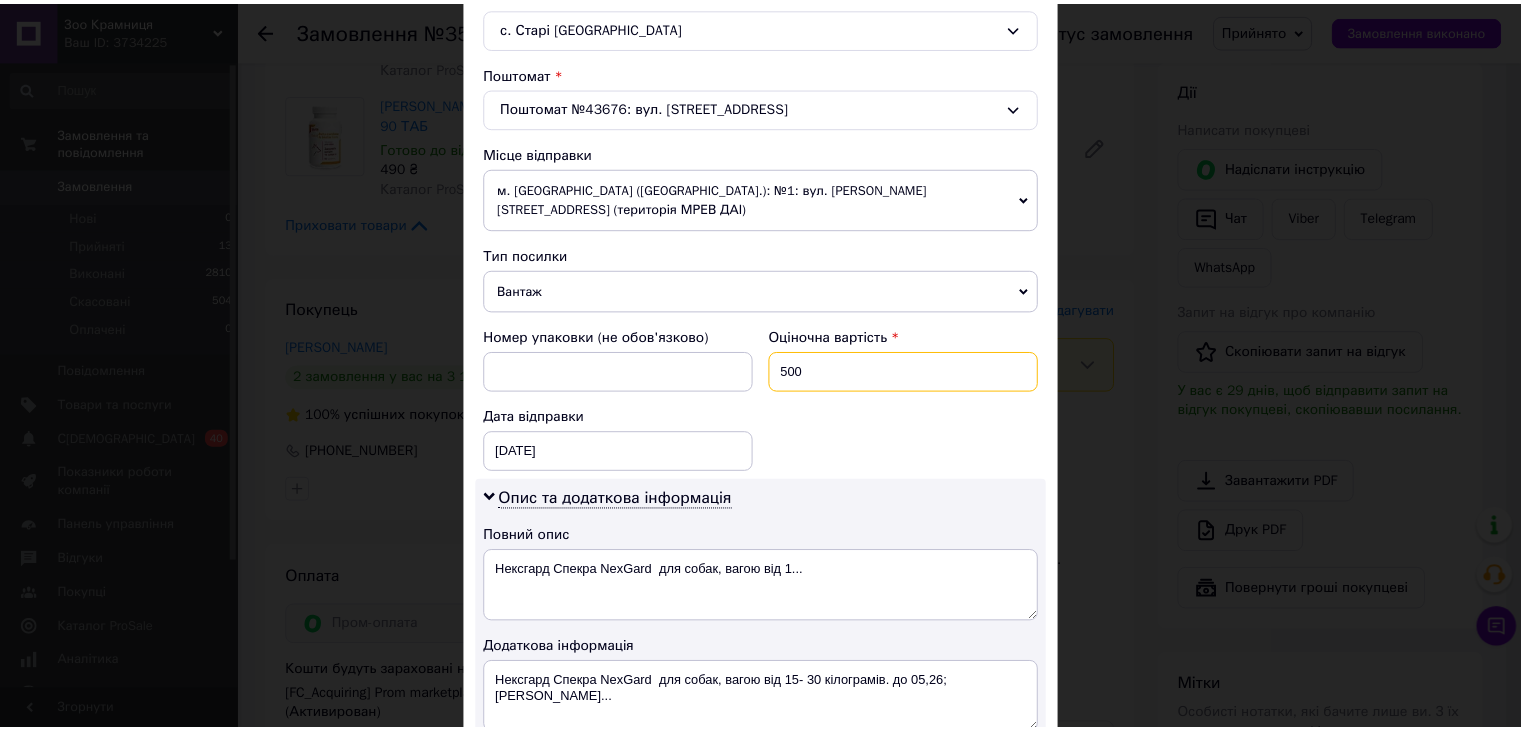 scroll, scrollTop: 816, scrollLeft: 0, axis: vertical 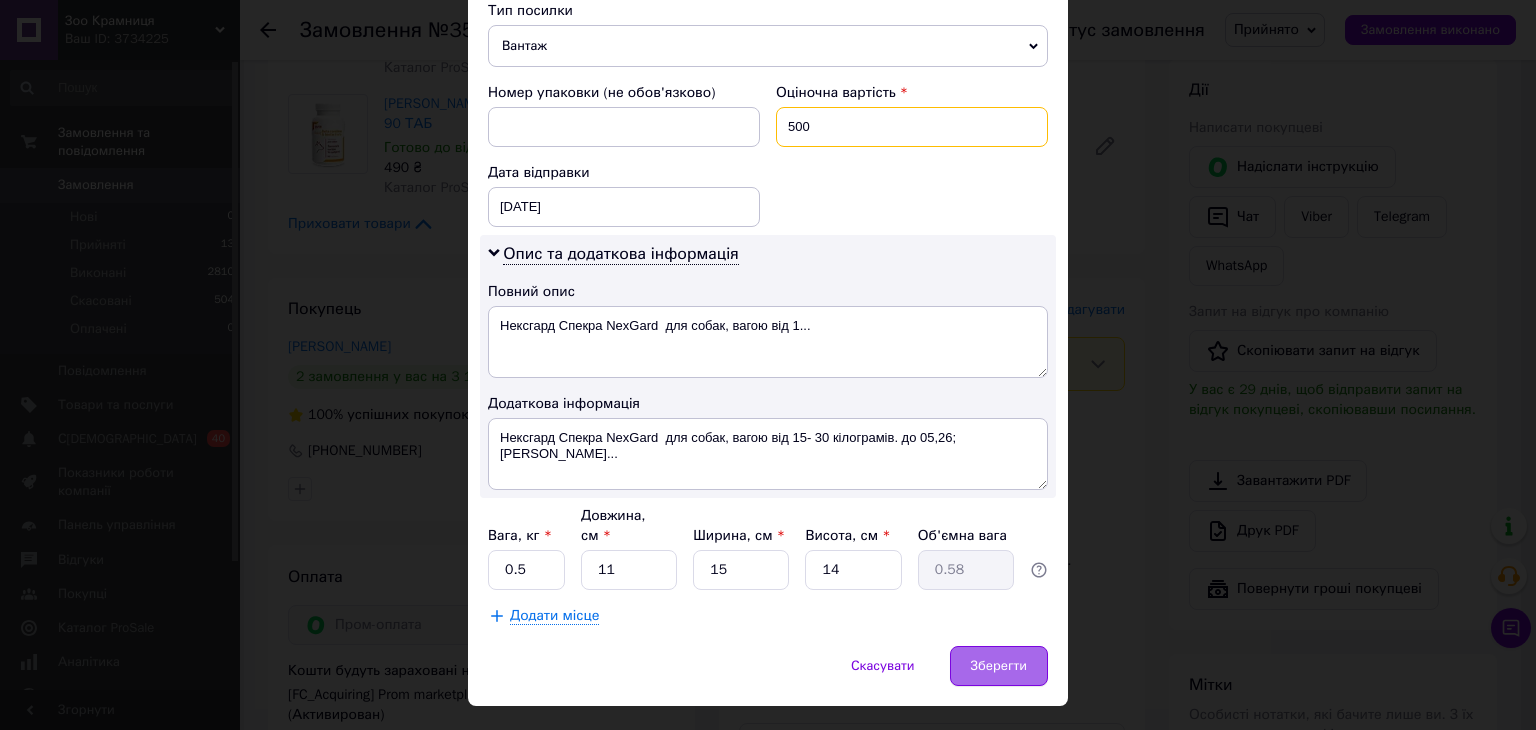 type on "500" 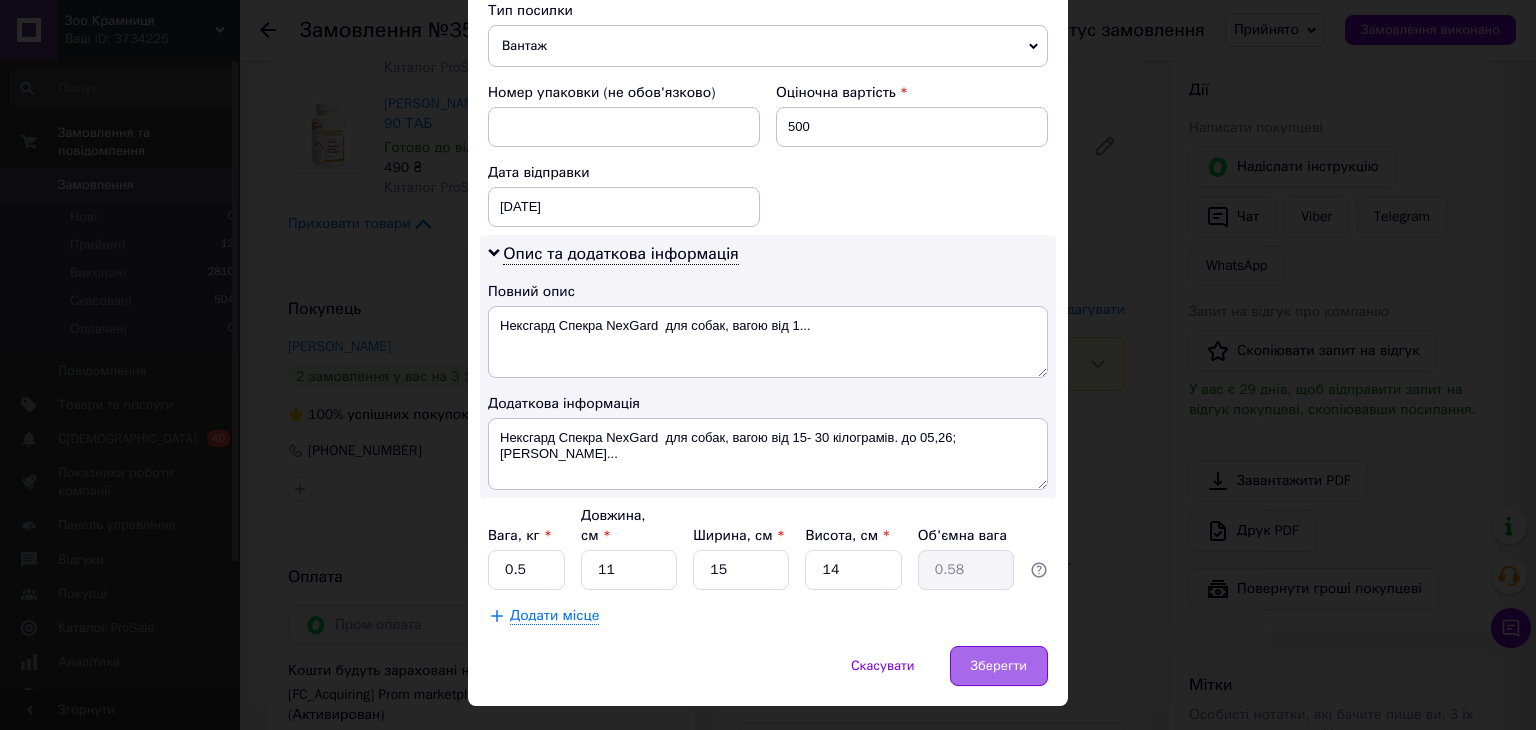 click on "Зберегти" at bounding box center (999, 666) 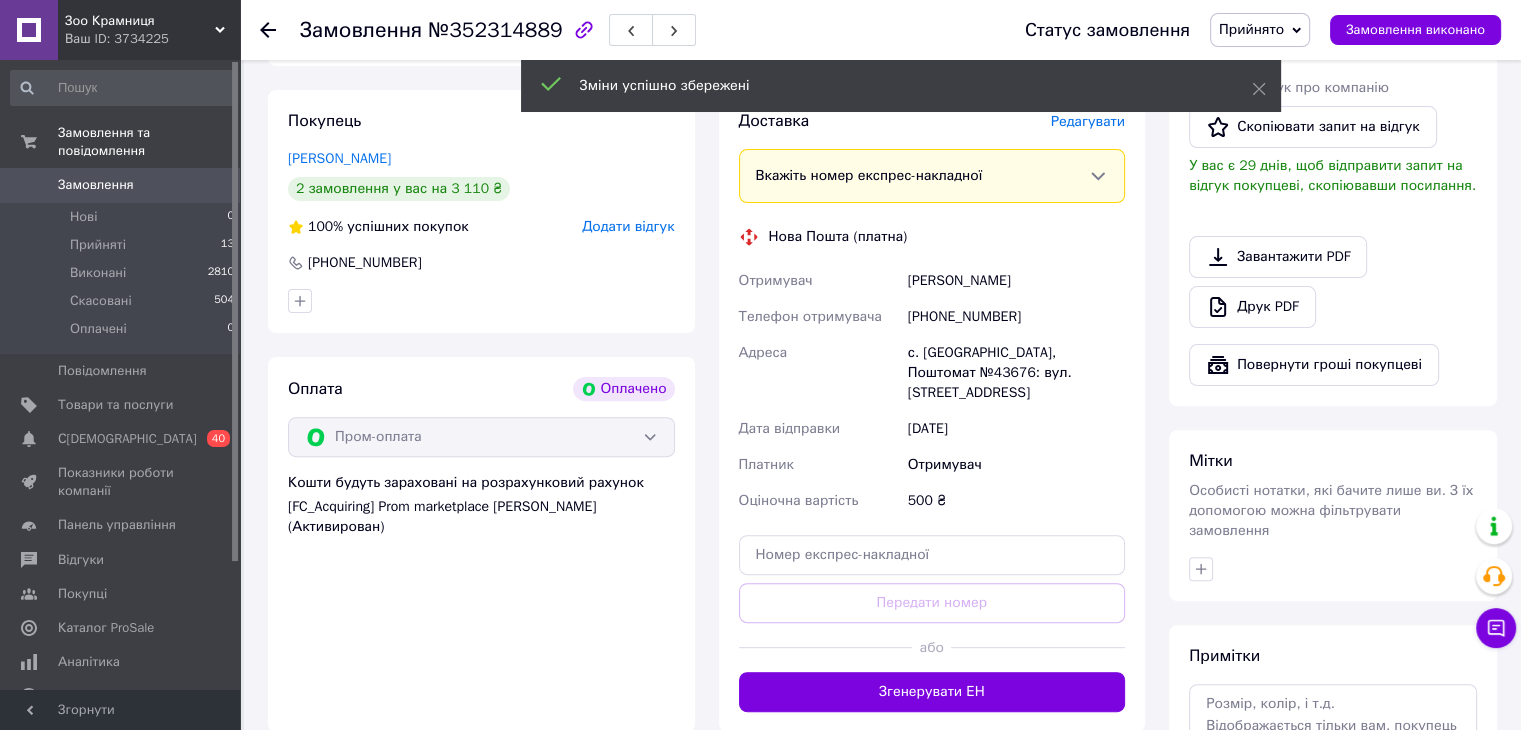 scroll, scrollTop: 567, scrollLeft: 0, axis: vertical 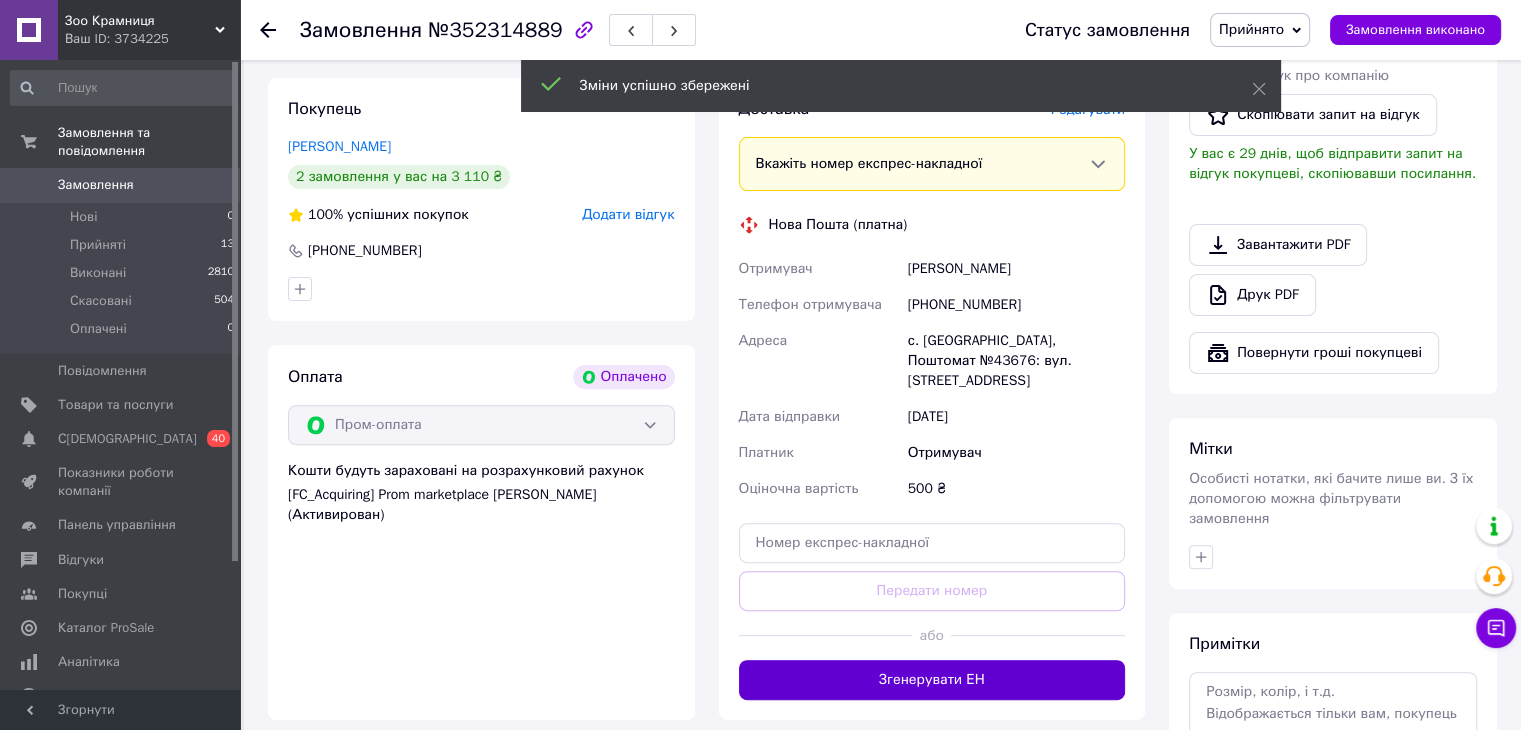 click on "Згенерувати ЕН" at bounding box center (932, 680) 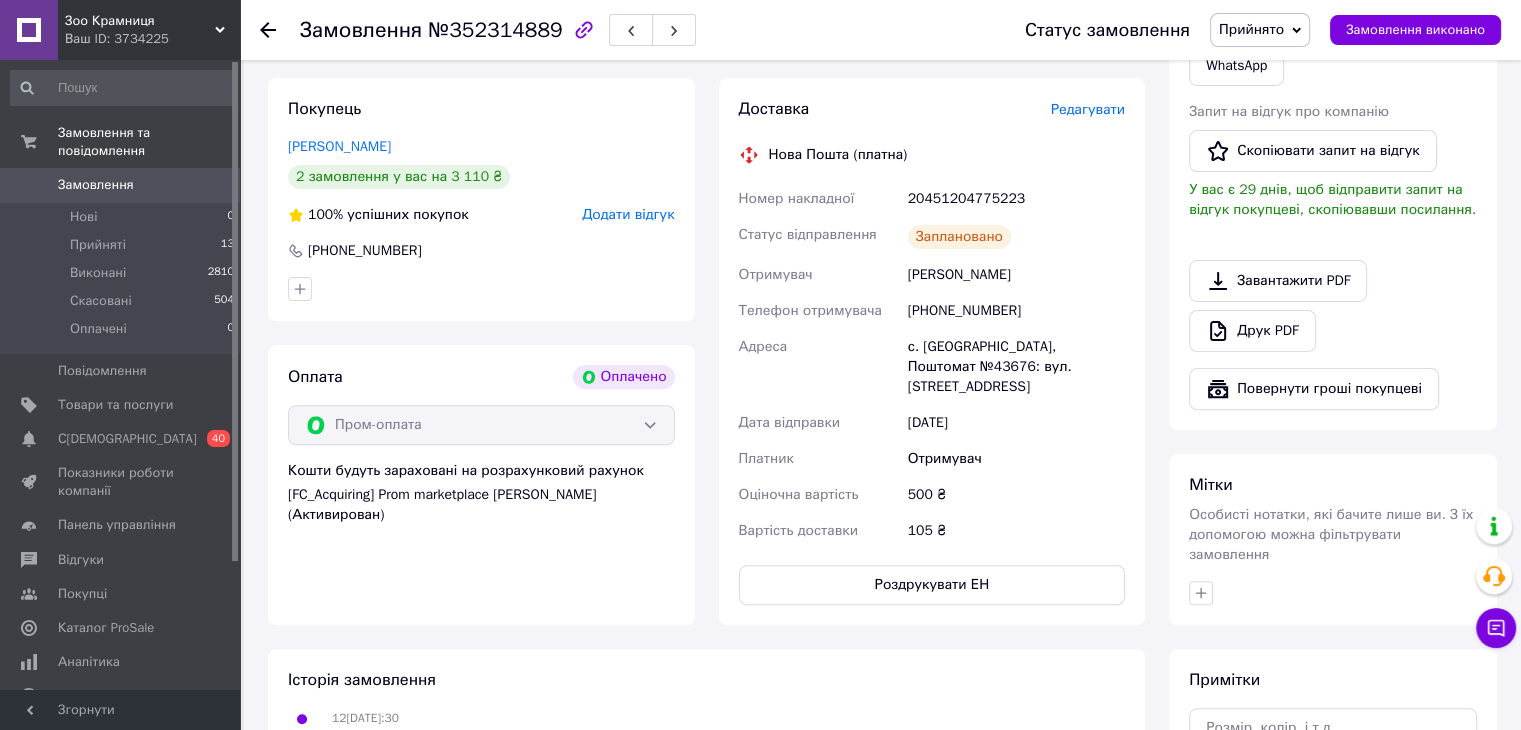 click at bounding box center (268, 30) 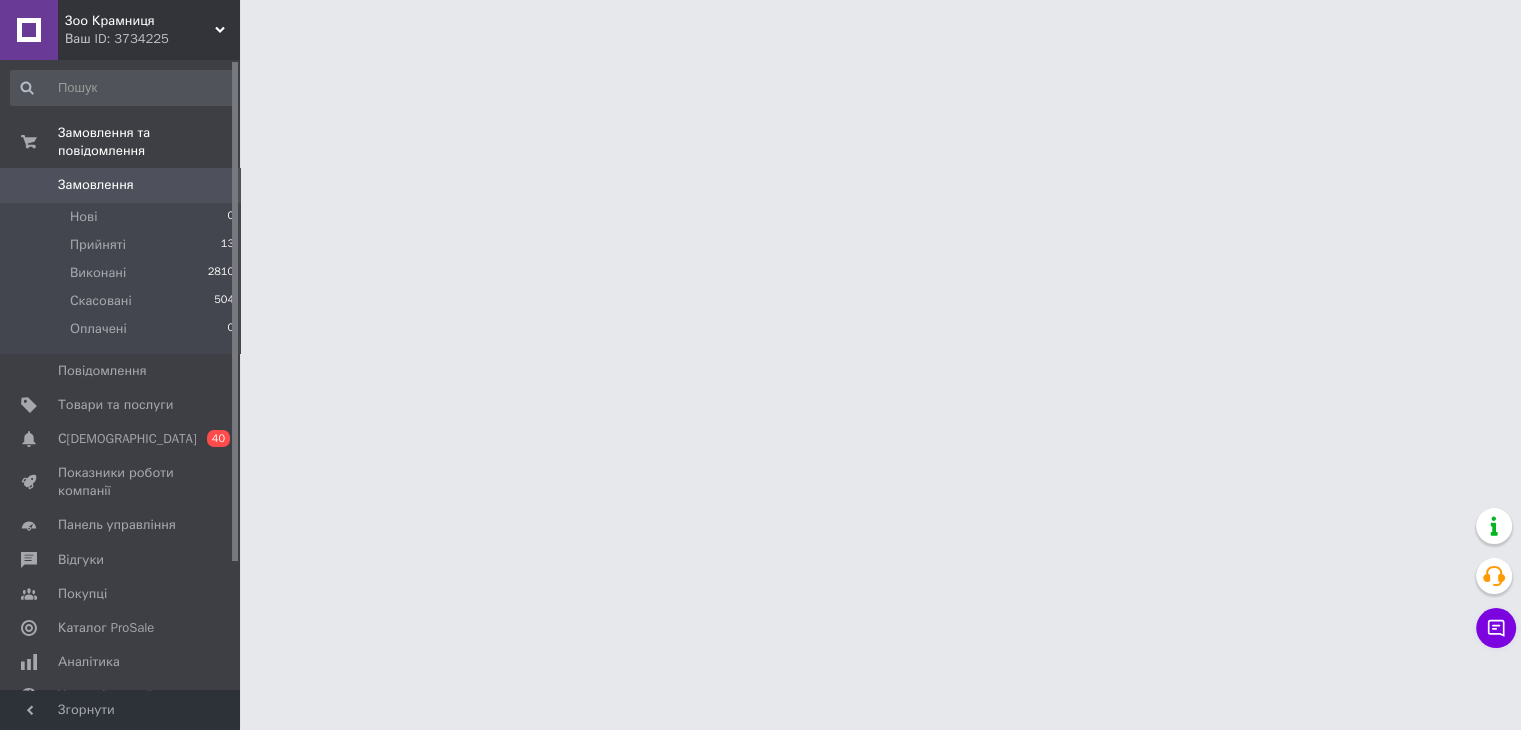 scroll, scrollTop: 0, scrollLeft: 0, axis: both 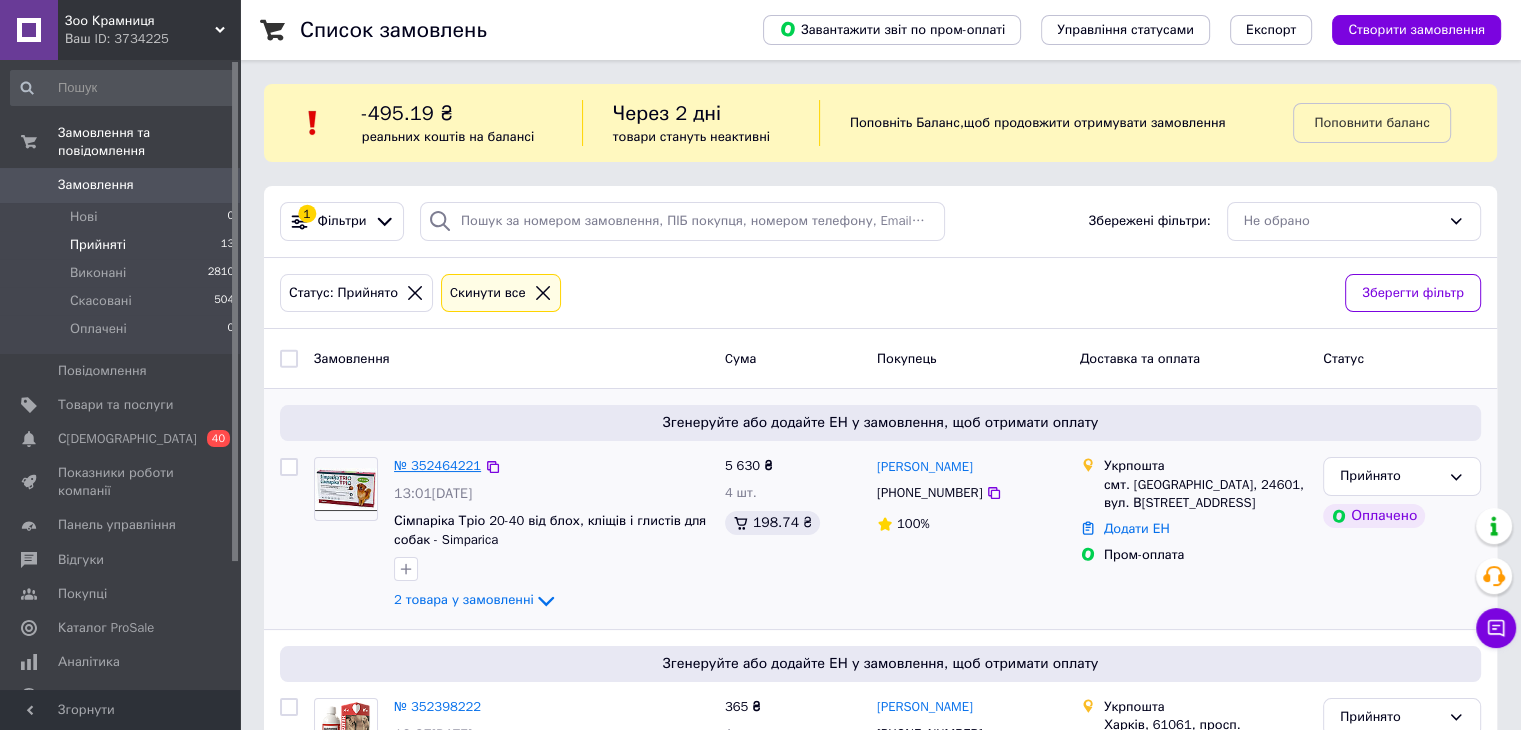click on "№ 352464221" at bounding box center (437, 465) 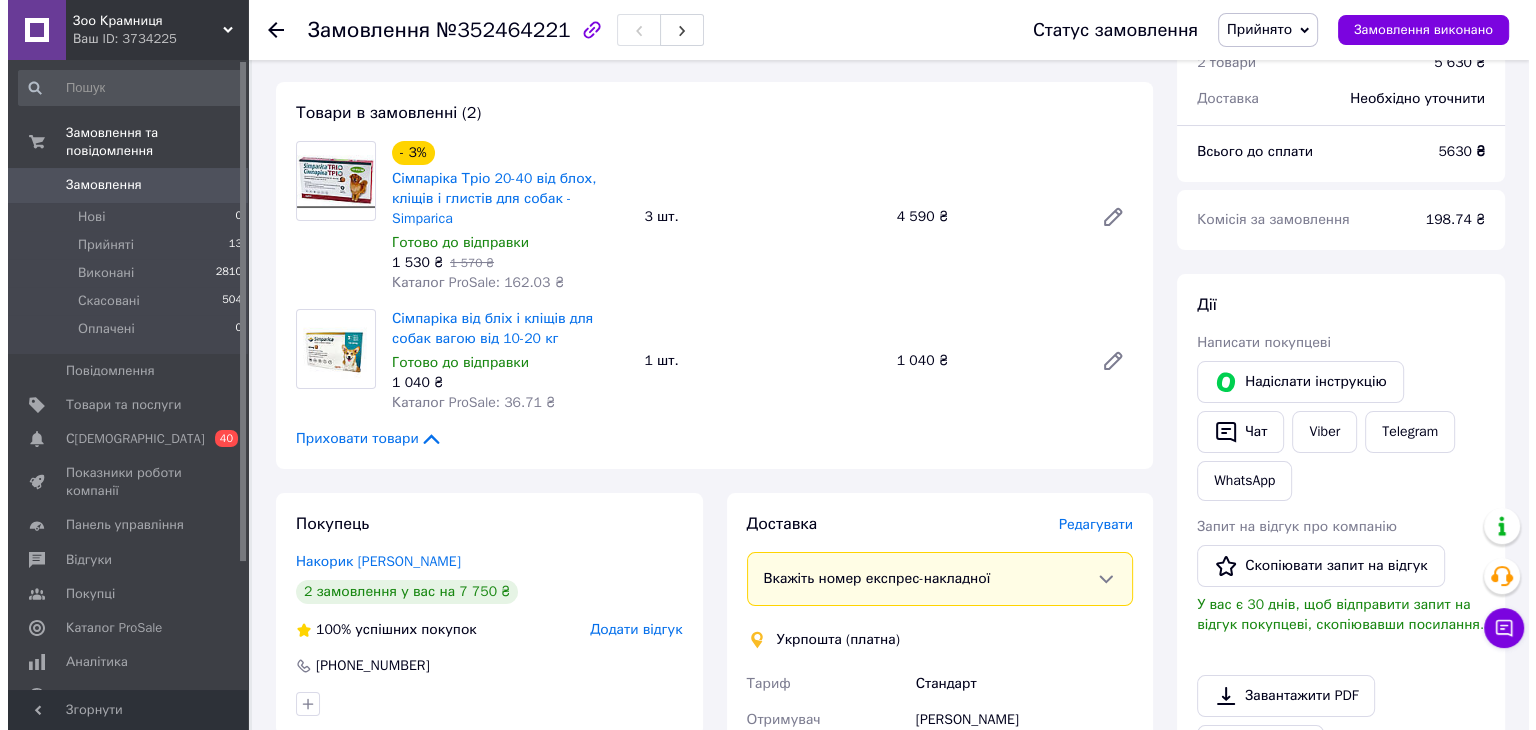 scroll, scrollTop: 300, scrollLeft: 0, axis: vertical 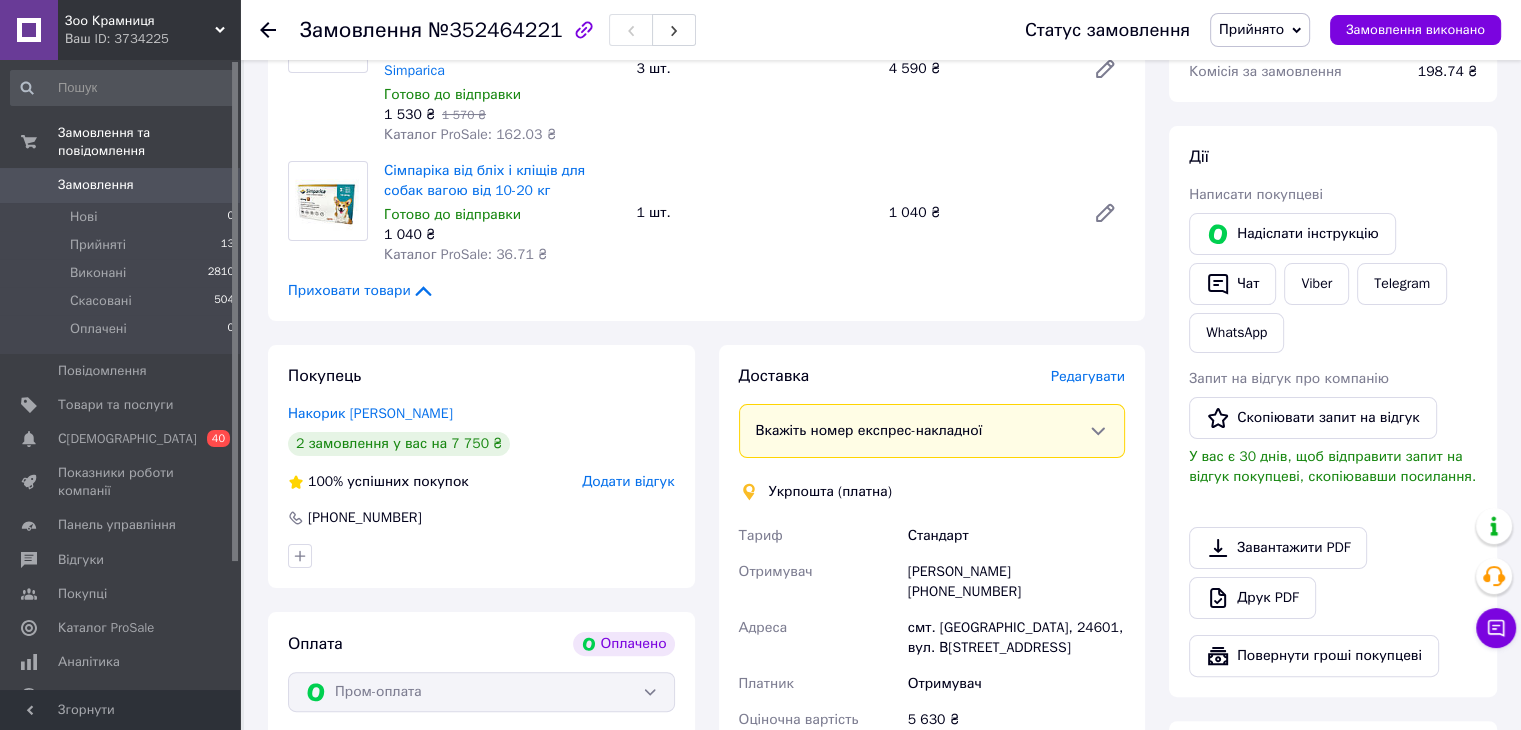 click on "Редагувати" at bounding box center [1088, 376] 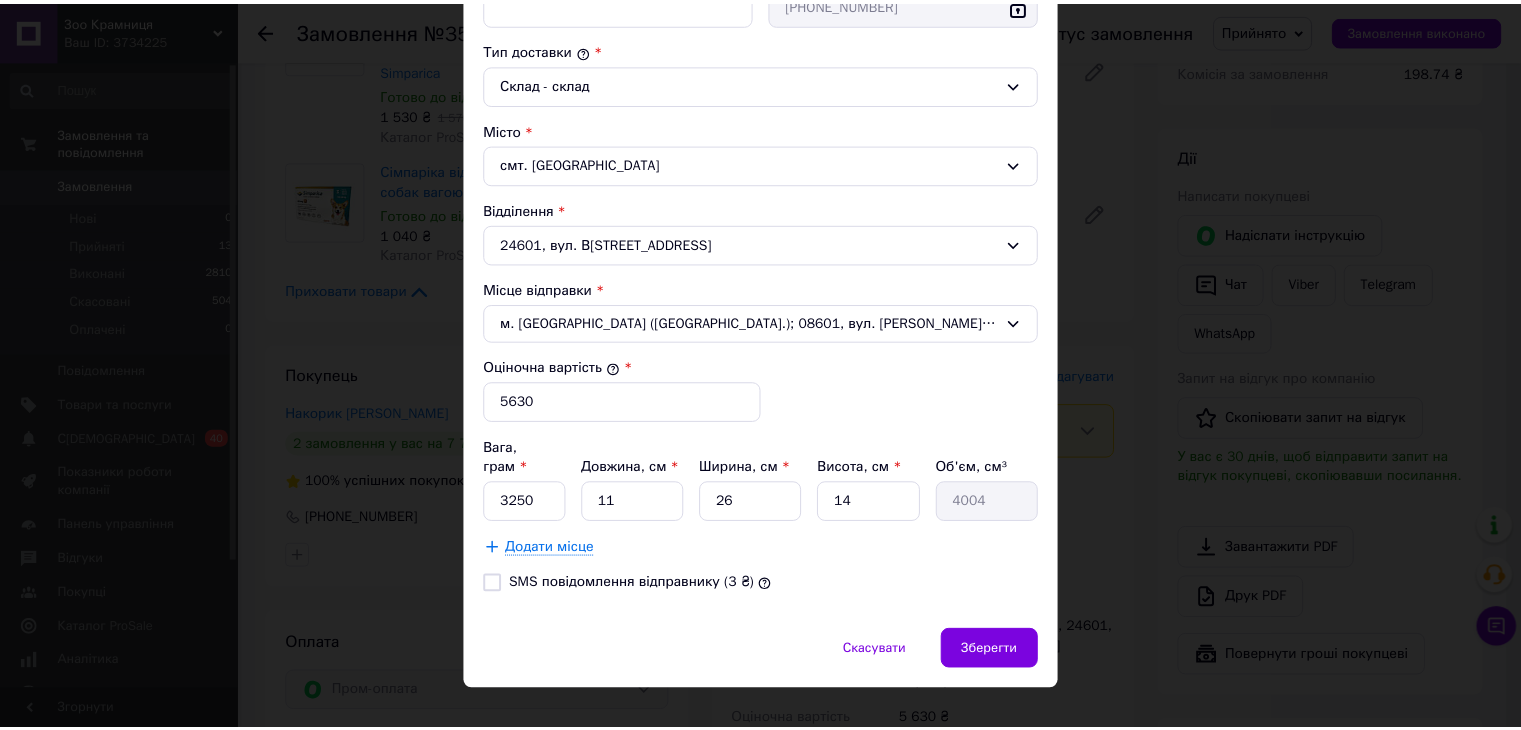 scroll, scrollTop: 516, scrollLeft: 0, axis: vertical 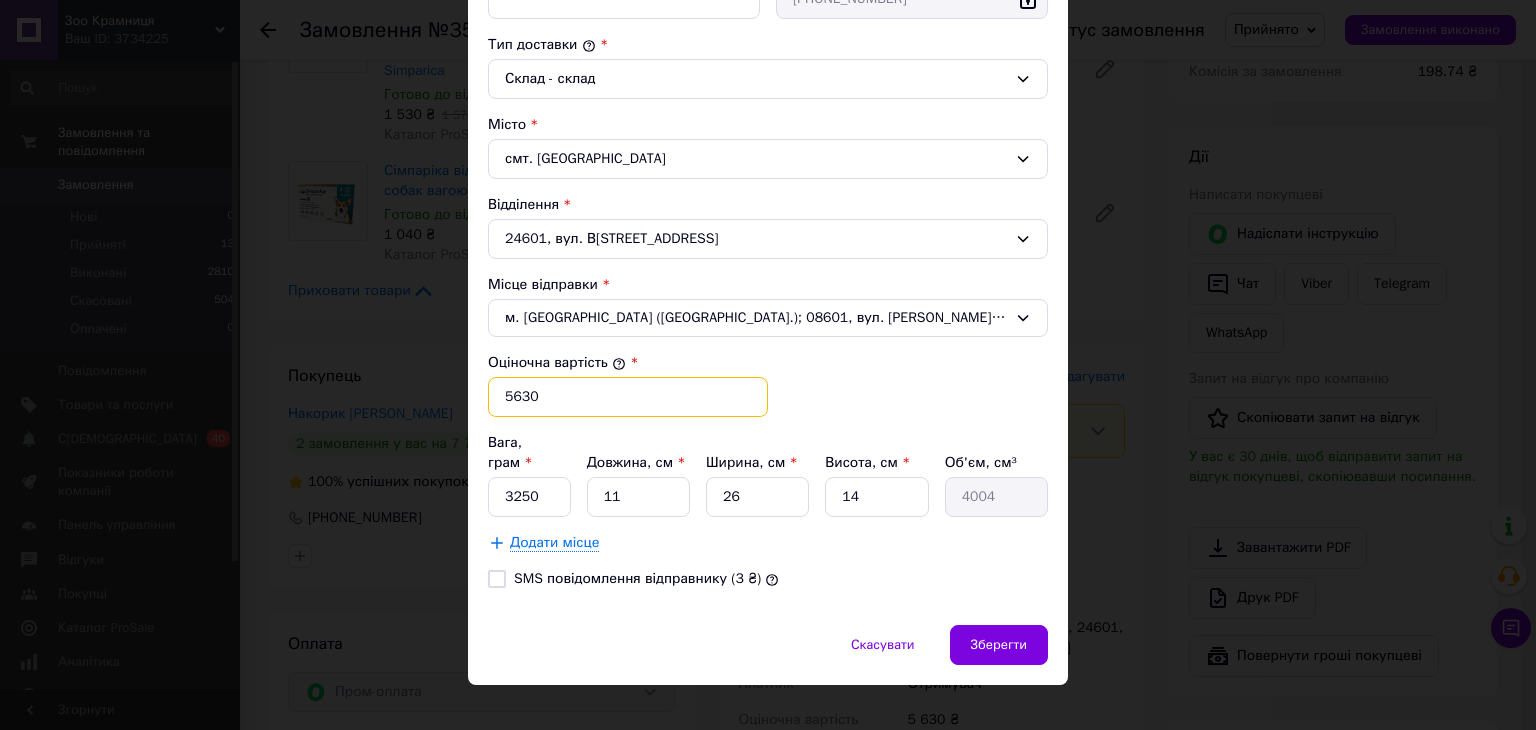 drag, startPoint x: 537, startPoint y: 393, endPoint x: 498, endPoint y: 395, distance: 39.051247 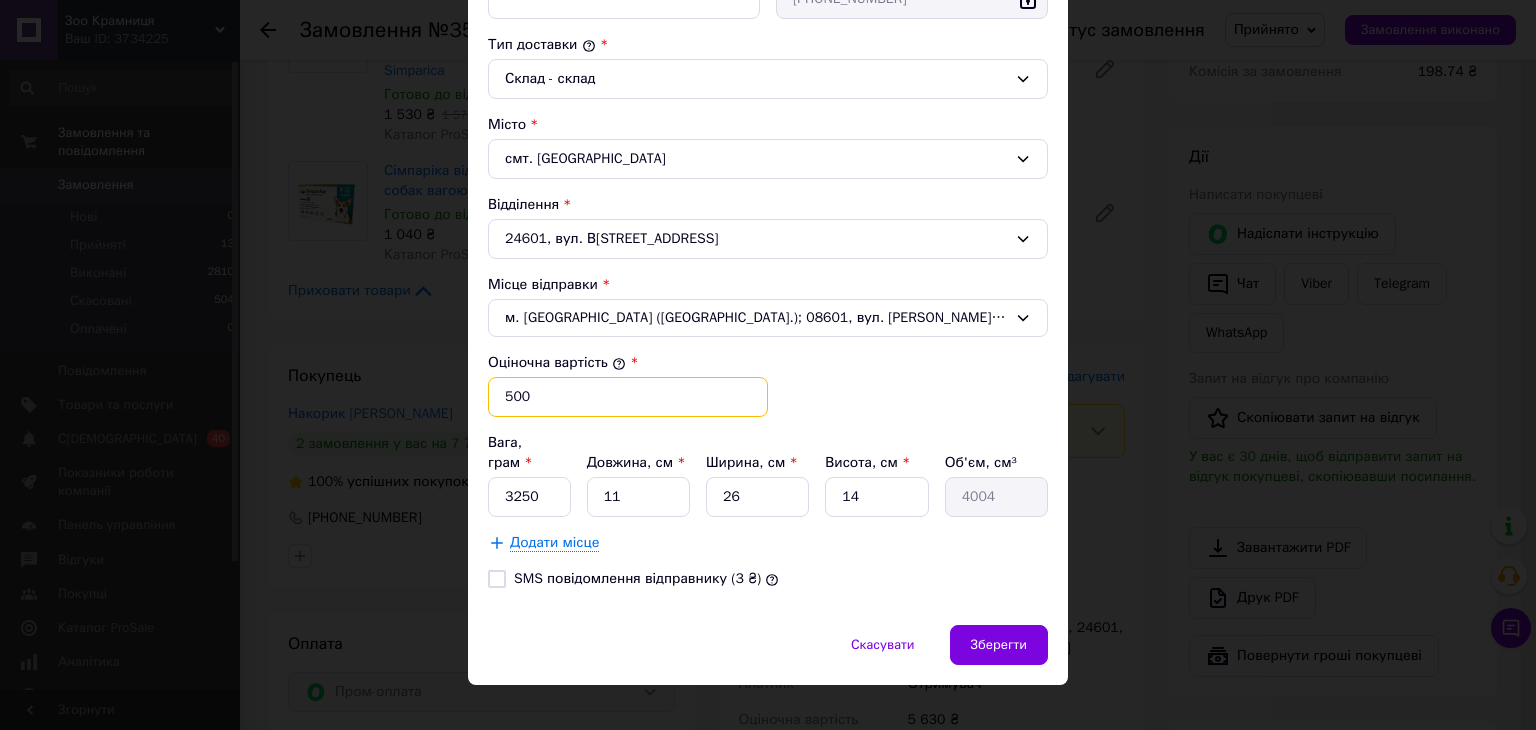 type on "500" 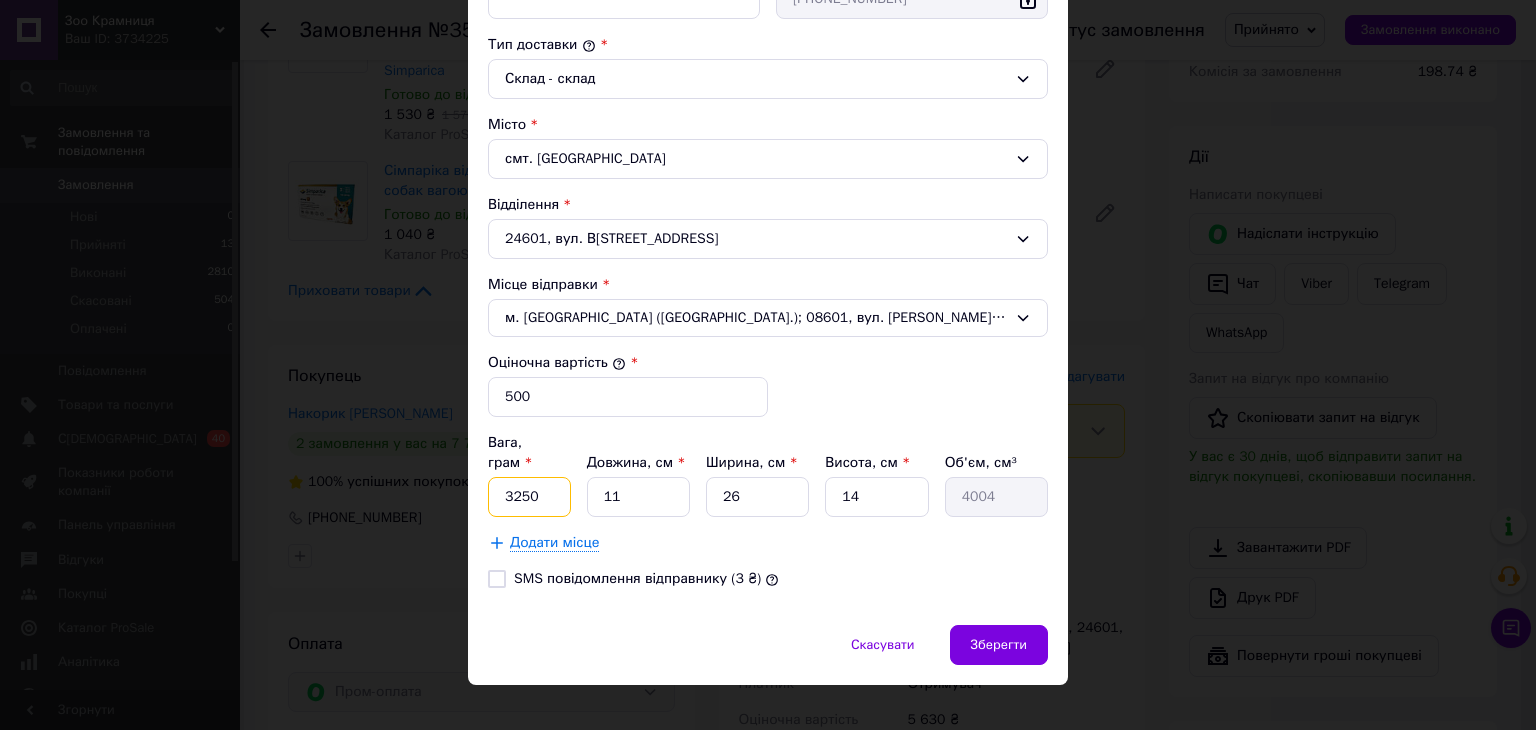 click on "3250" at bounding box center [529, 497] 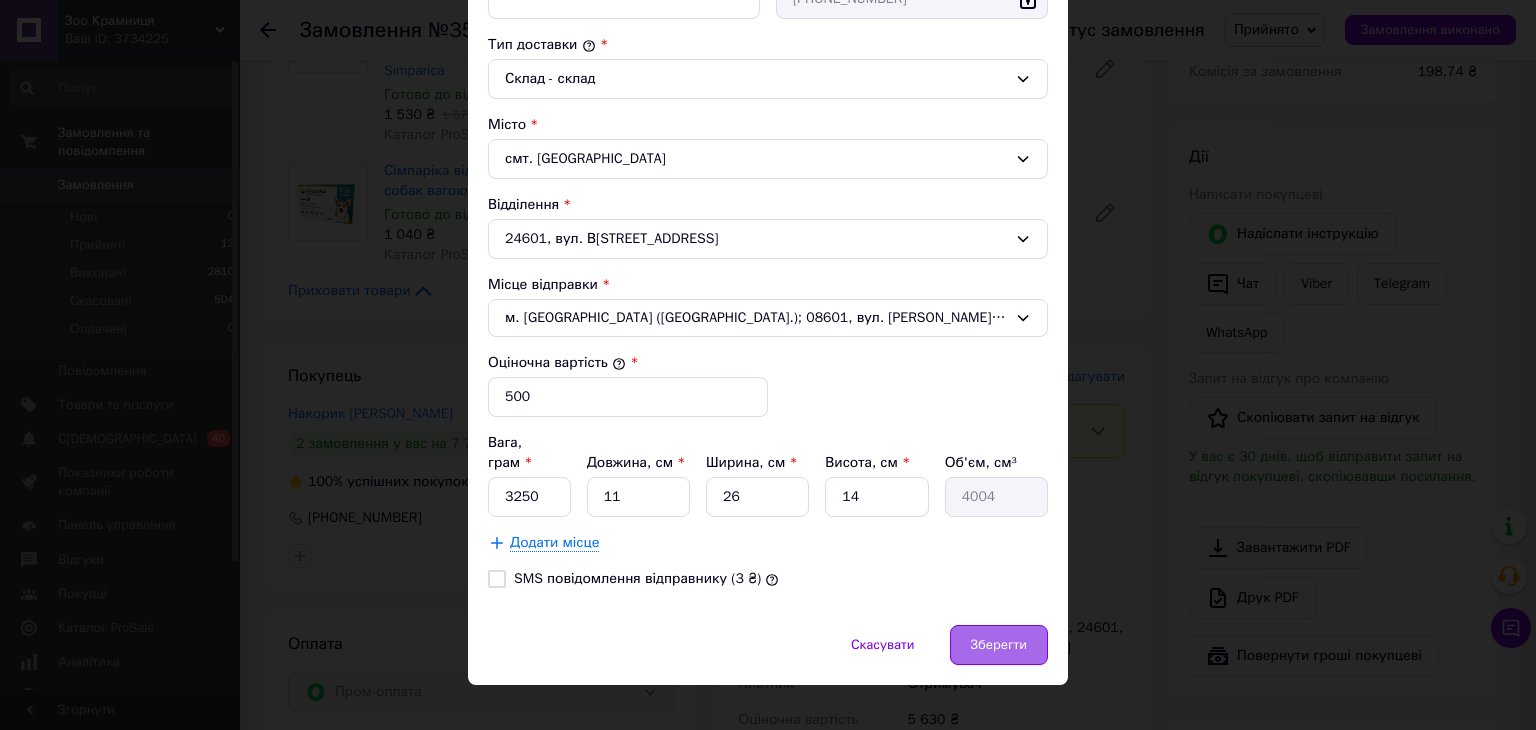 click on "Зберегти" at bounding box center [999, 645] 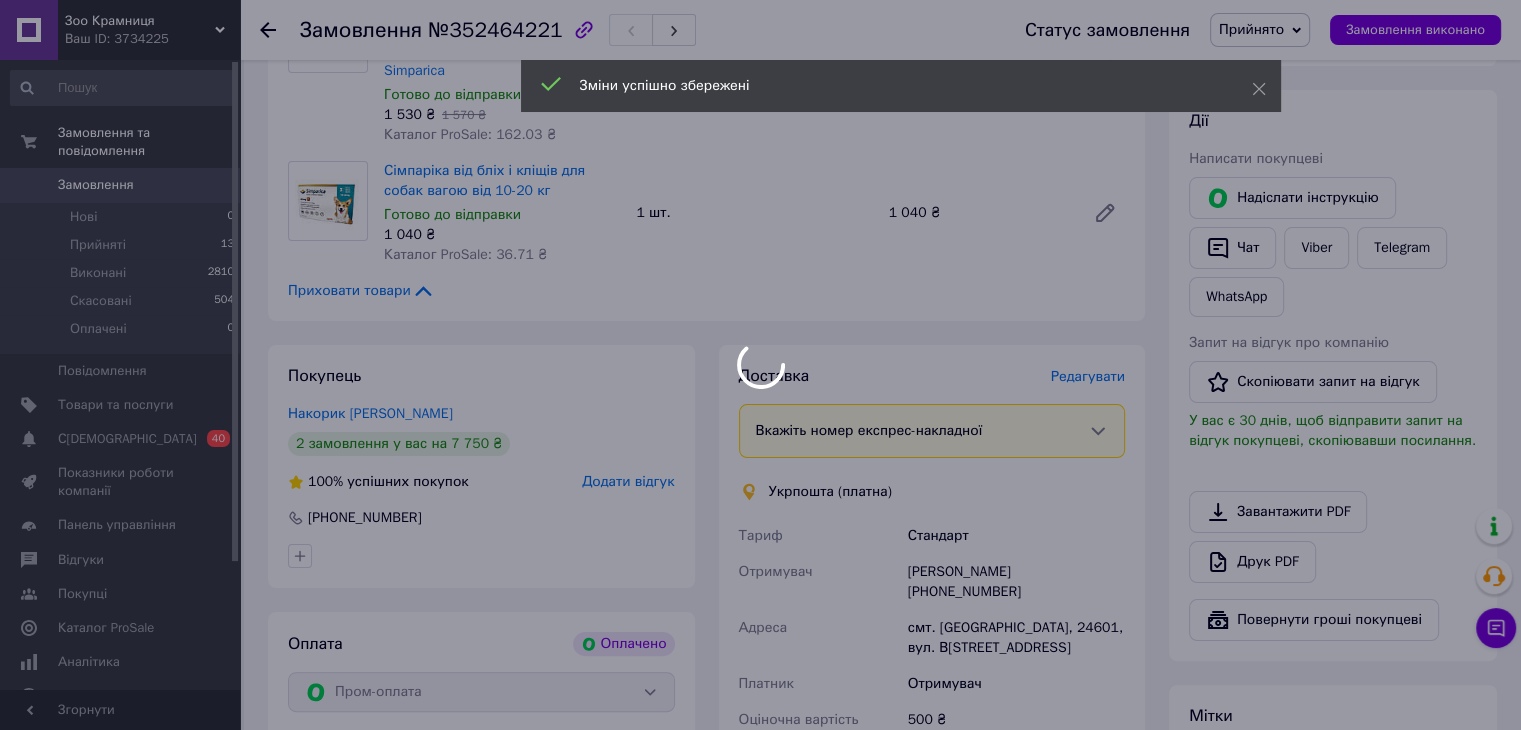 scroll, scrollTop: 500, scrollLeft: 0, axis: vertical 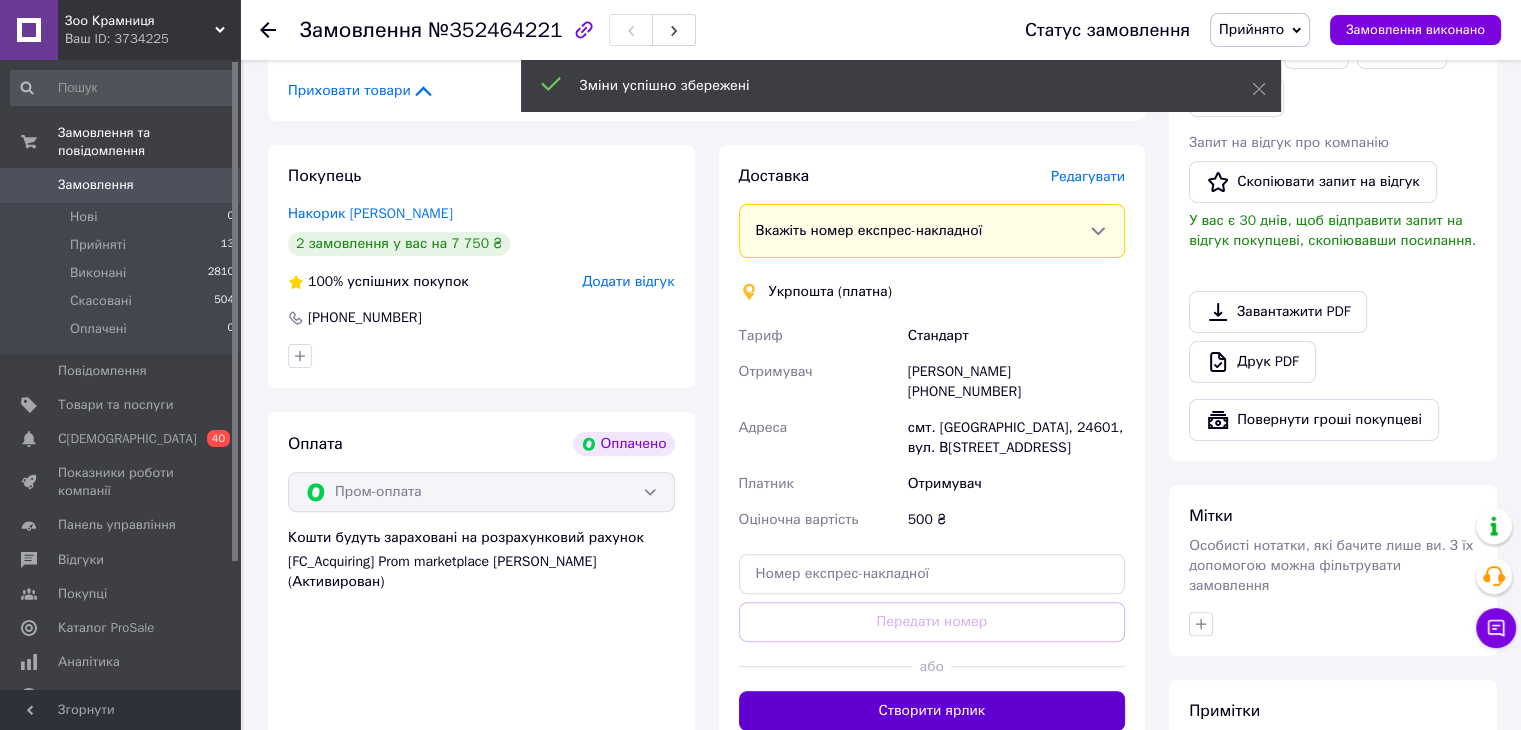 click on "Створити ярлик" at bounding box center (932, 711) 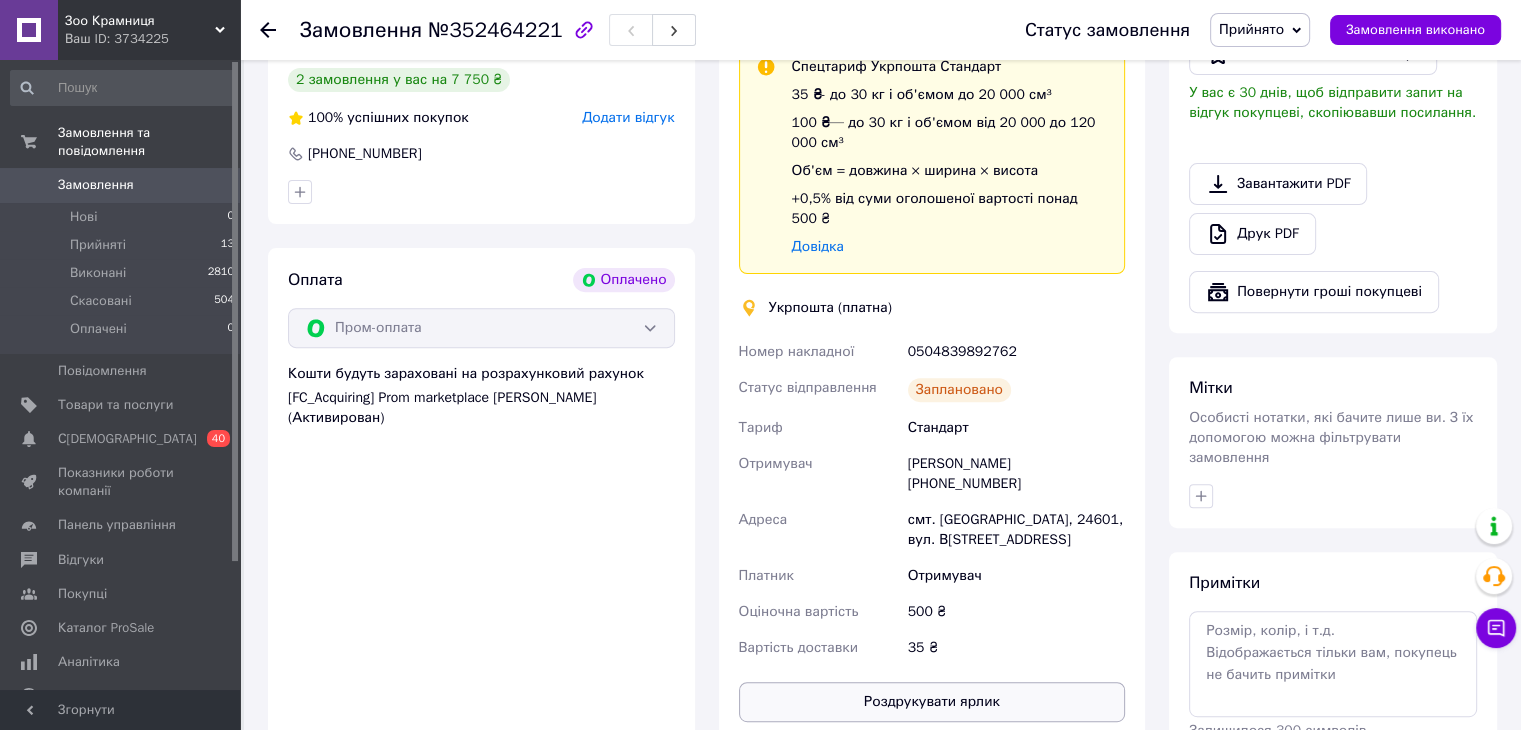 scroll, scrollTop: 700, scrollLeft: 0, axis: vertical 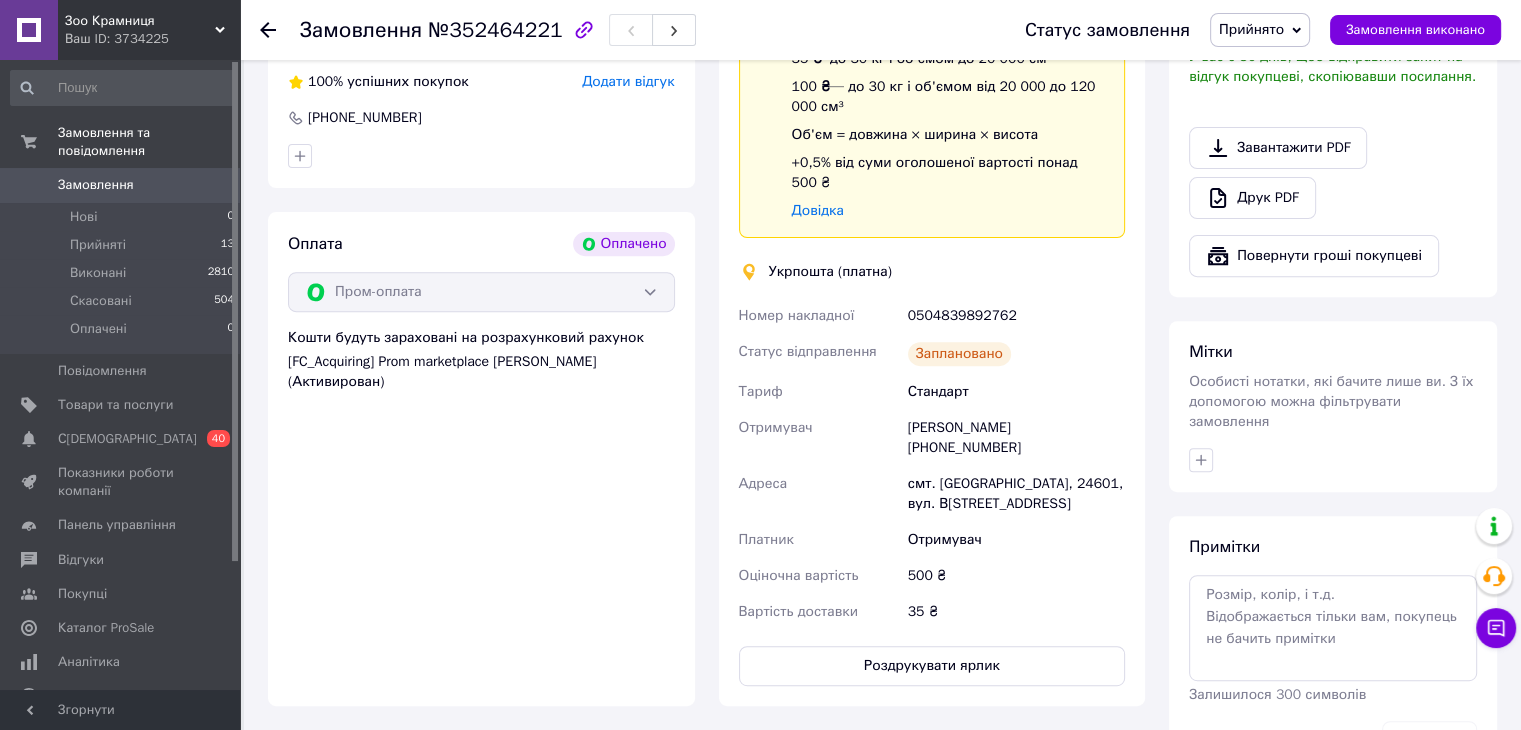 click 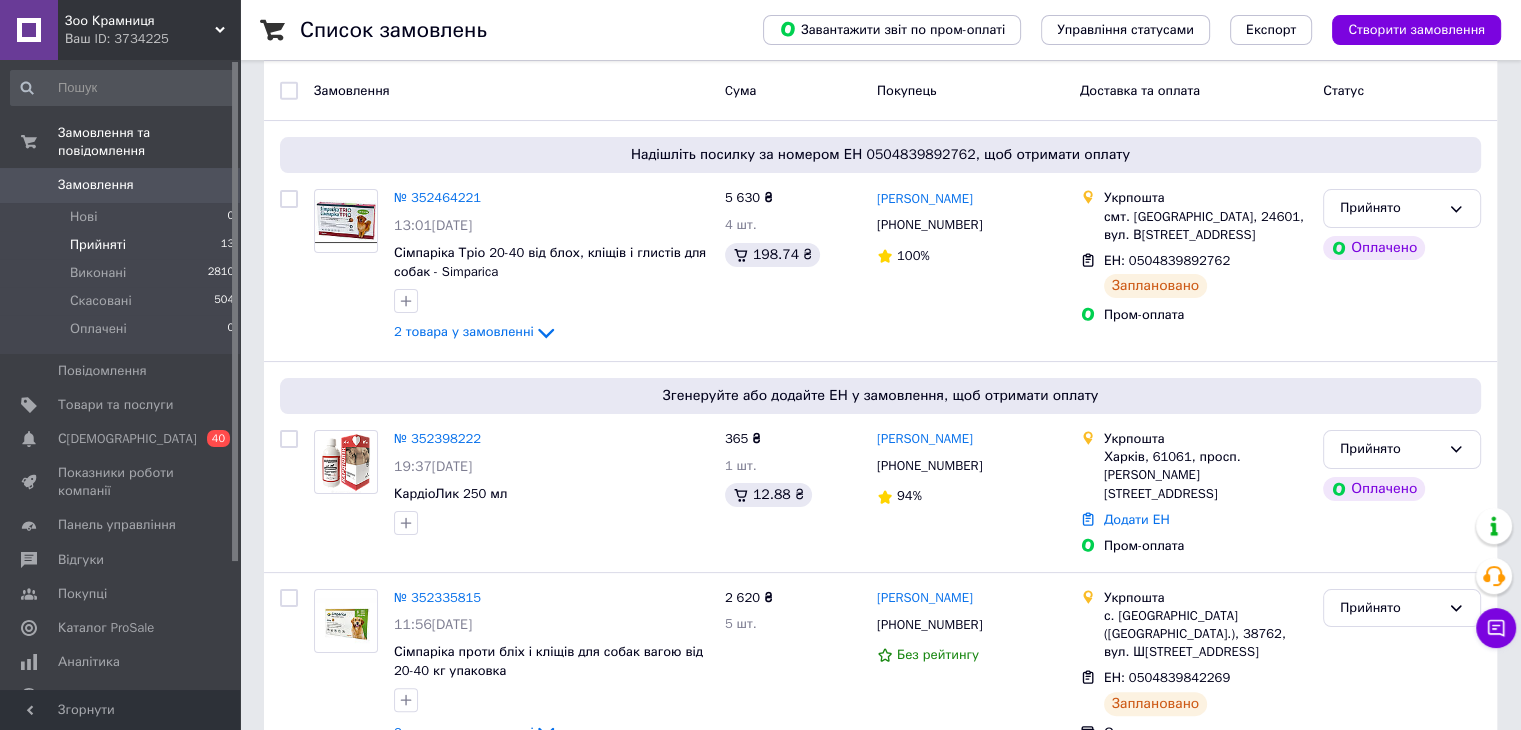 scroll, scrollTop: 302, scrollLeft: 0, axis: vertical 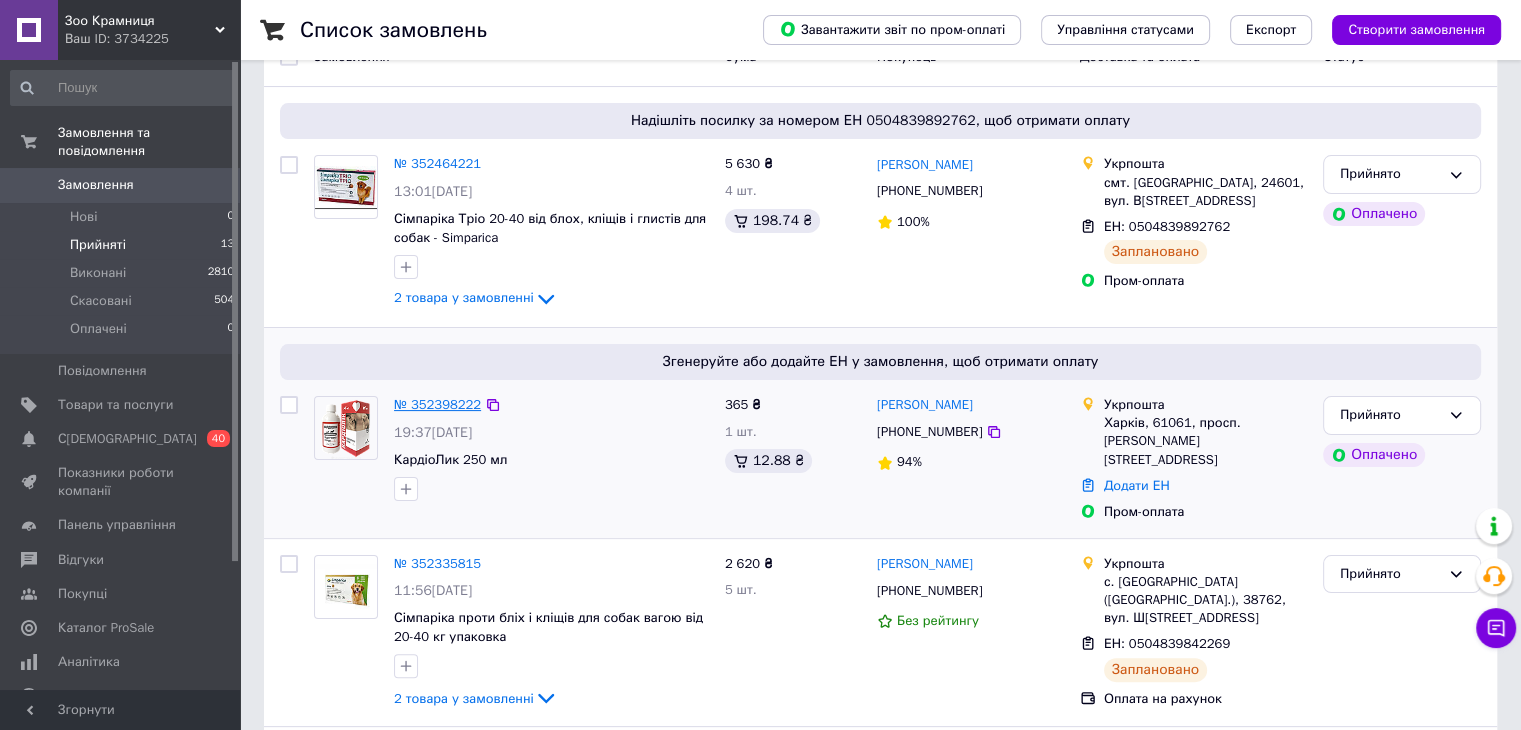click on "№ 352398222" at bounding box center (437, 404) 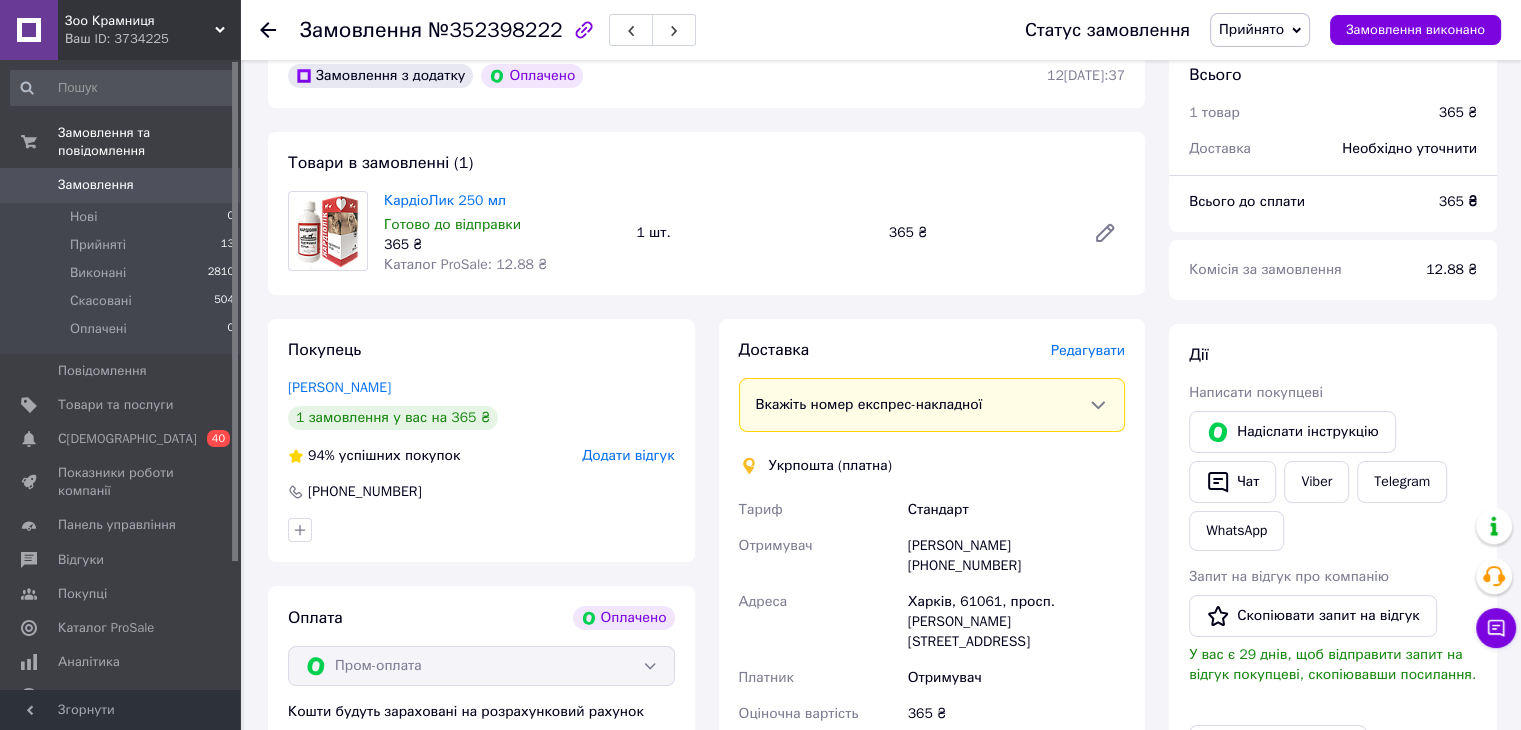 scroll, scrollTop: 502, scrollLeft: 0, axis: vertical 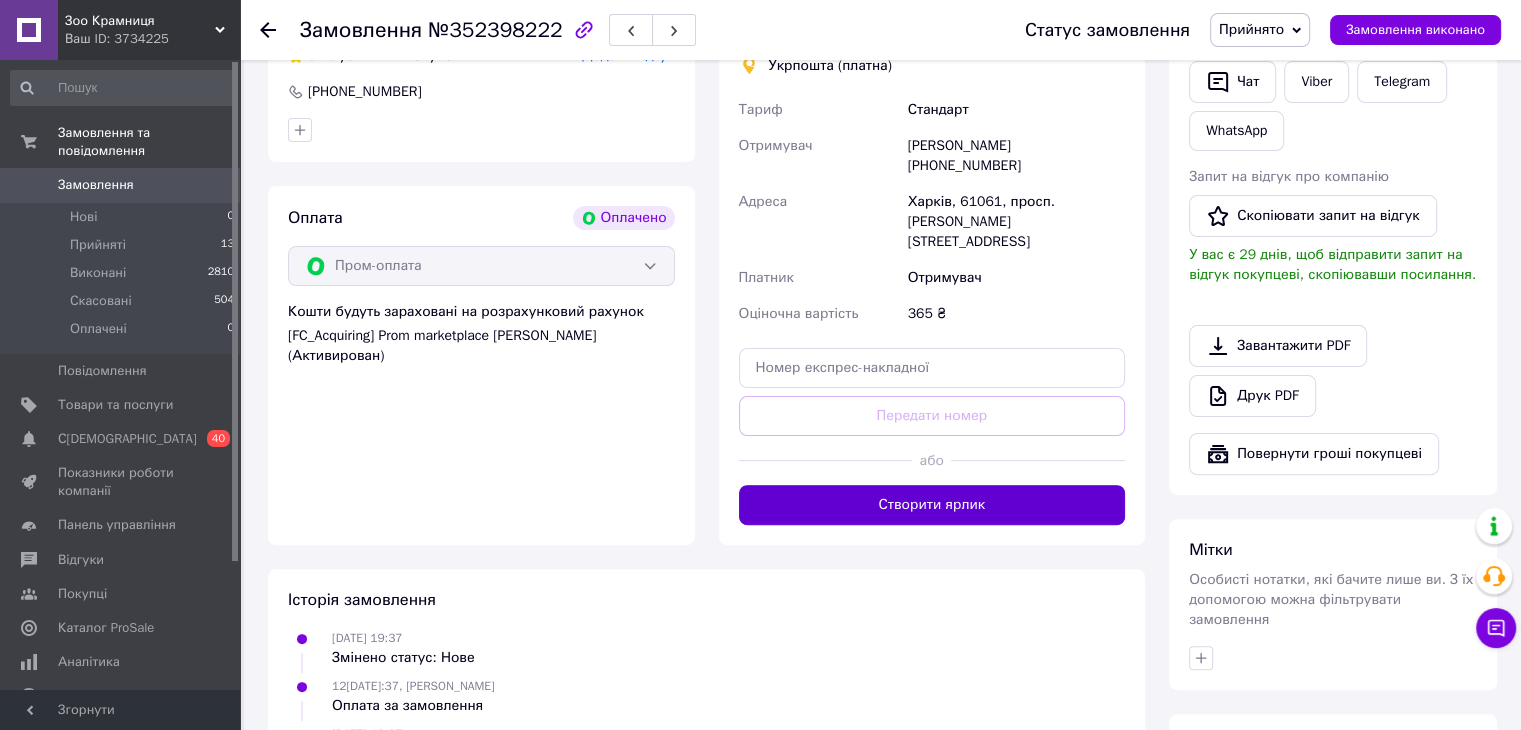 click on "Створити ярлик" at bounding box center (932, 505) 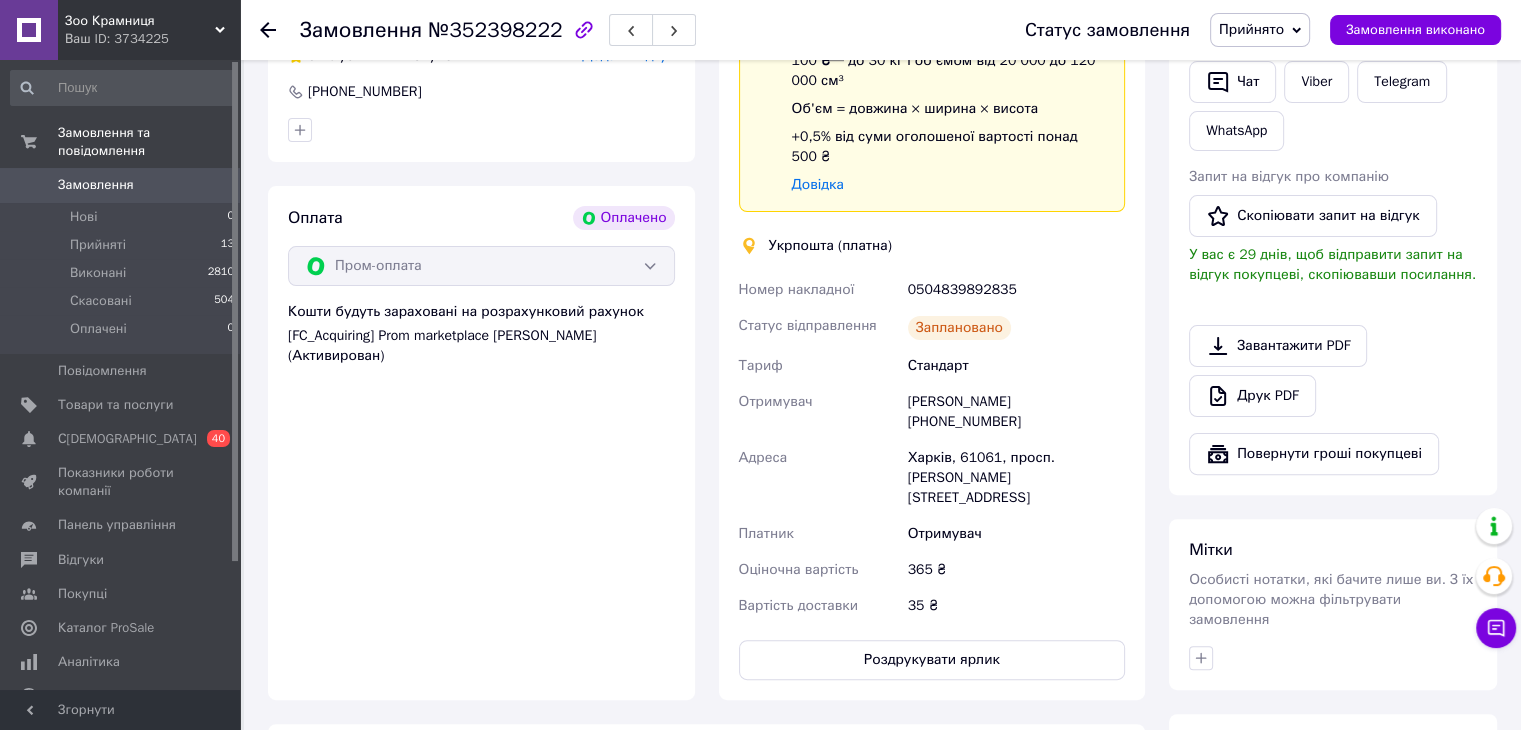 click 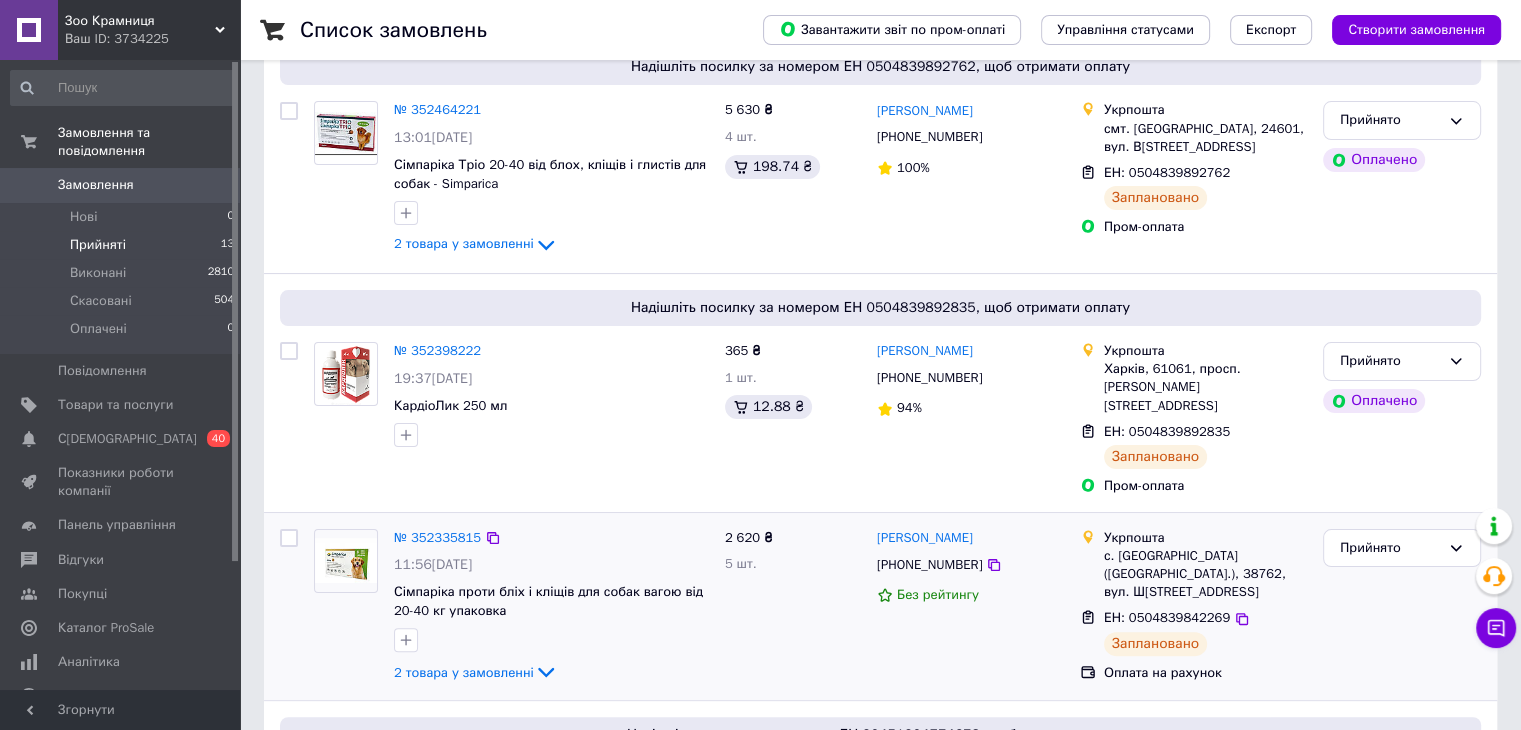 scroll, scrollTop: 400, scrollLeft: 0, axis: vertical 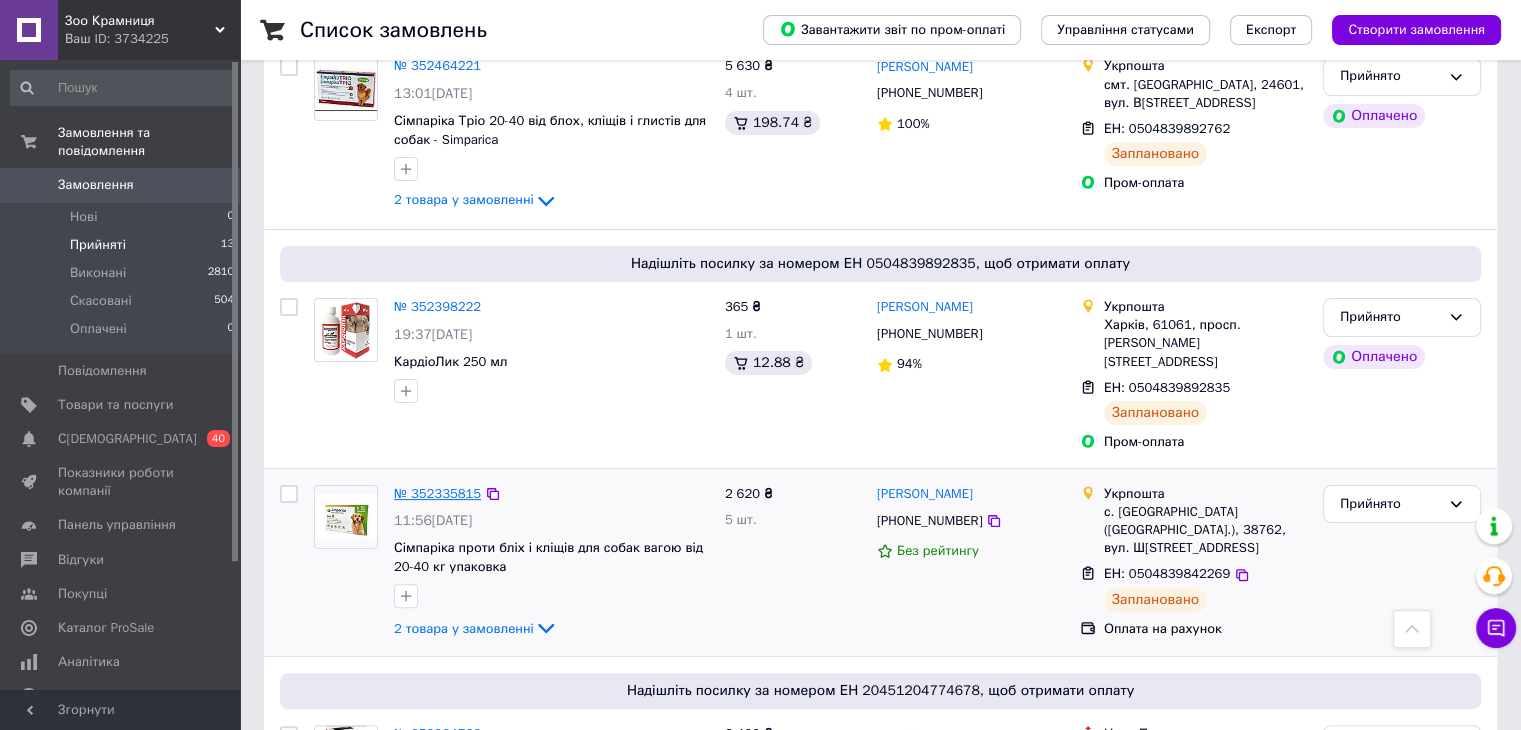 click on "№ 352335815" at bounding box center [437, 493] 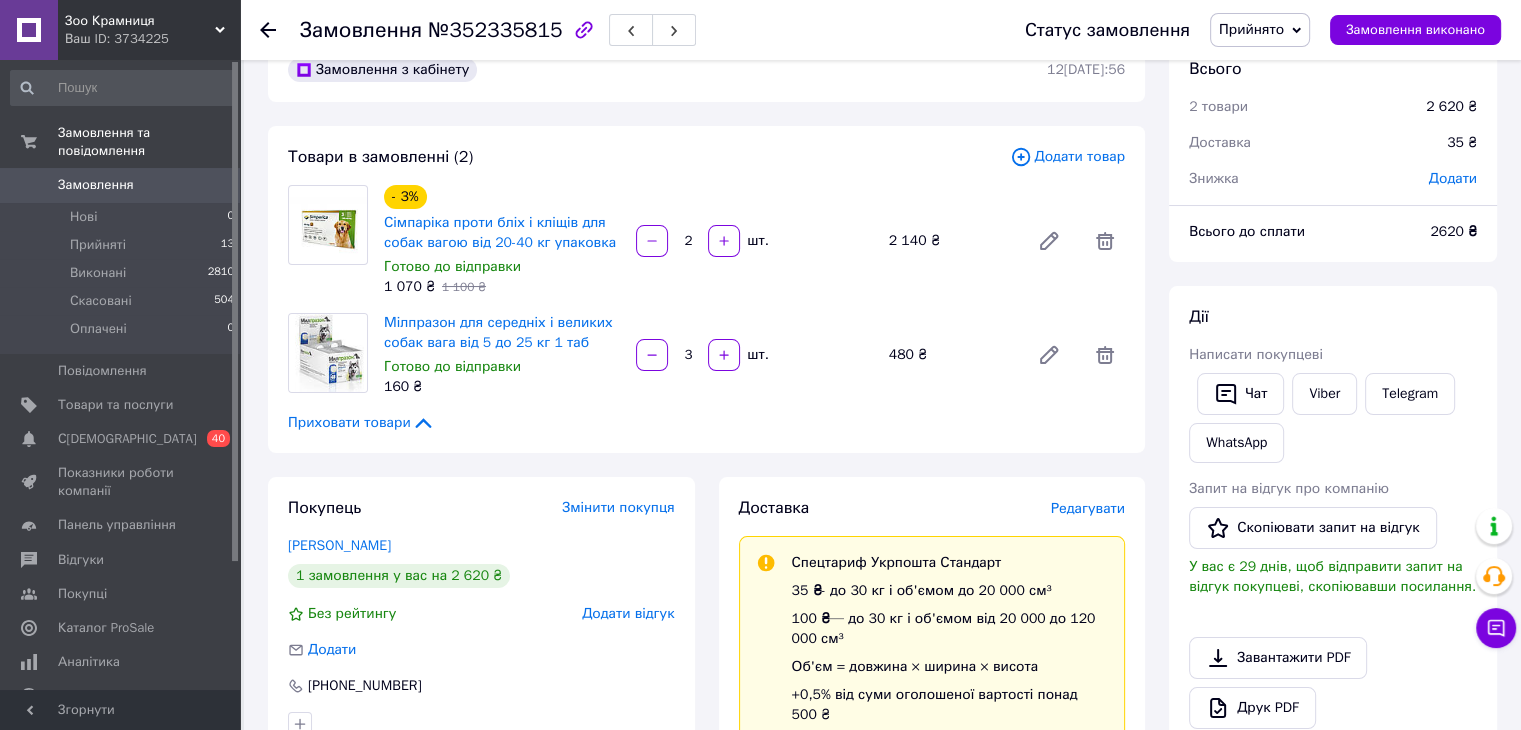 scroll, scrollTop: 0, scrollLeft: 0, axis: both 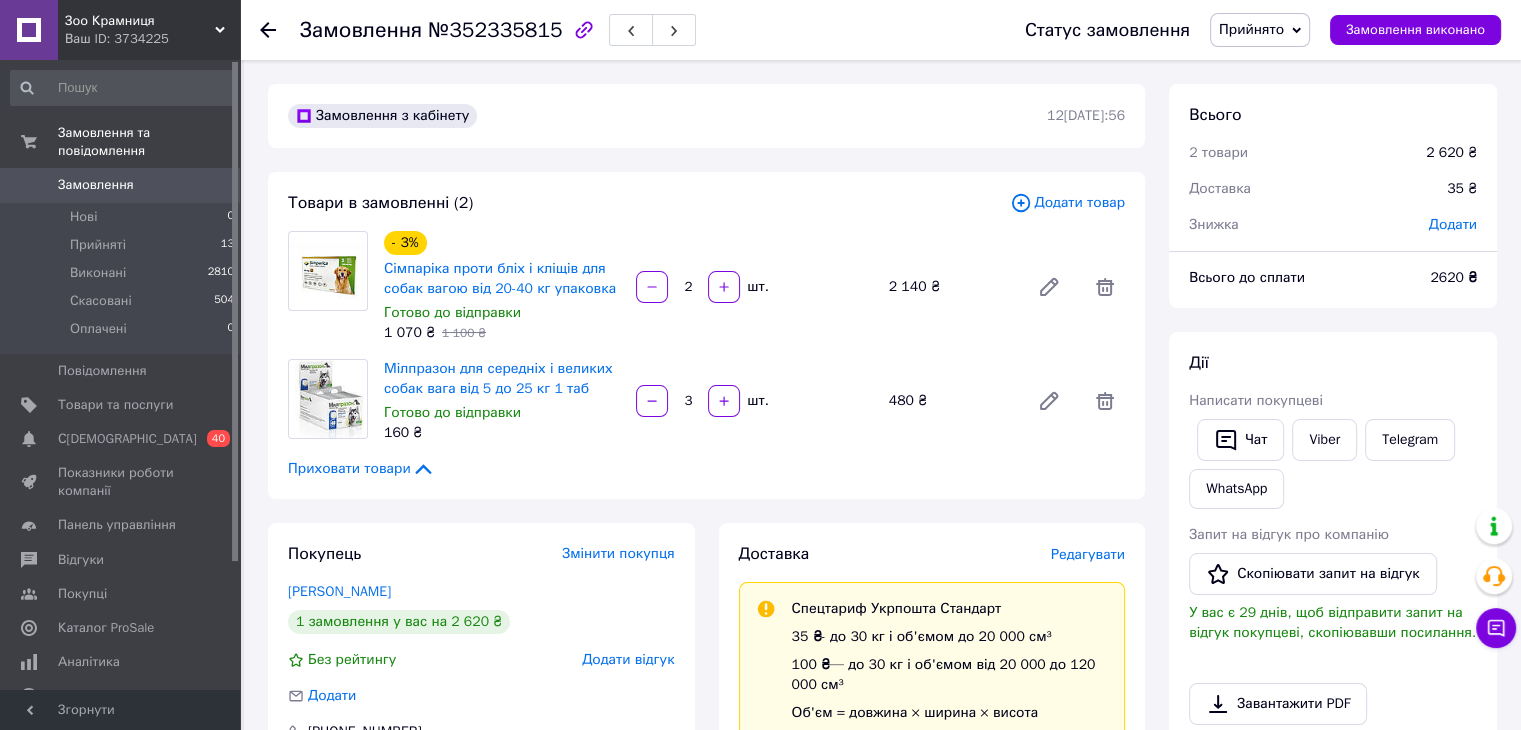 click 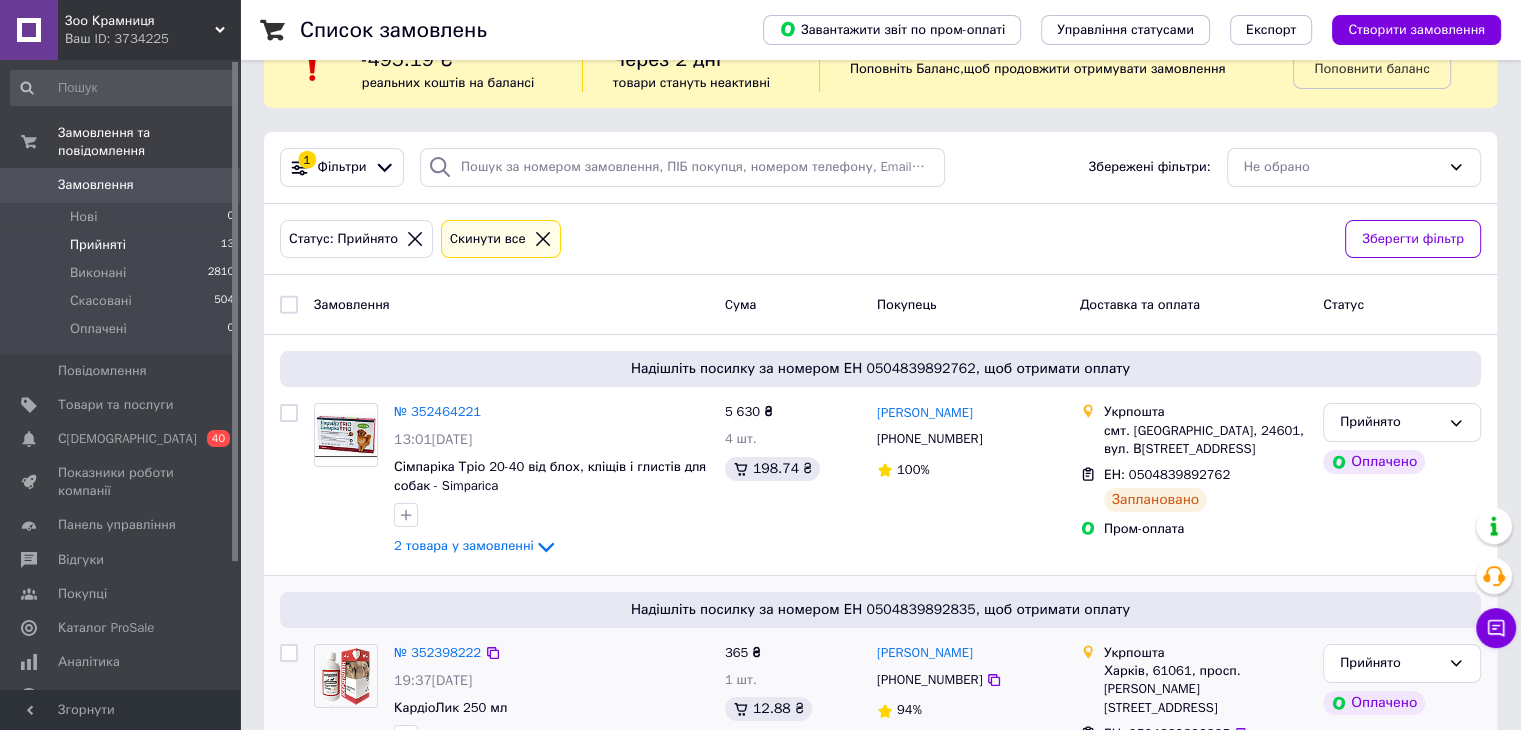 scroll, scrollTop: 100, scrollLeft: 0, axis: vertical 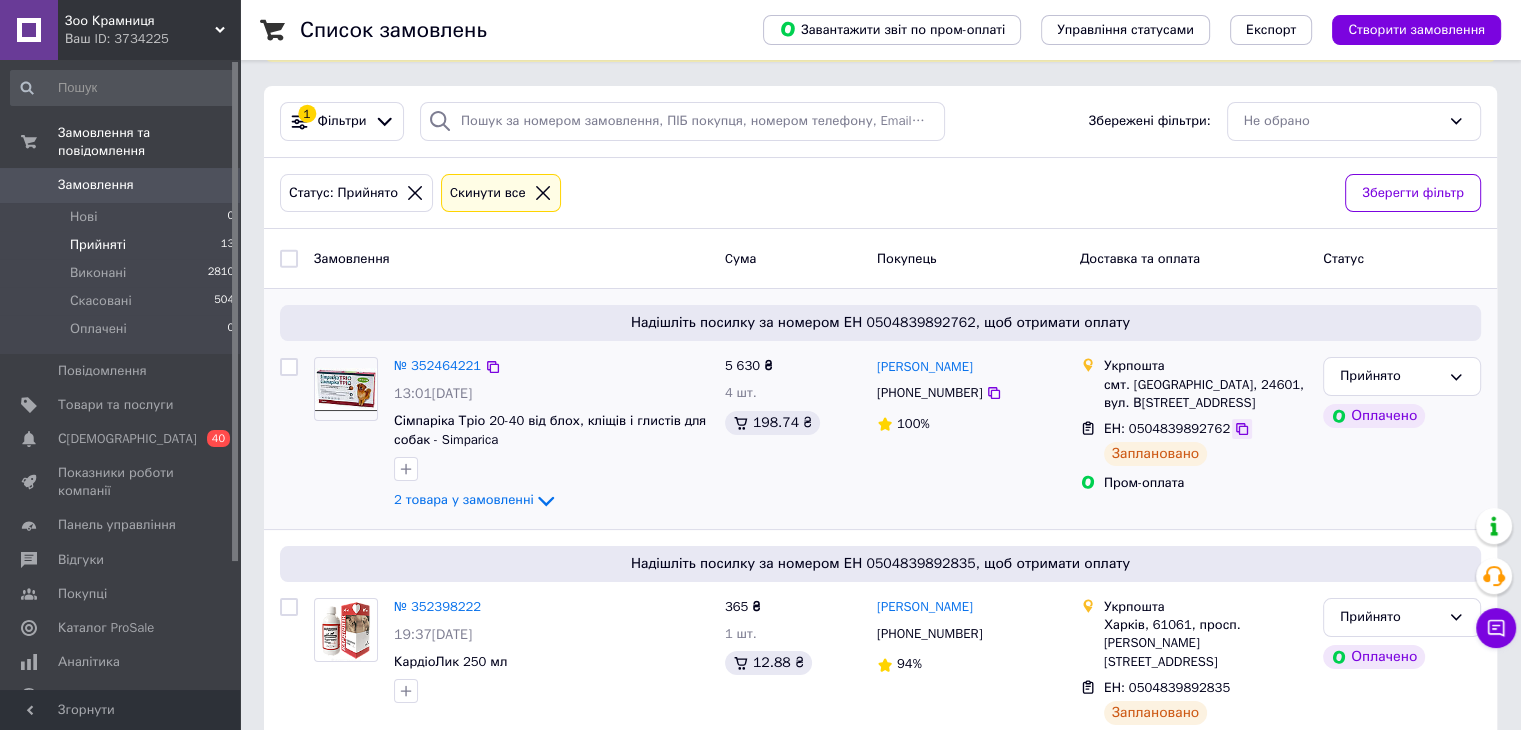 click 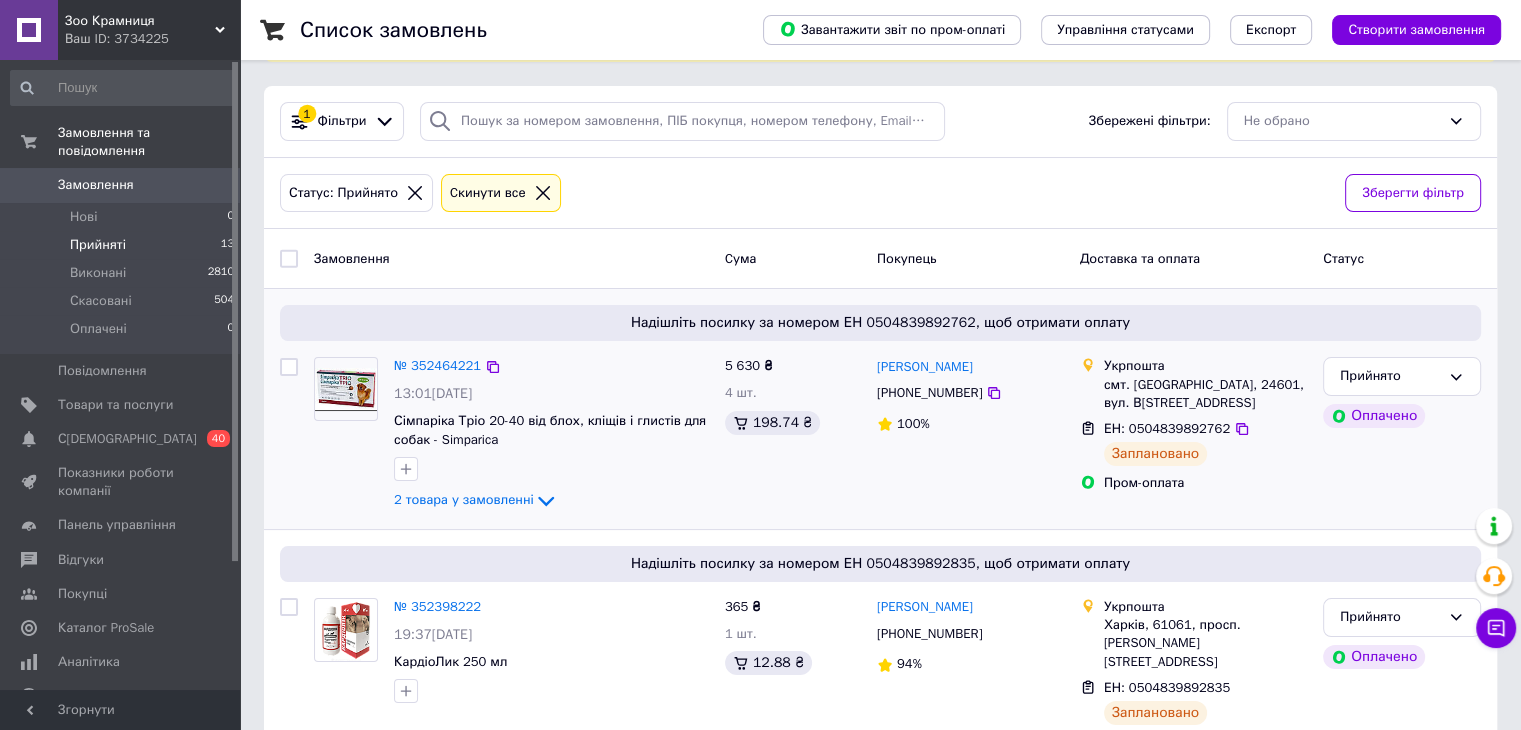 scroll, scrollTop: 300, scrollLeft: 0, axis: vertical 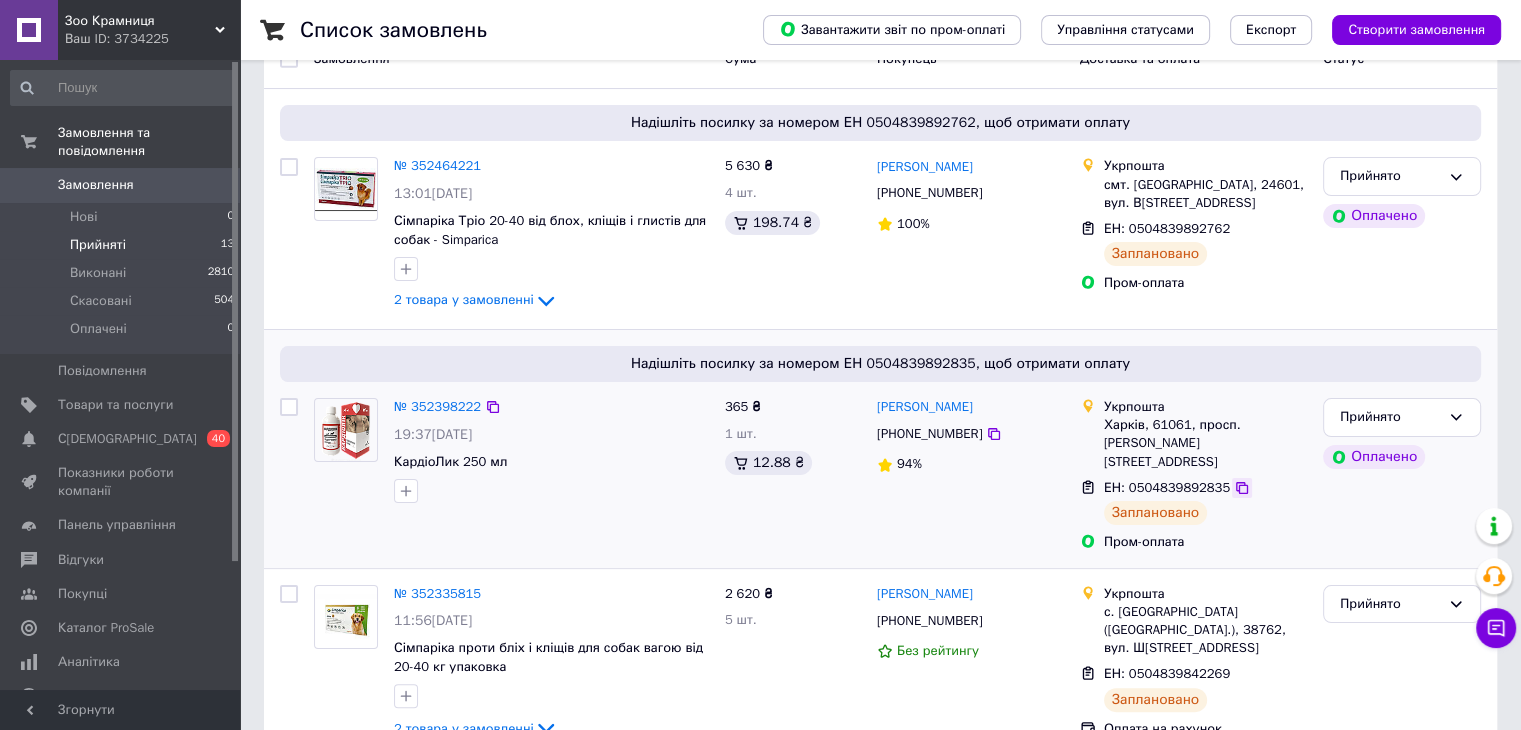 click 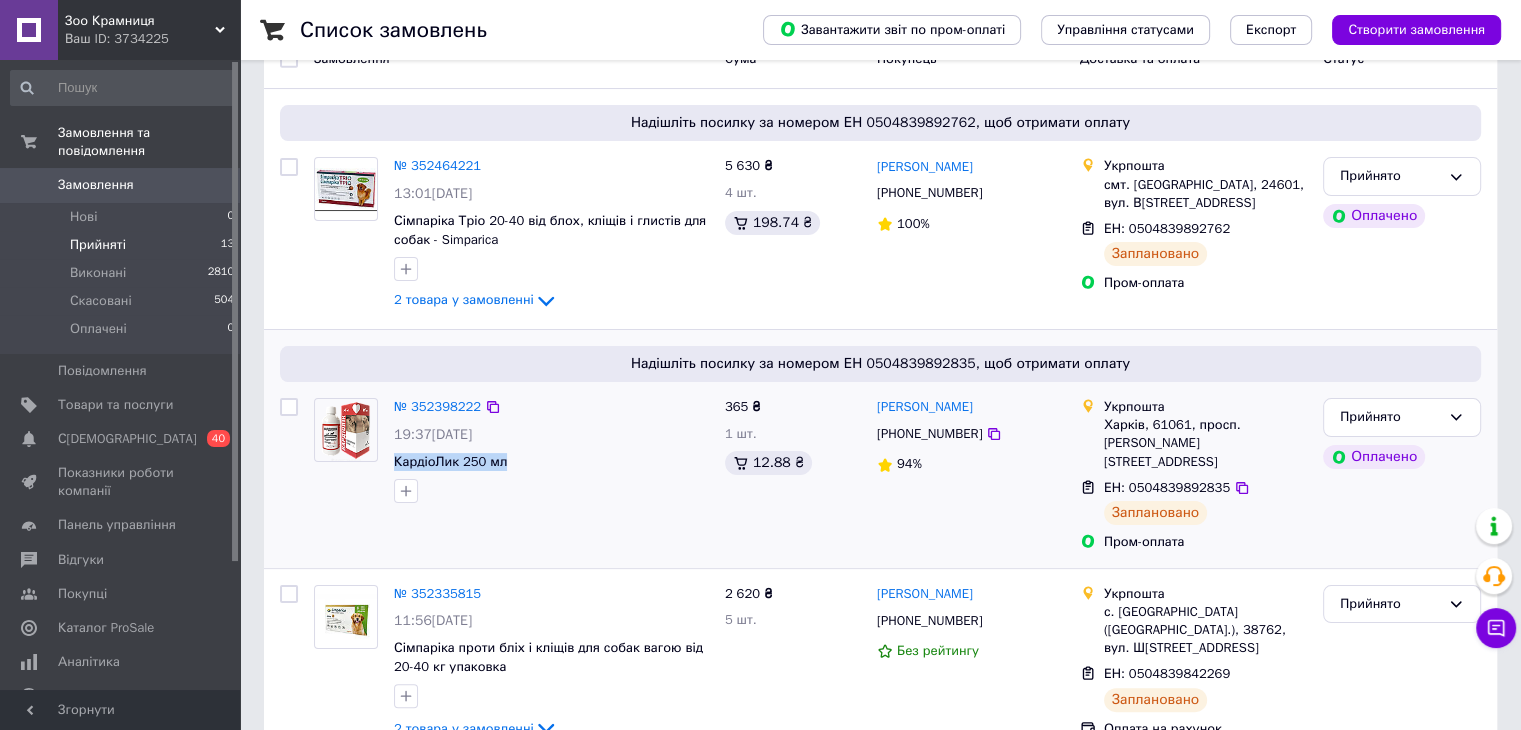 drag, startPoint x: 388, startPoint y: 457, endPoint x: 504, endPoint y: 461, distance: 116.06895 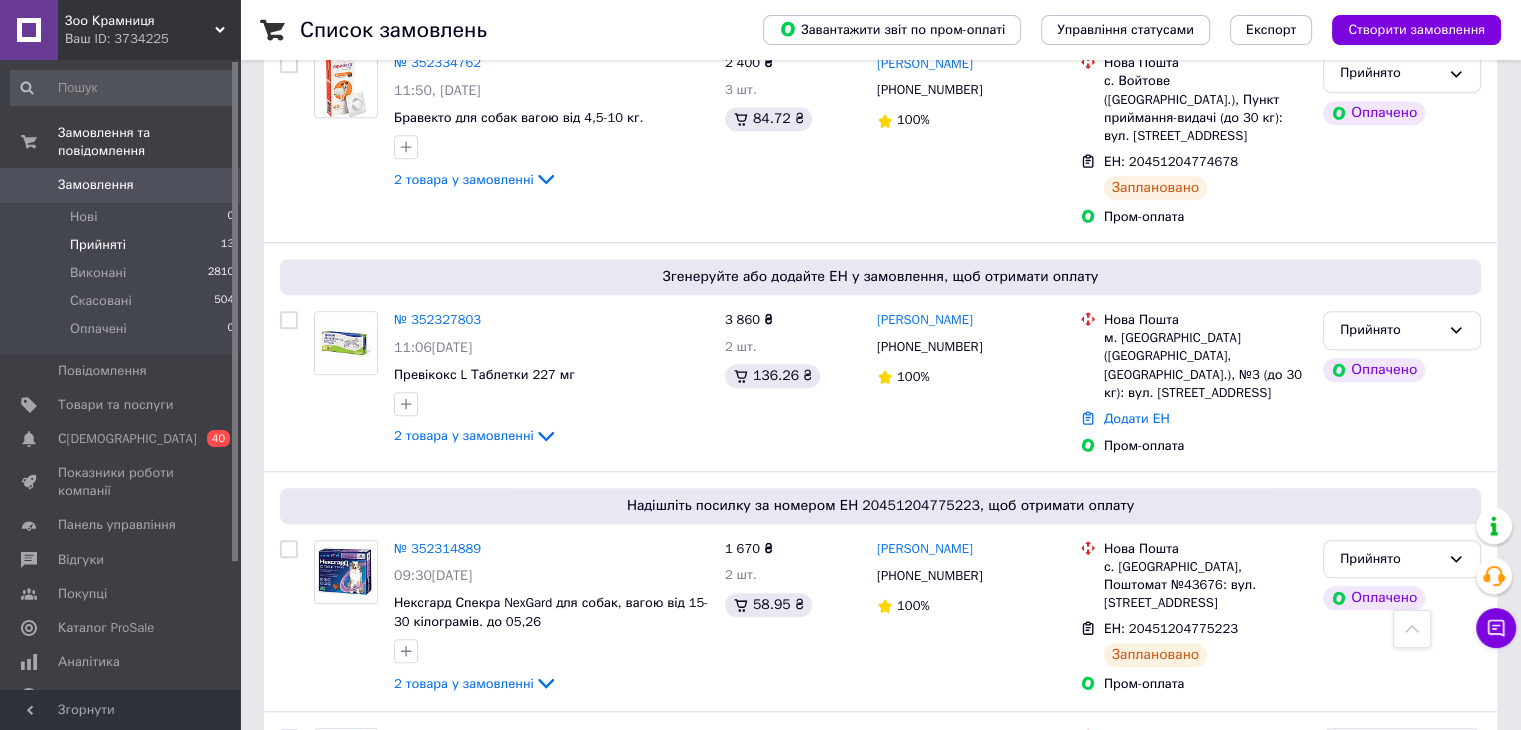 scroll, scrollTop: 1100, scrollLeft: 0, axis: vertical 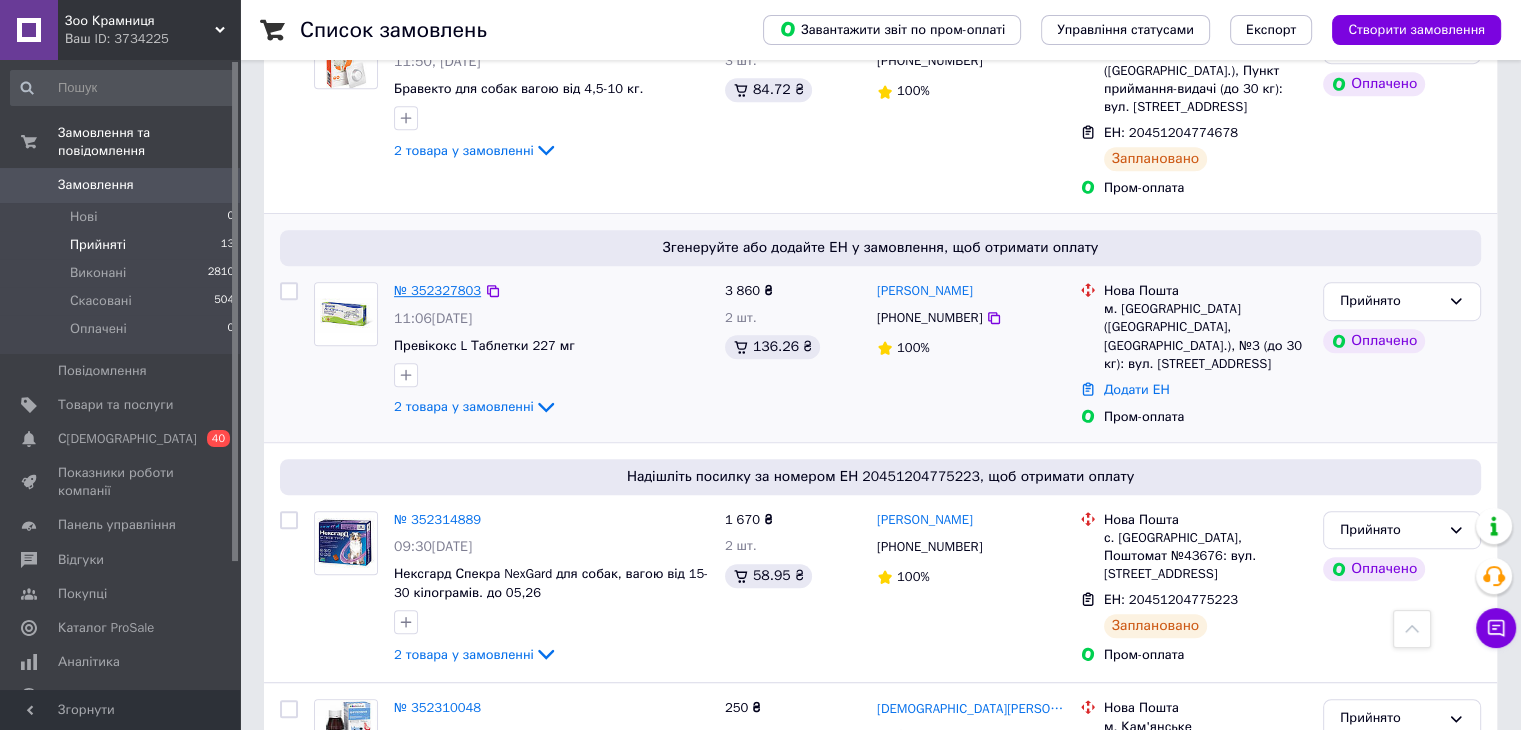 click on "№ 352327803" at bounding box center [437, 290] 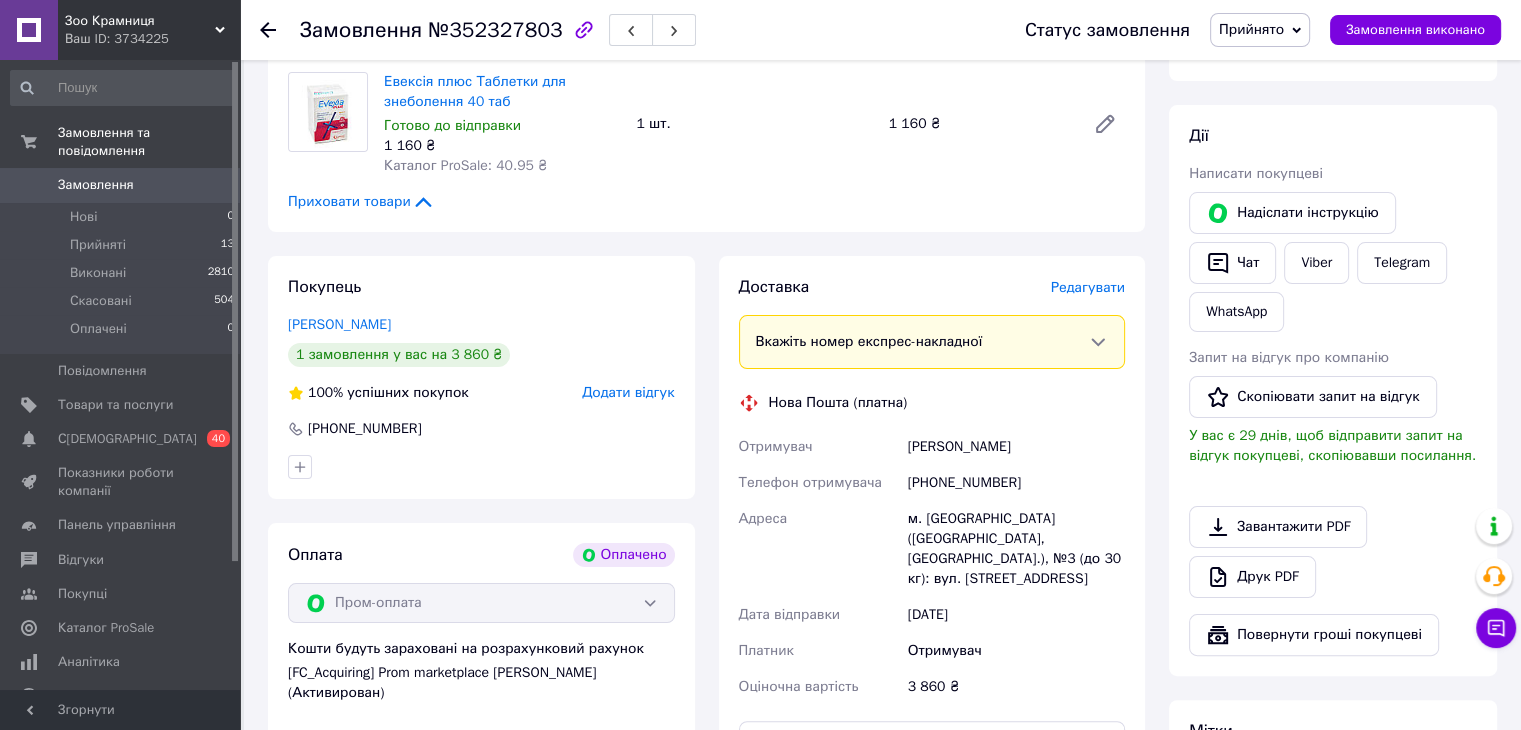 scroll, scrollTop: 274, scrollLeft: 0, axis: vertical 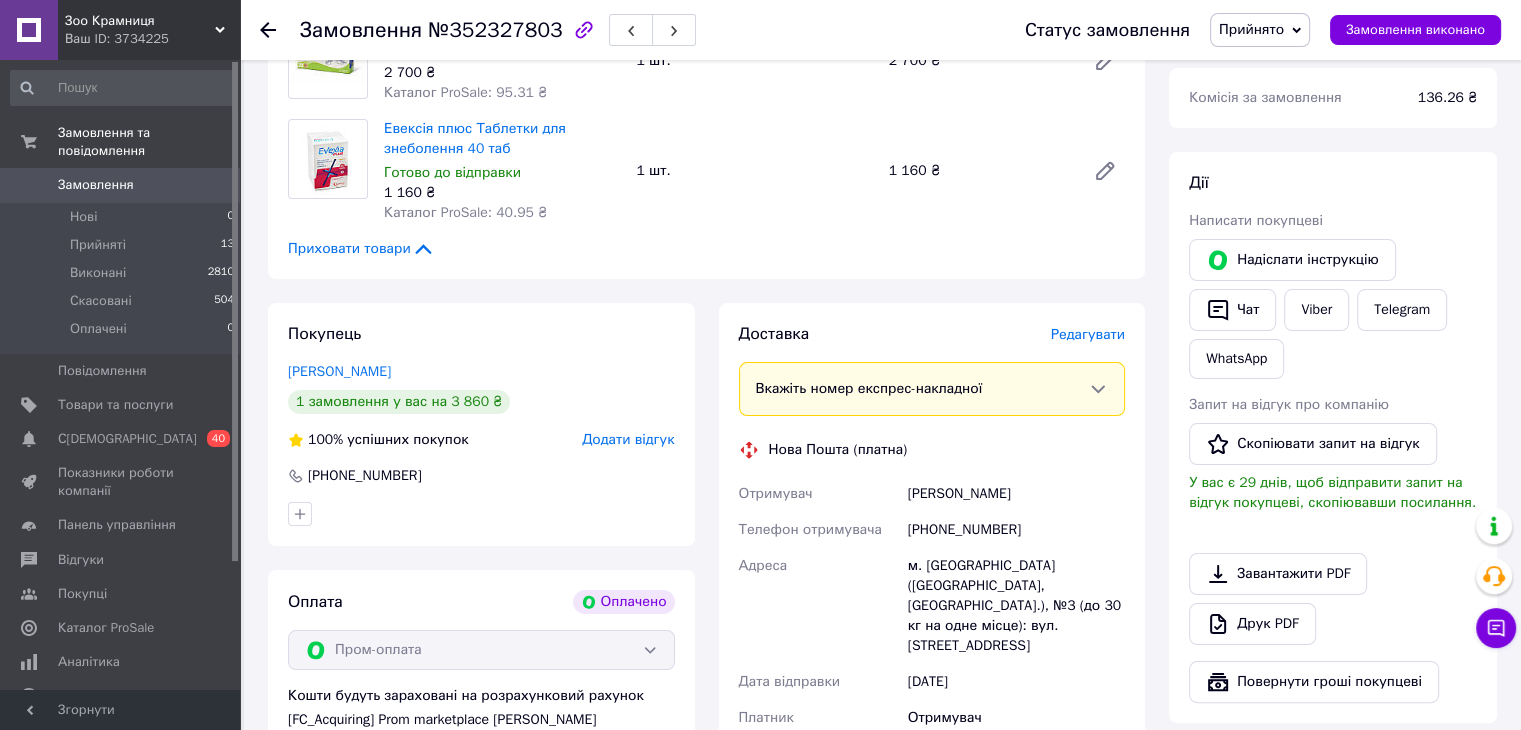 click 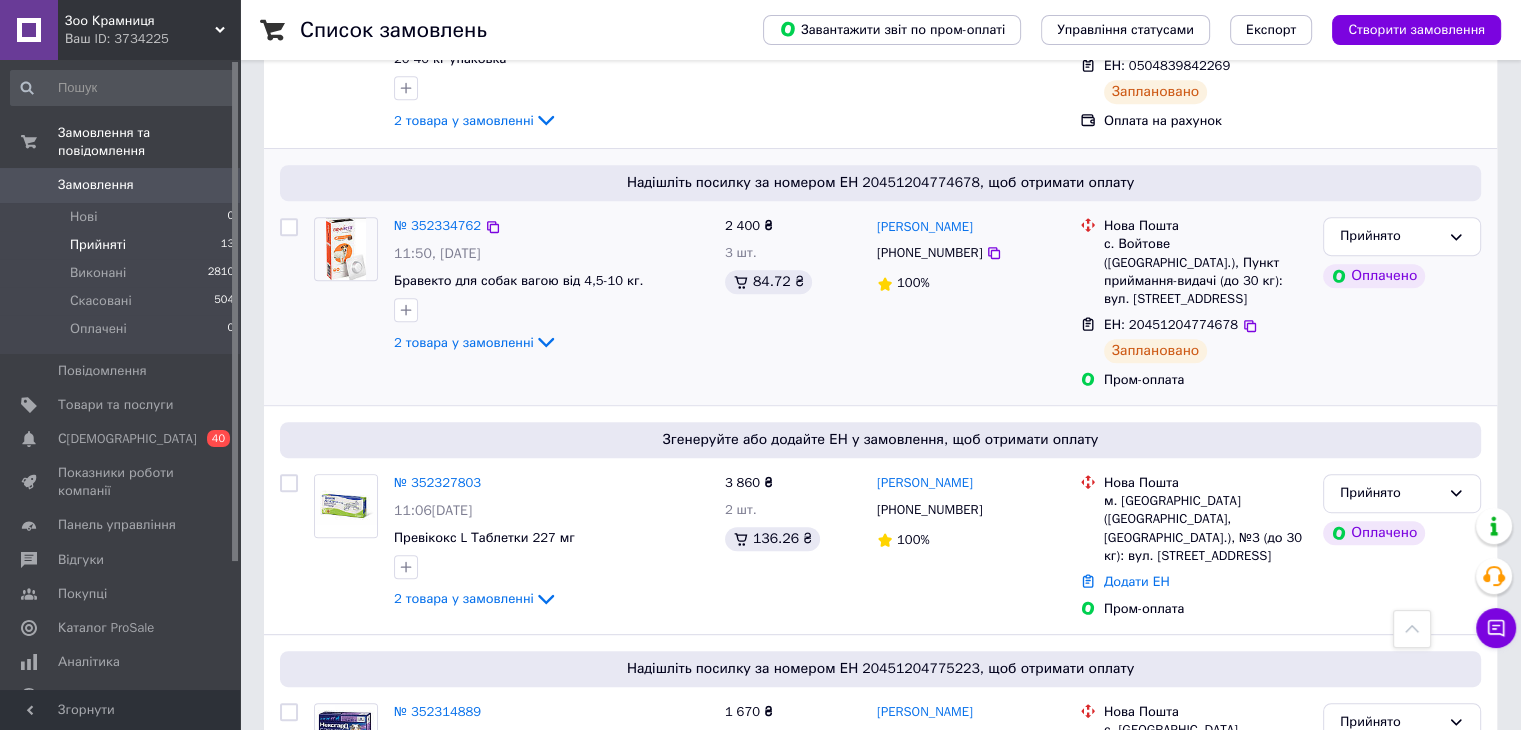 scroll, scrollTop: 900, scrollLeft: 0, axis: vertical 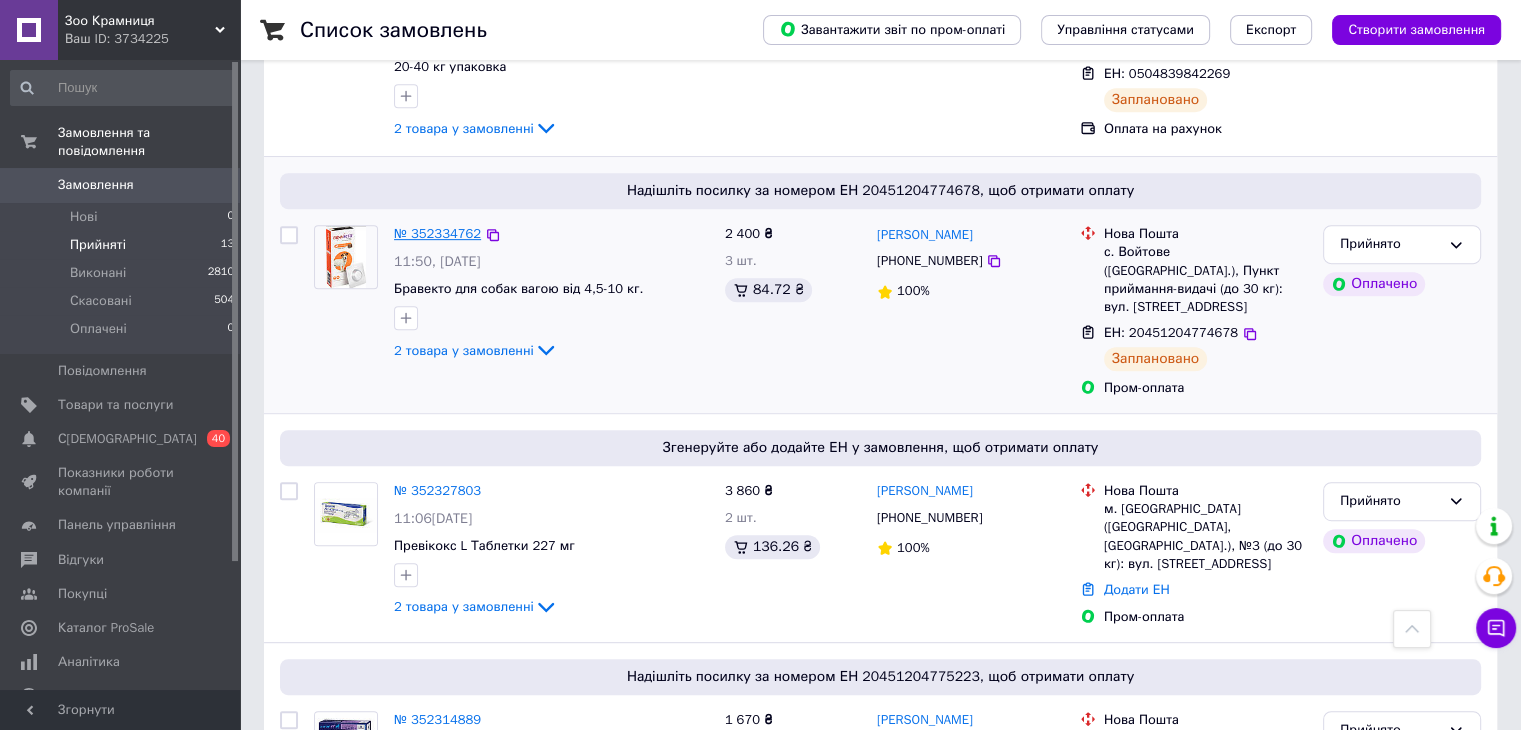 click on "№ 352334762" at bounding box center (437, 233) 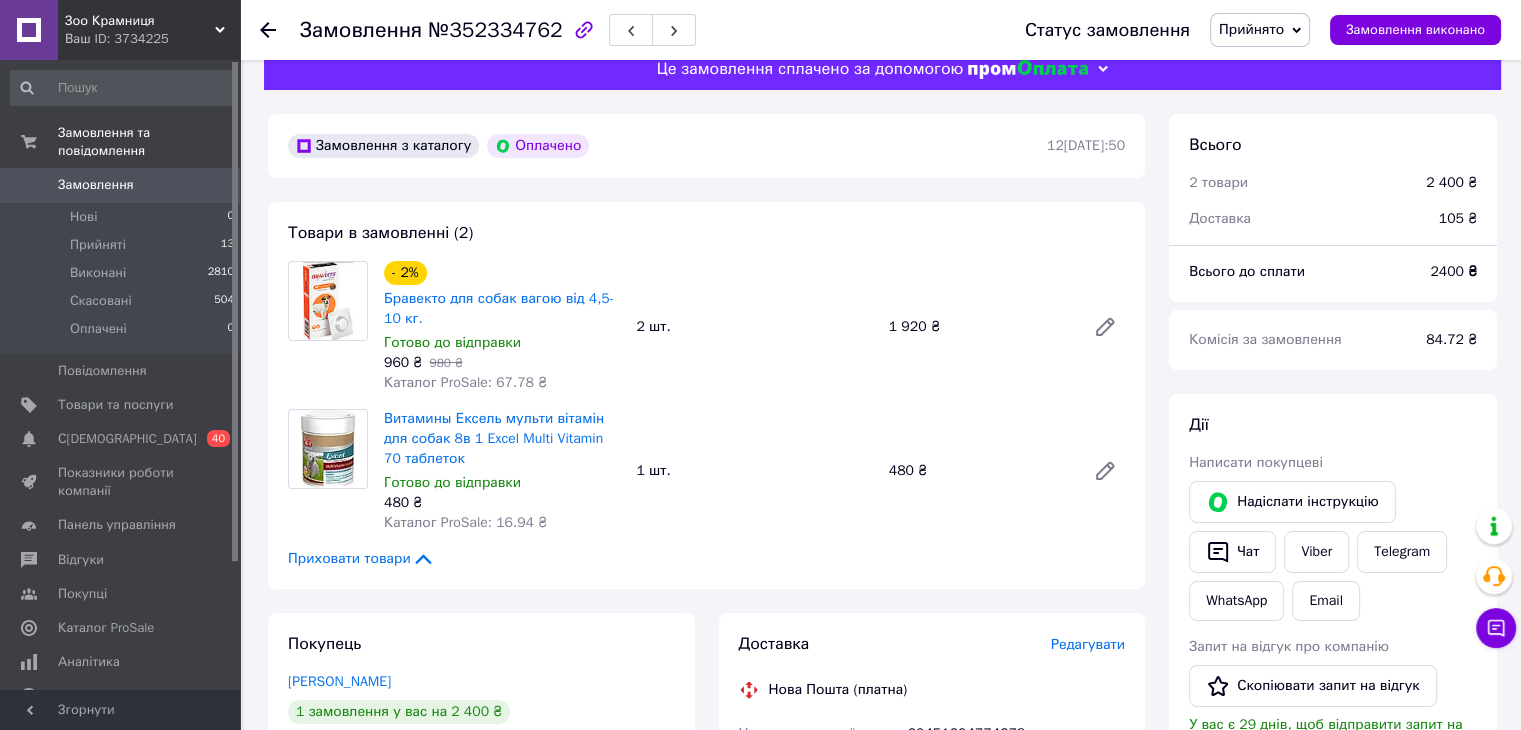 scroll, scrollTop: 0, scrollLeft: 0, axis: both 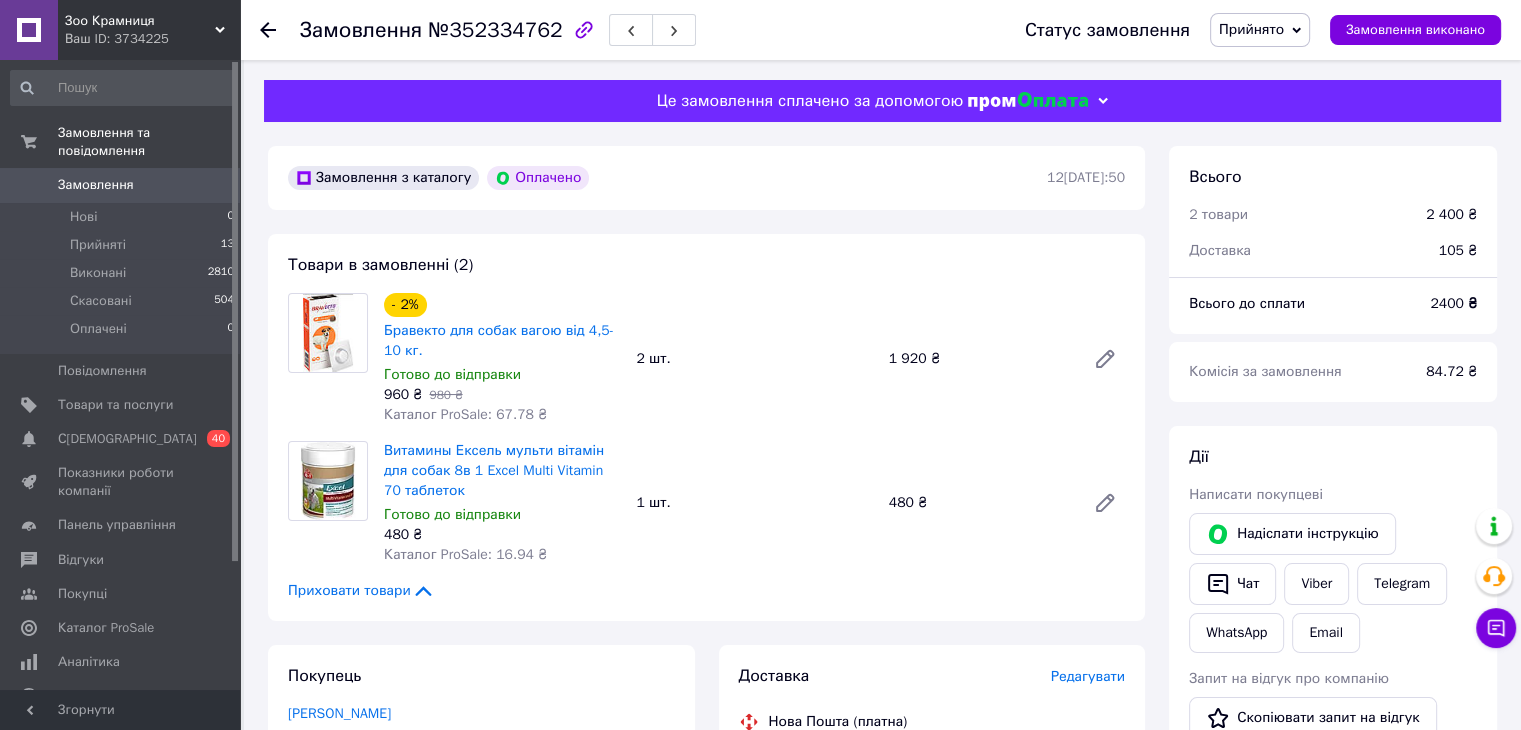 click 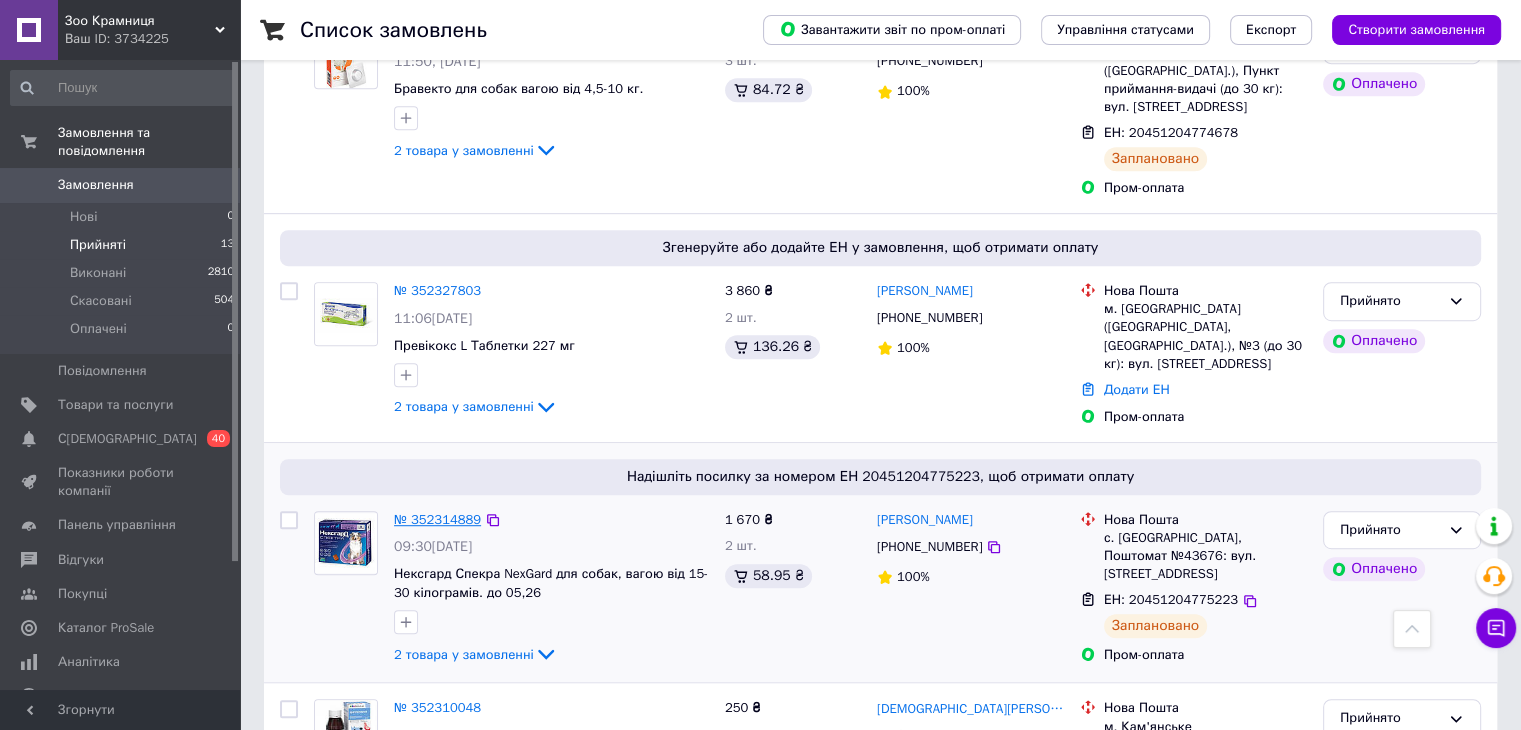 click on "№ 352314889" at bounding box center [437, 519] 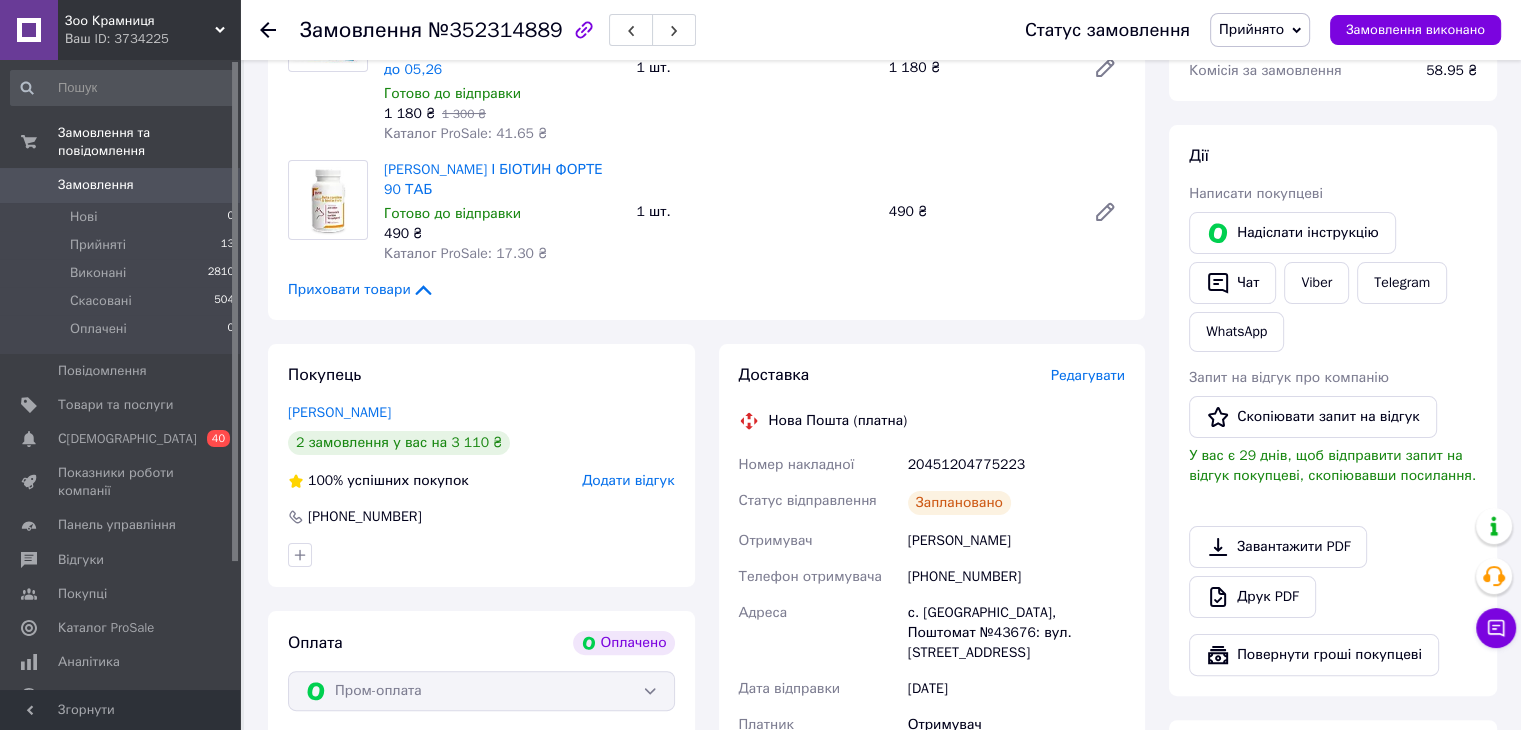 scroll, scrollTop: 71, scrollLeft: 0, axis: vertical 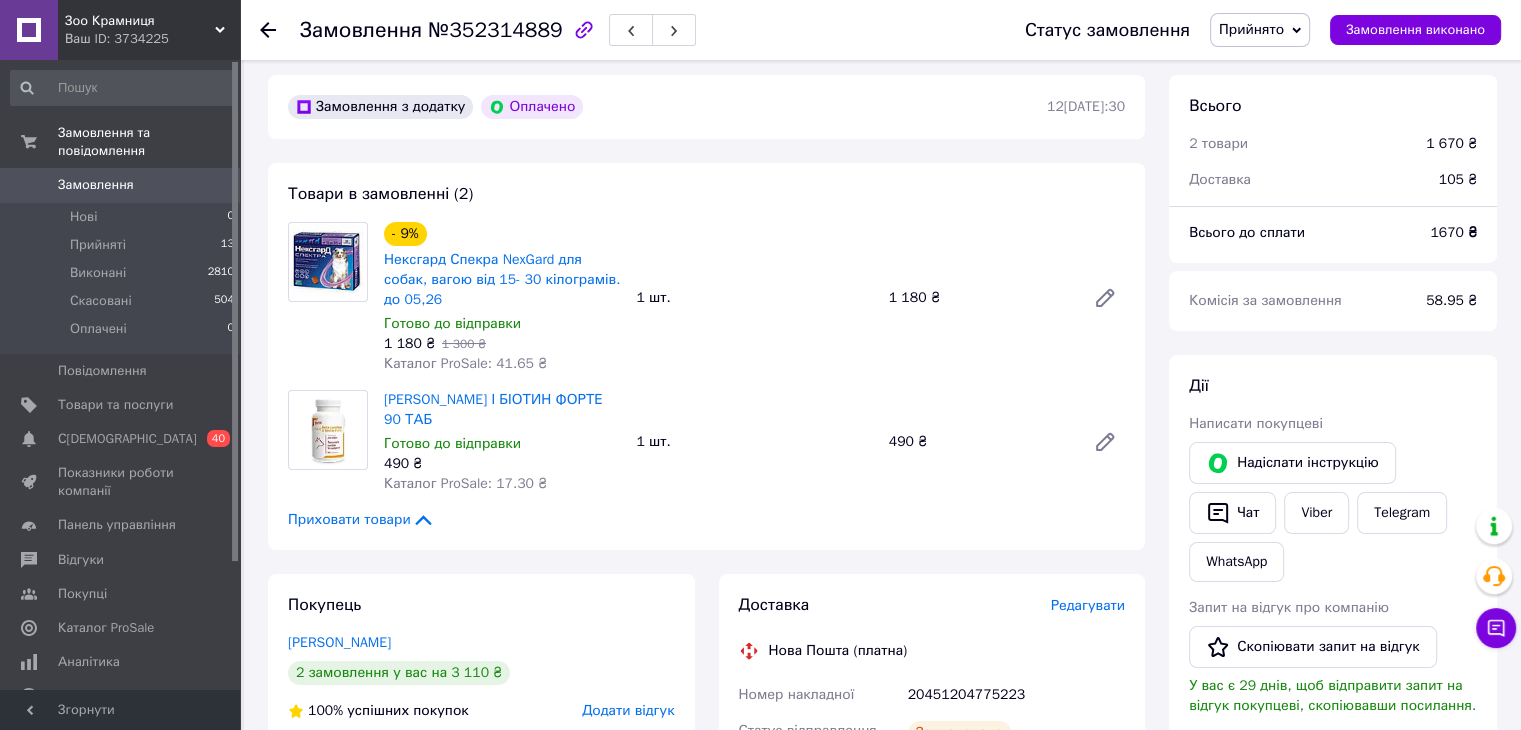 click at bounding box center [268, 30] 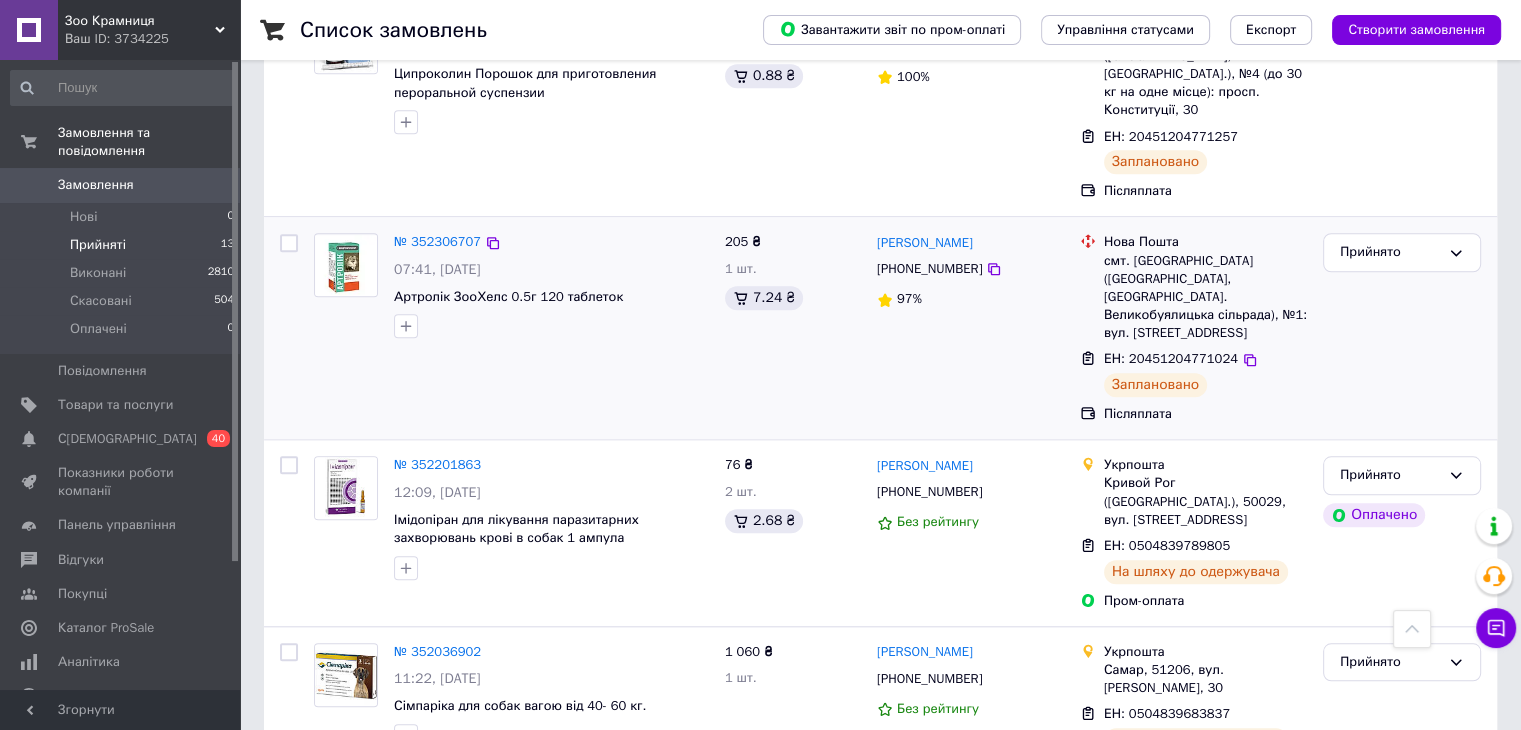 scroll, scrollTop: 1800, scrollLeft: 0, axis: vertical 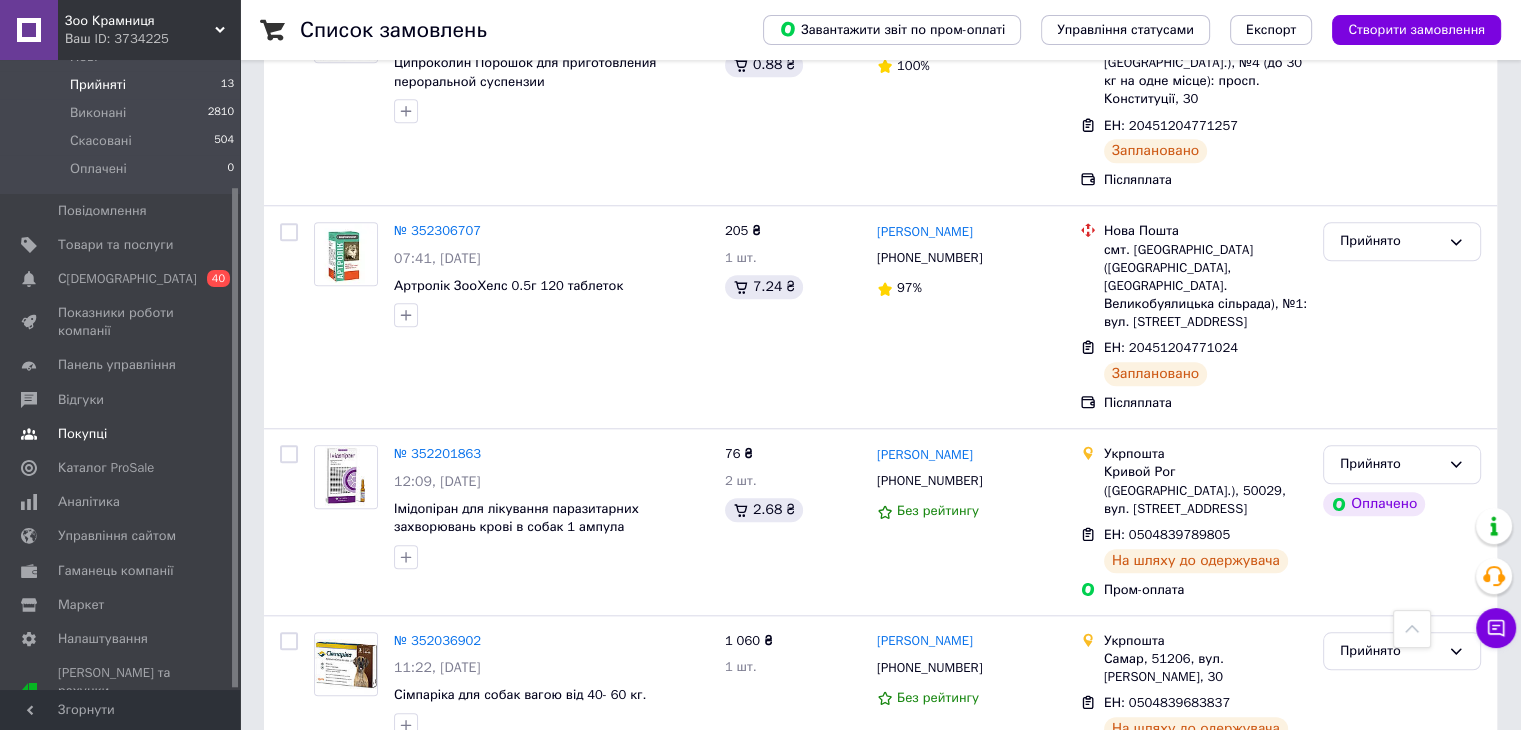 click on "Покупці" at bounding box center (123, 434) 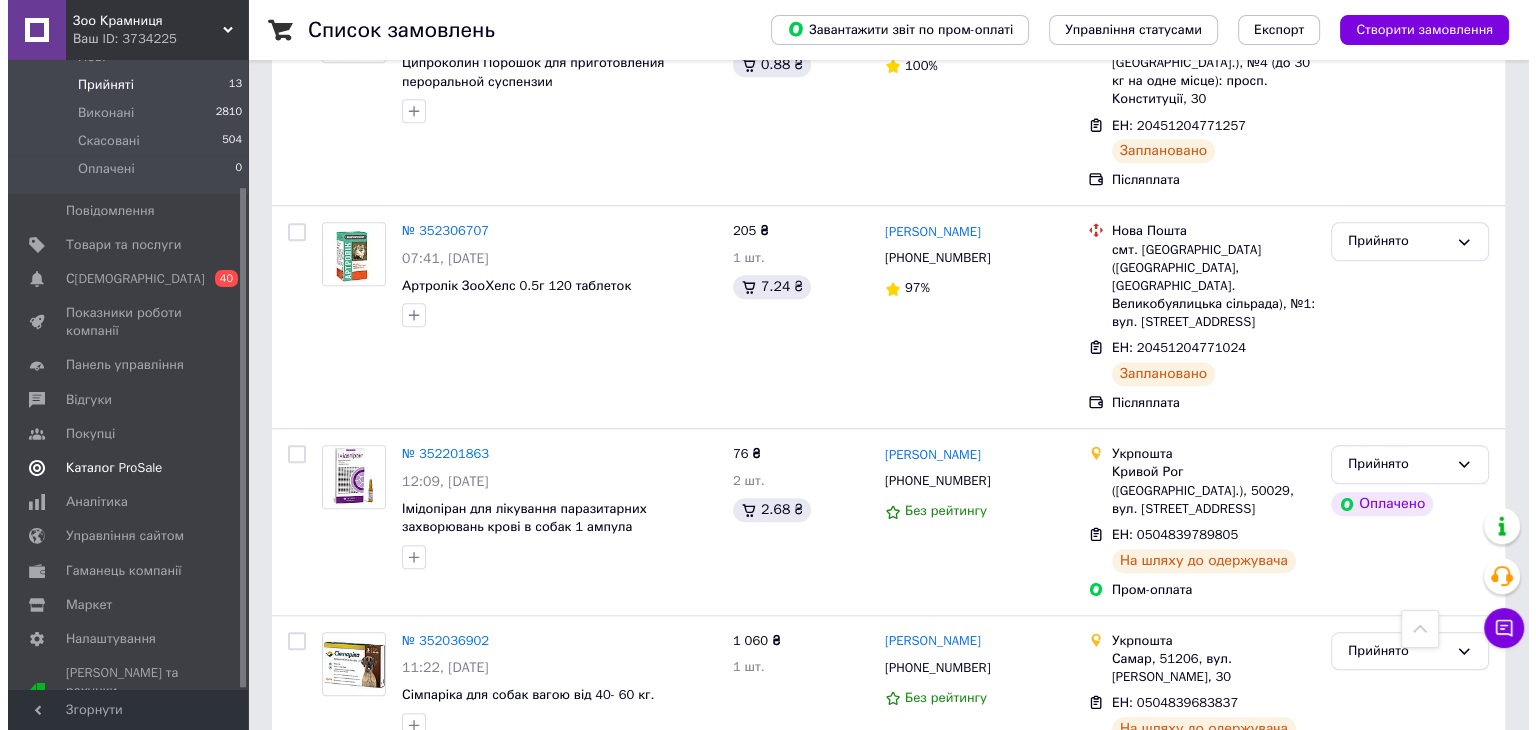 scroll, scrollTop: 0, scrollLeft: 0, axis: both 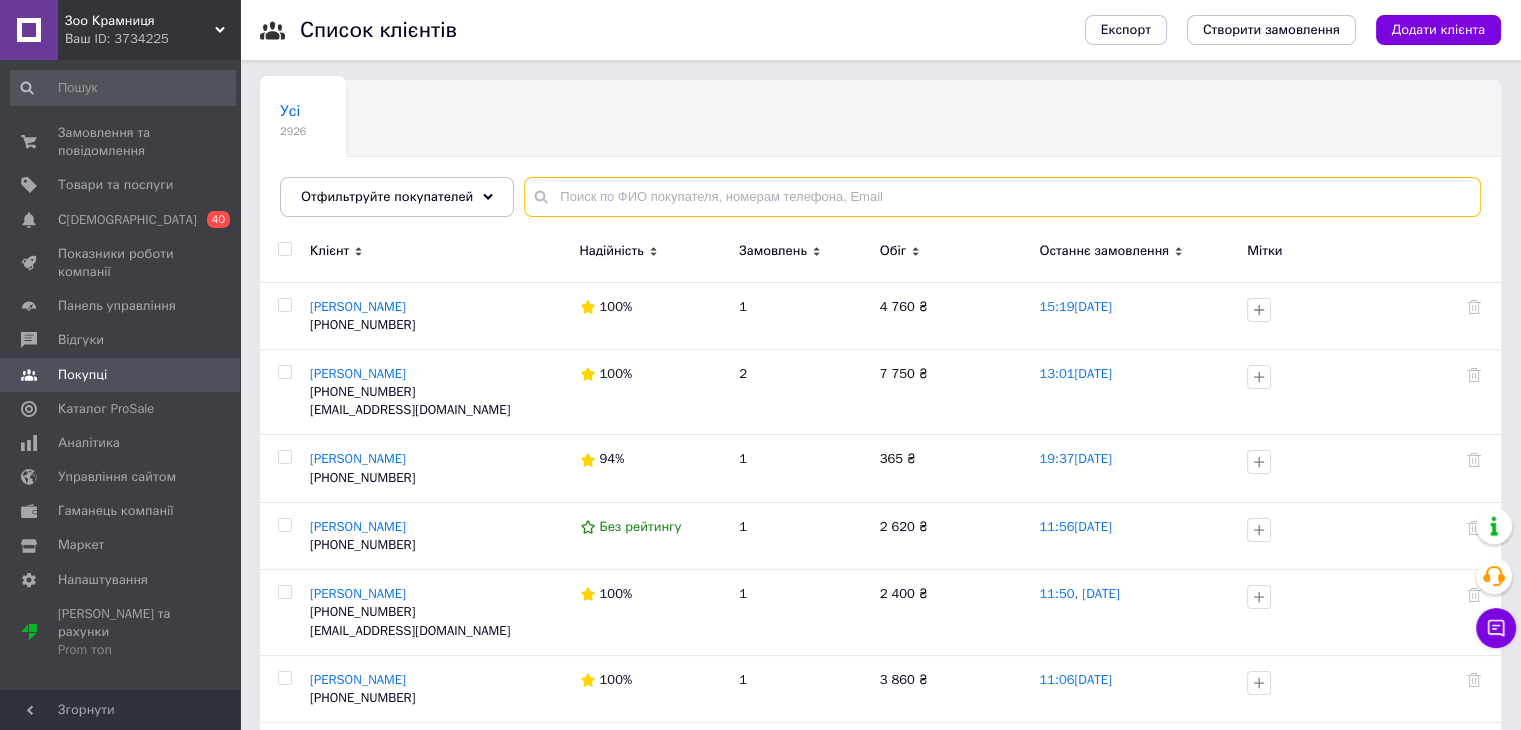 click at bounding box center [1002, 197] 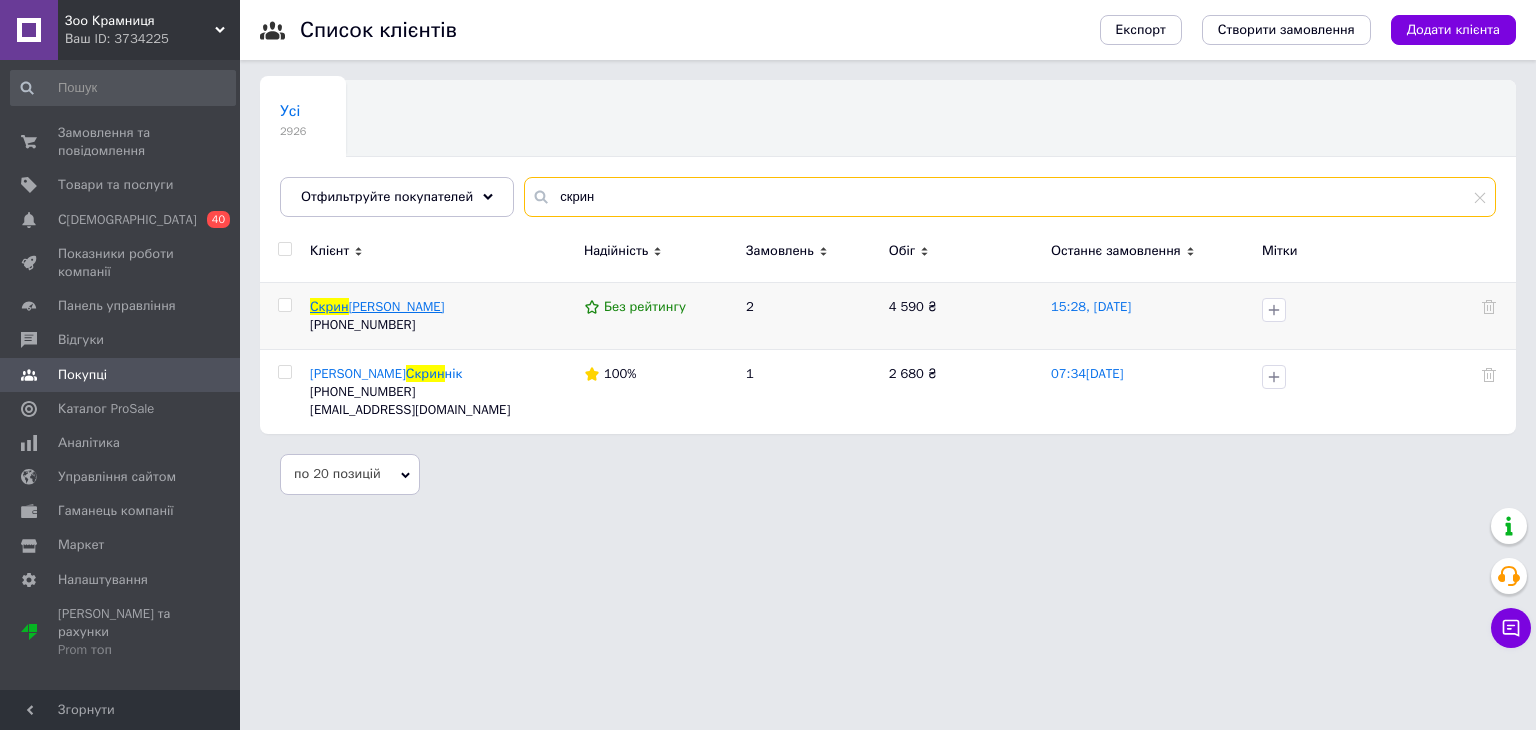 type on "скрин" 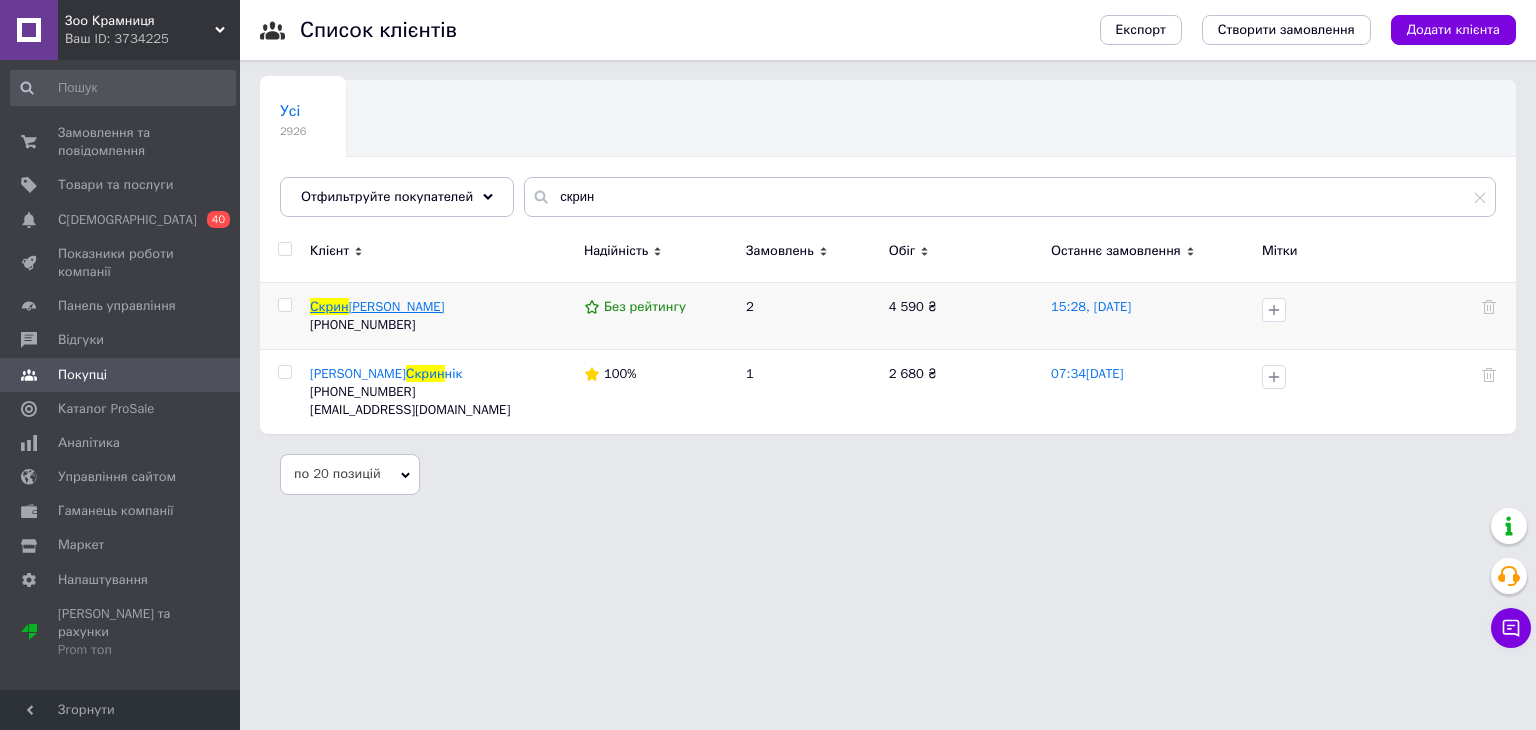 click on "[PERSON_NAME]" at bounding box center [397, 306] 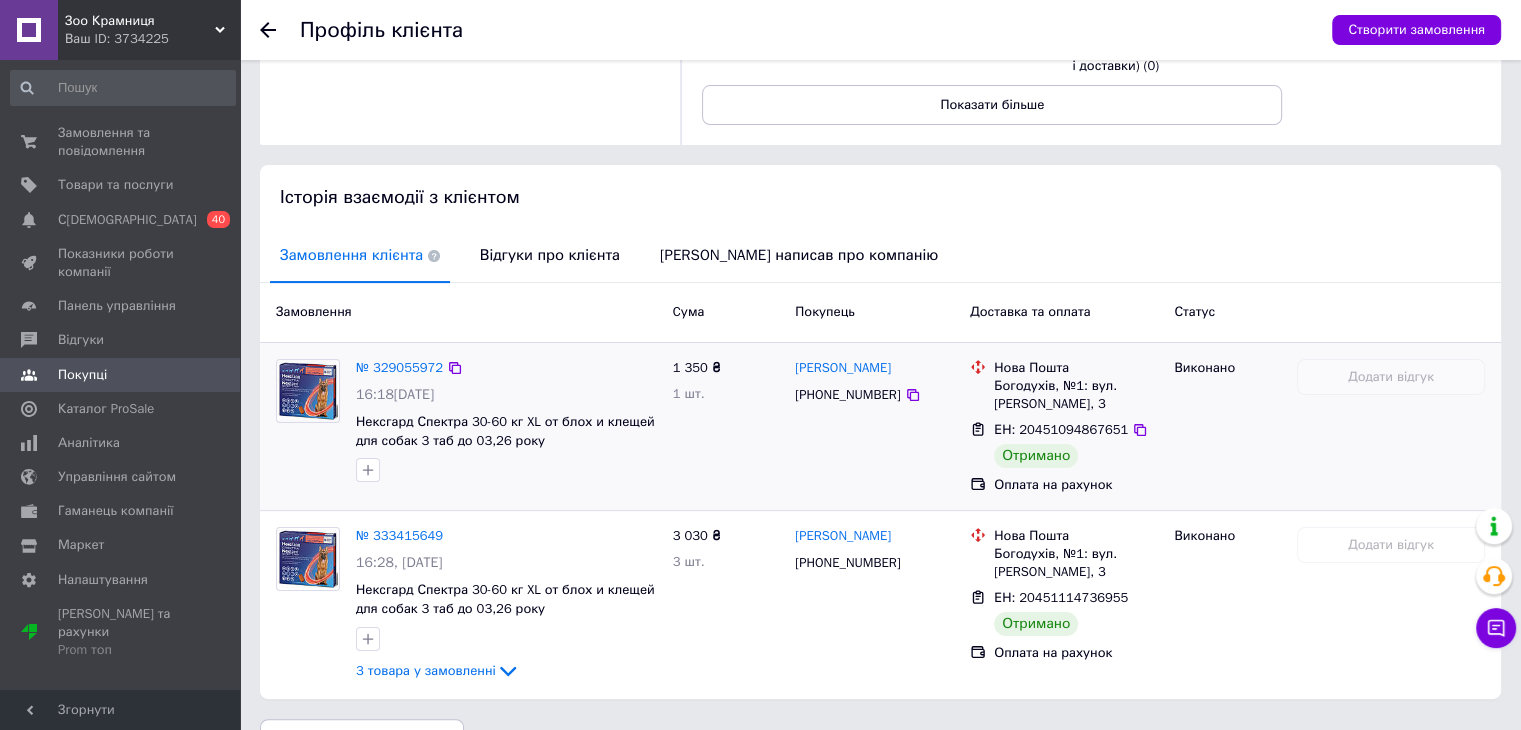 scroll, scrollTop: 338, scrollLeft: 0, axis: vertical 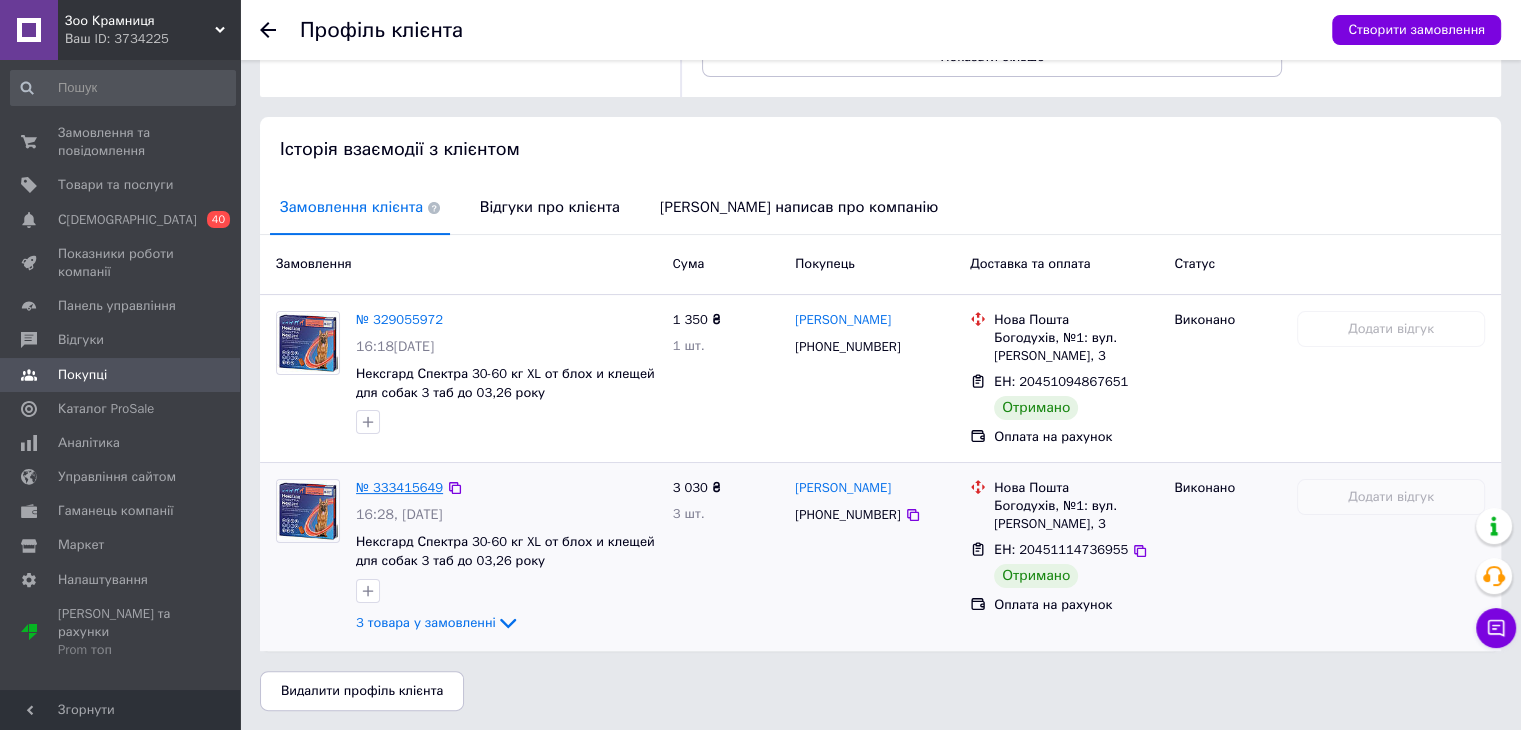 click on "№ 333415649" at bounding box center (399, 487) 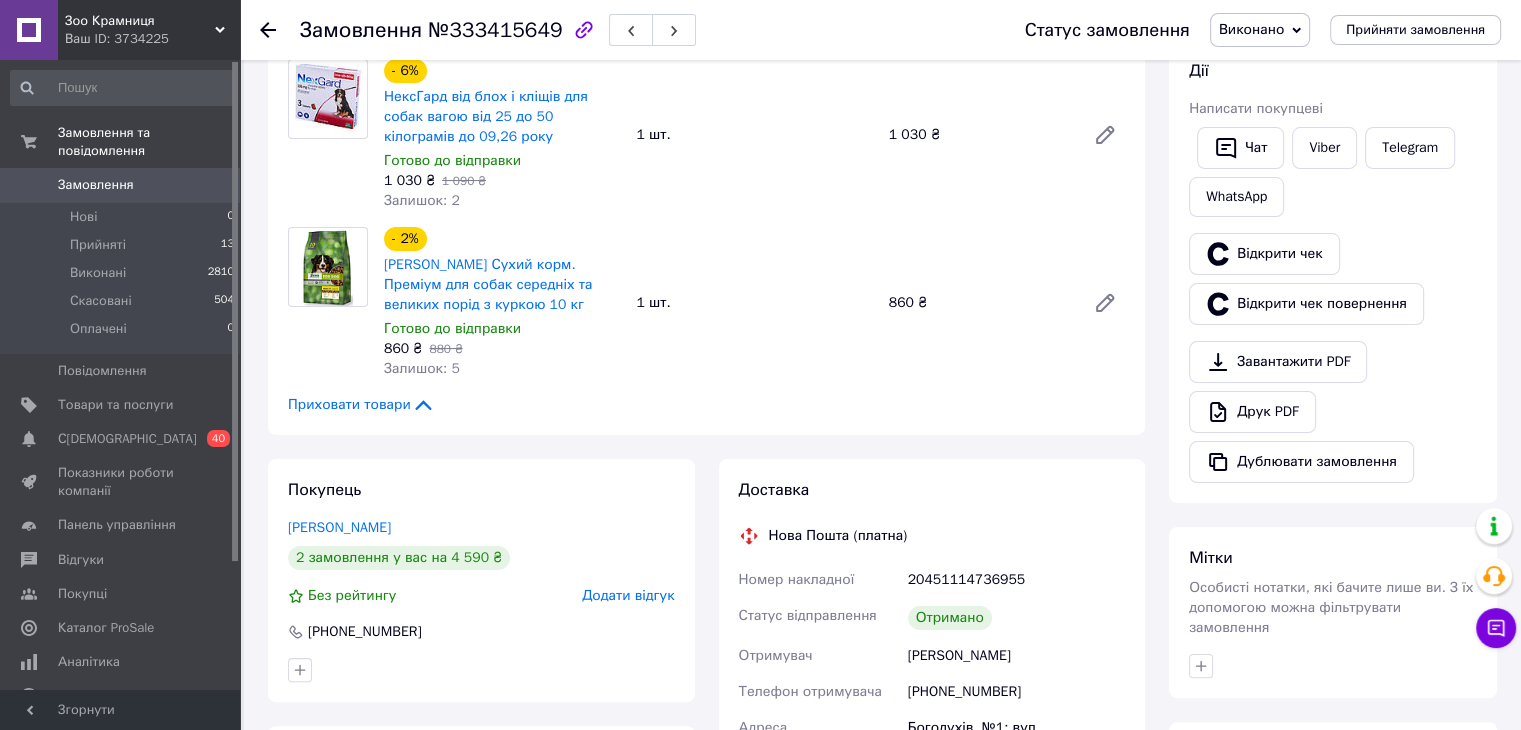 scroll, scrollTop: 400, scrollLeft: 0, axis: vertical 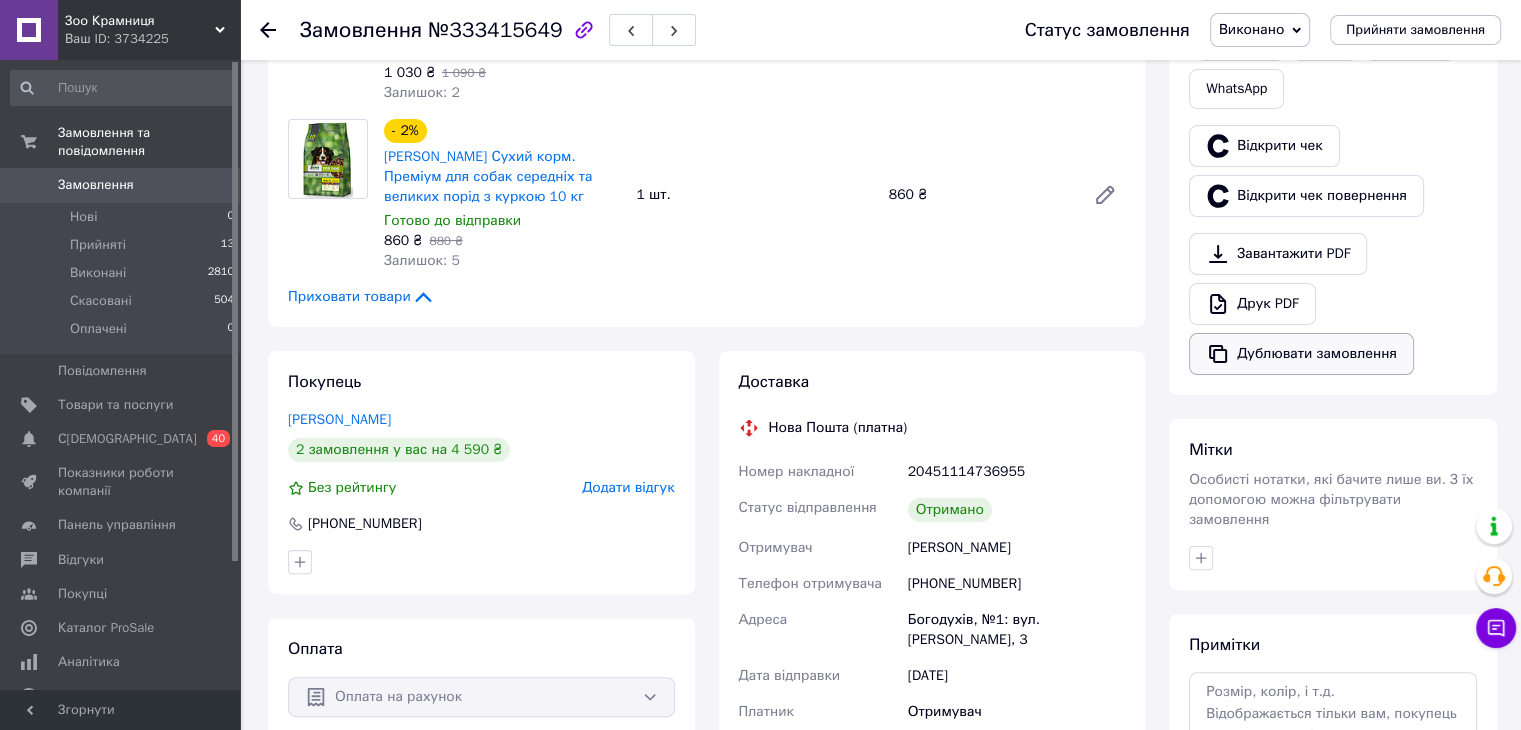 click on "Дублювати замовлення" at bounding box center [1301, 354] 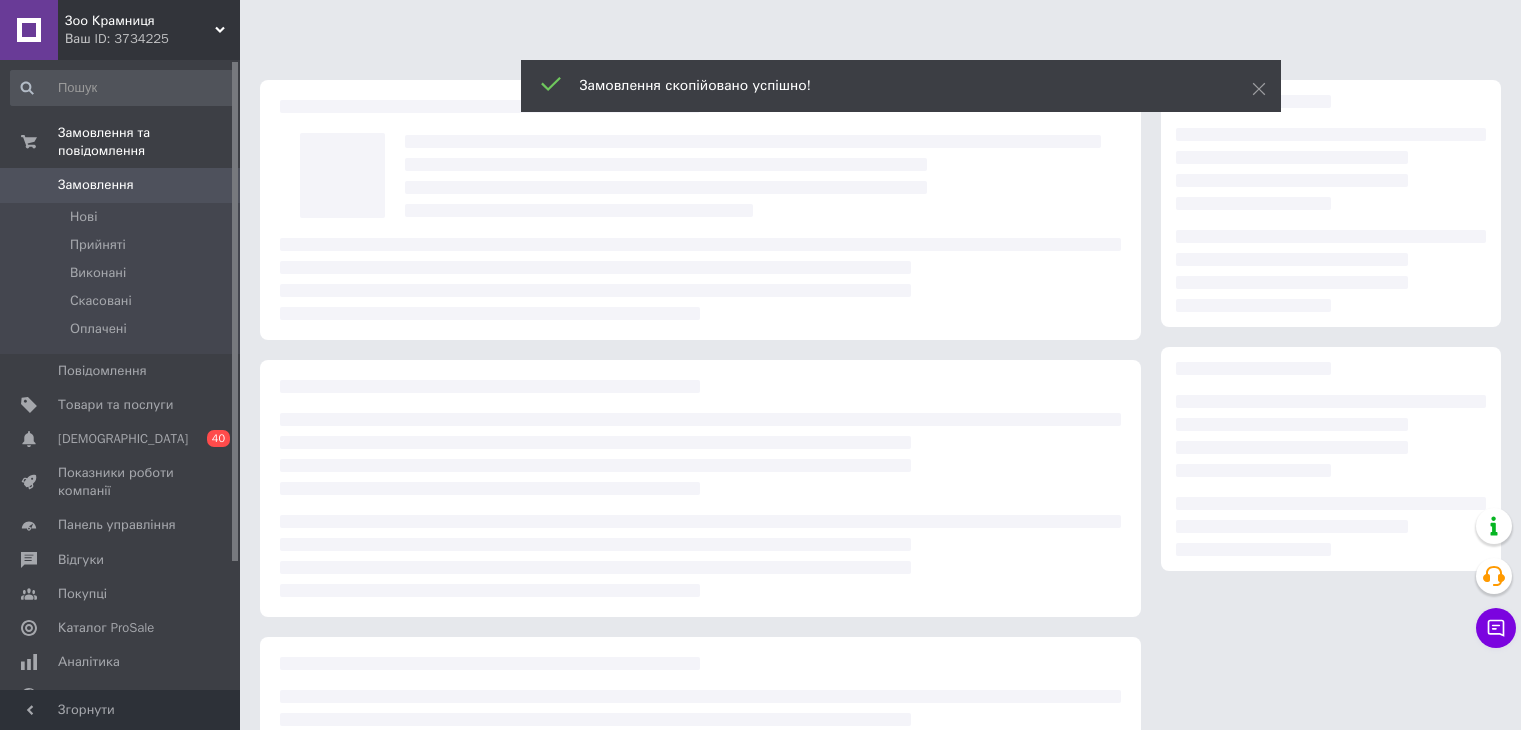 scroll, scrollTop: 0, scrollLeft: 0, axis: both 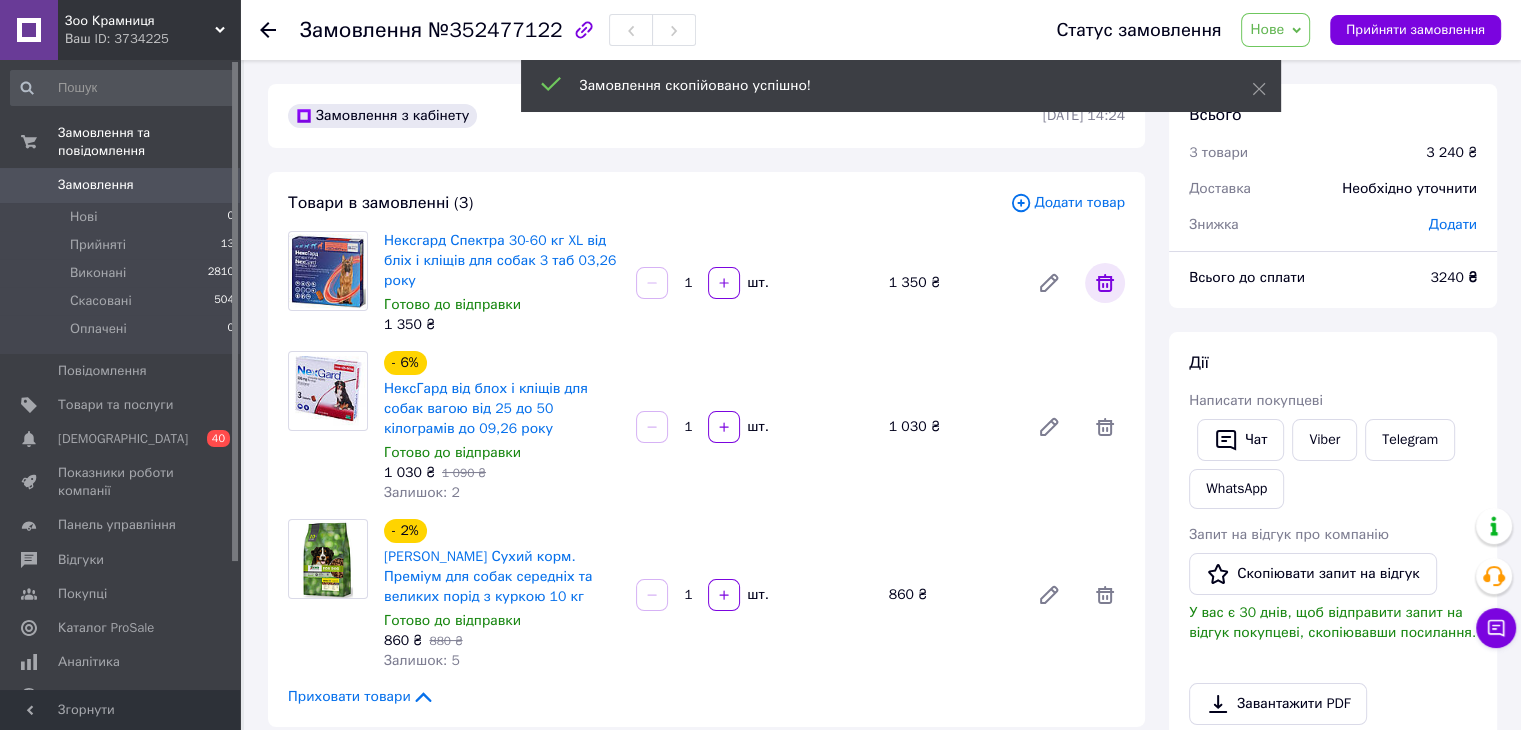 click 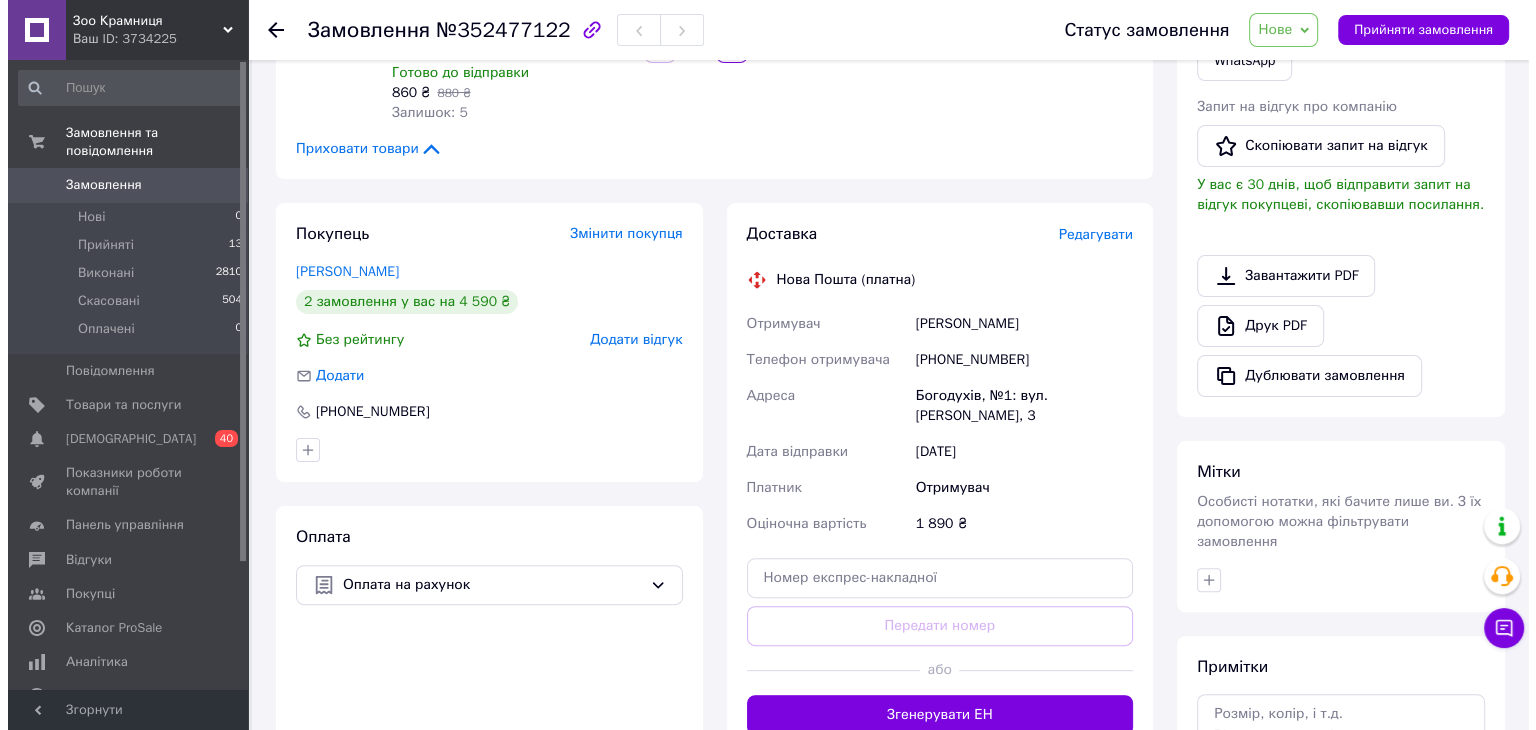 scroll, scrollTop: 200, scrollLeft: 0, axis: vertical 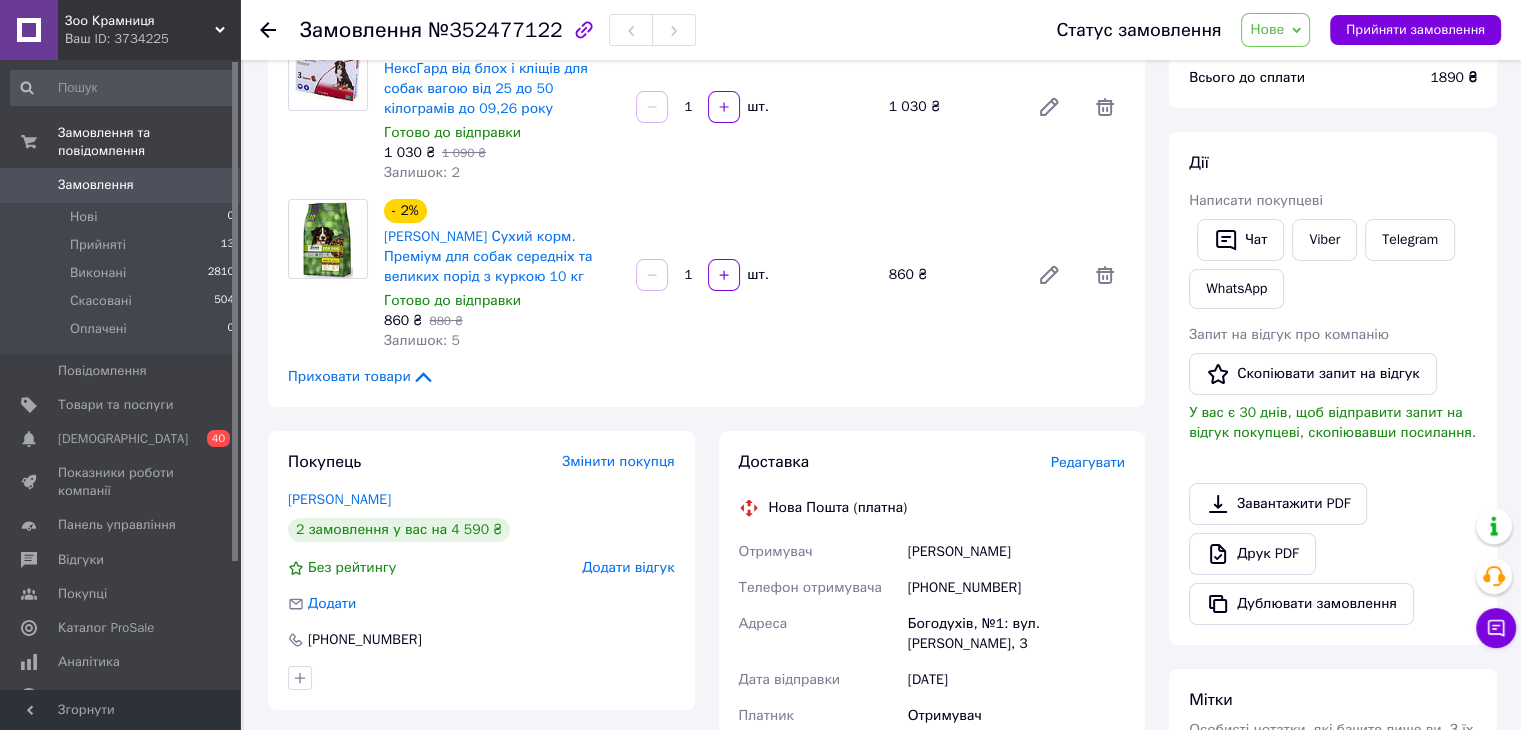 click on "Редагувати" at bounding box center (1088, 462) 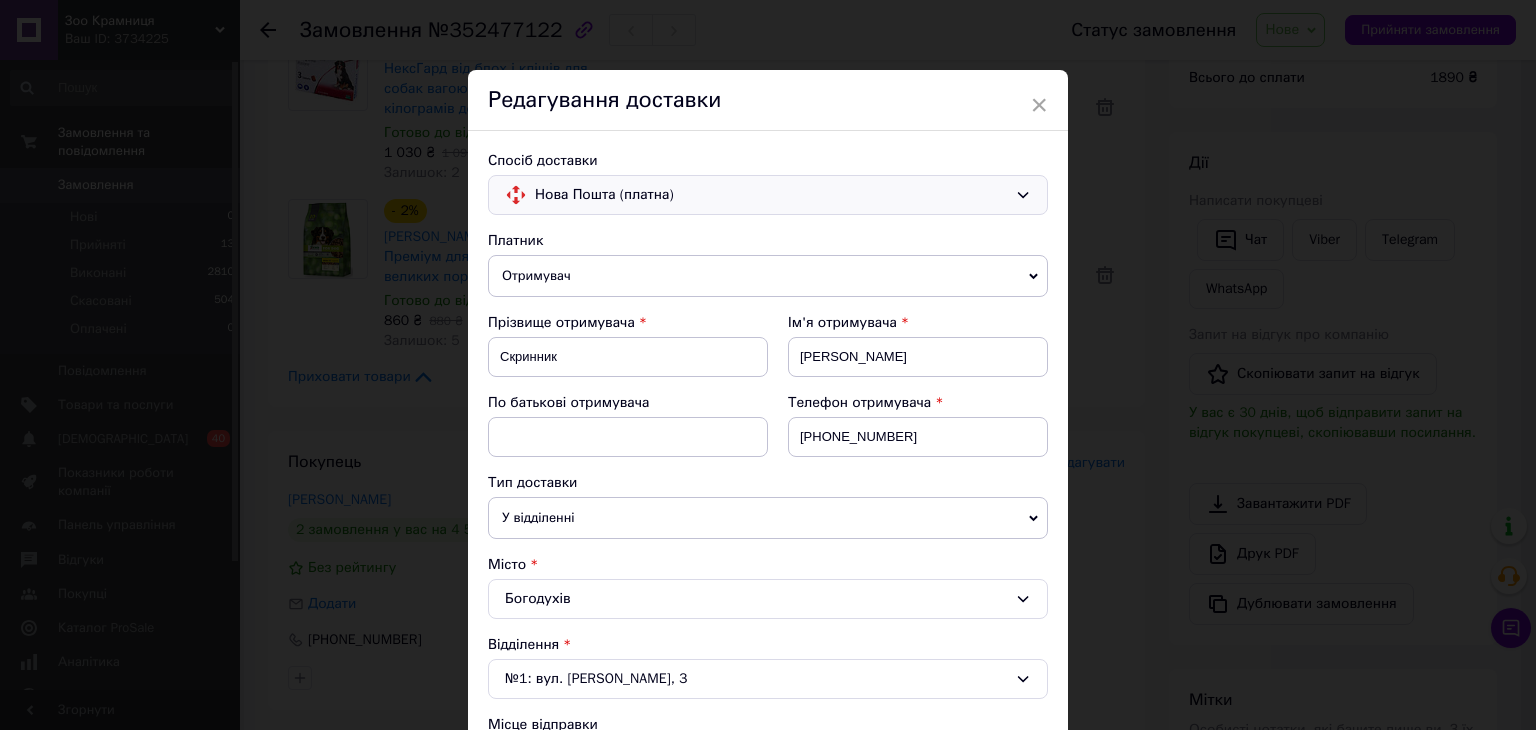 click on "Нова Пошта (платна)" at bounding box center (771, 195) 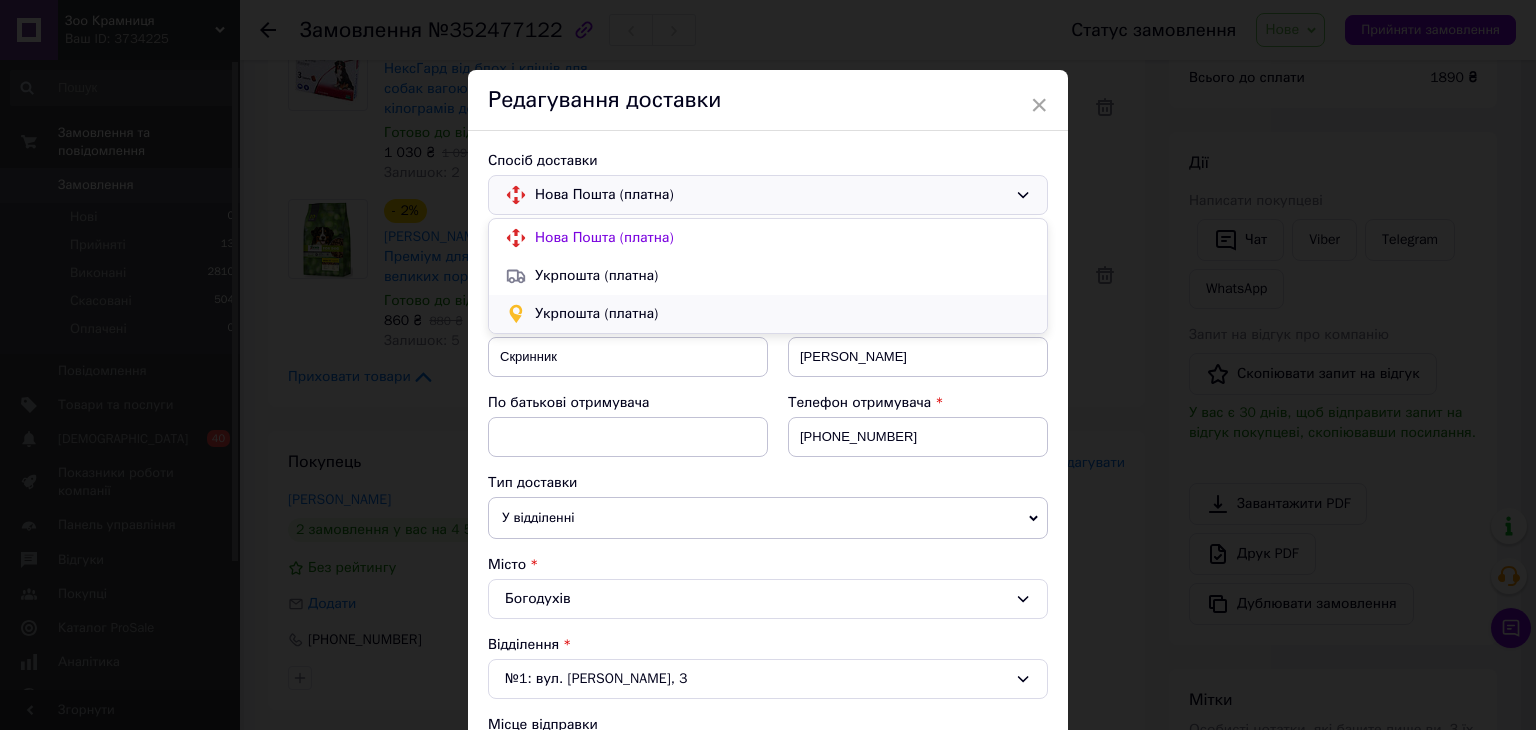 click on "Укрпошта (платна)" at bounding box center (783, 314) 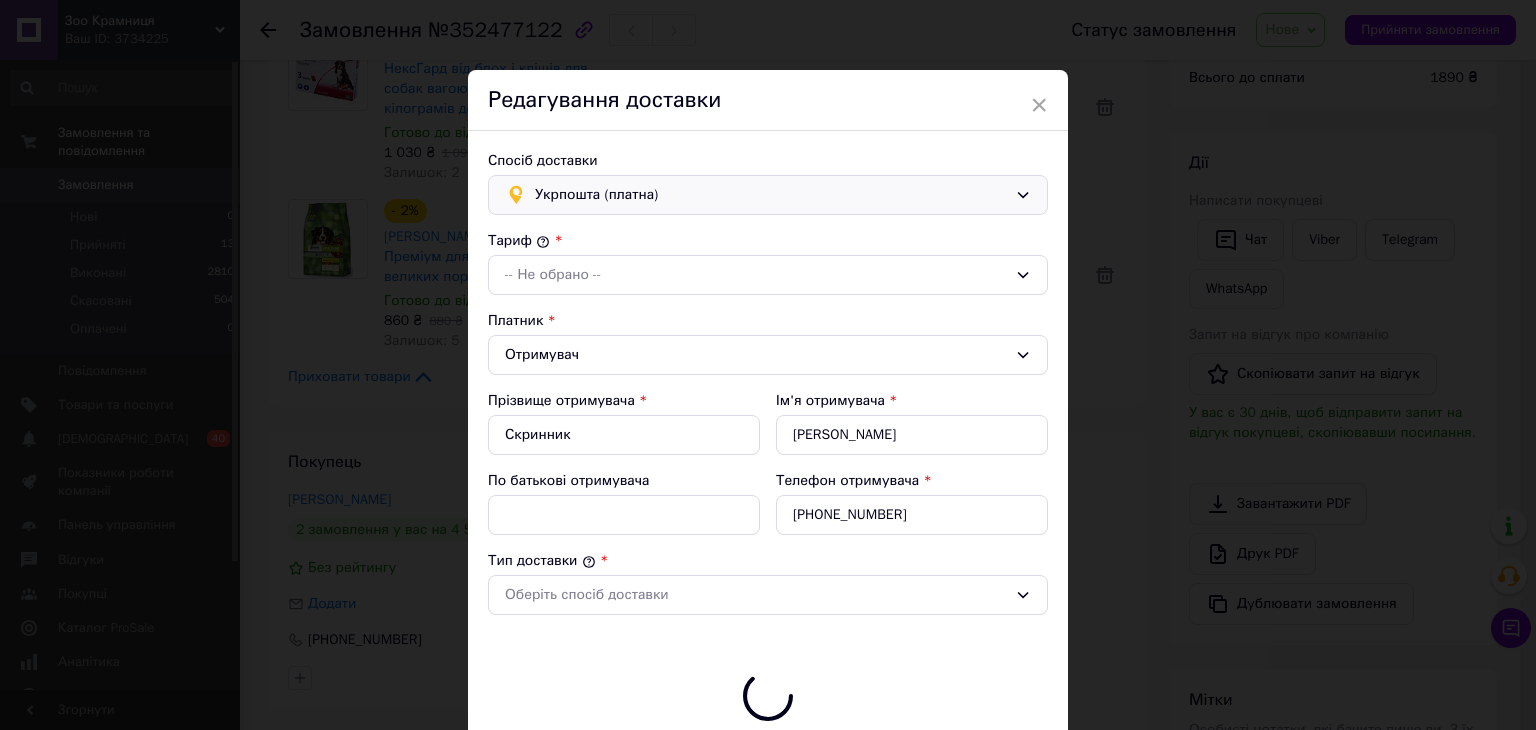 type on "1890" 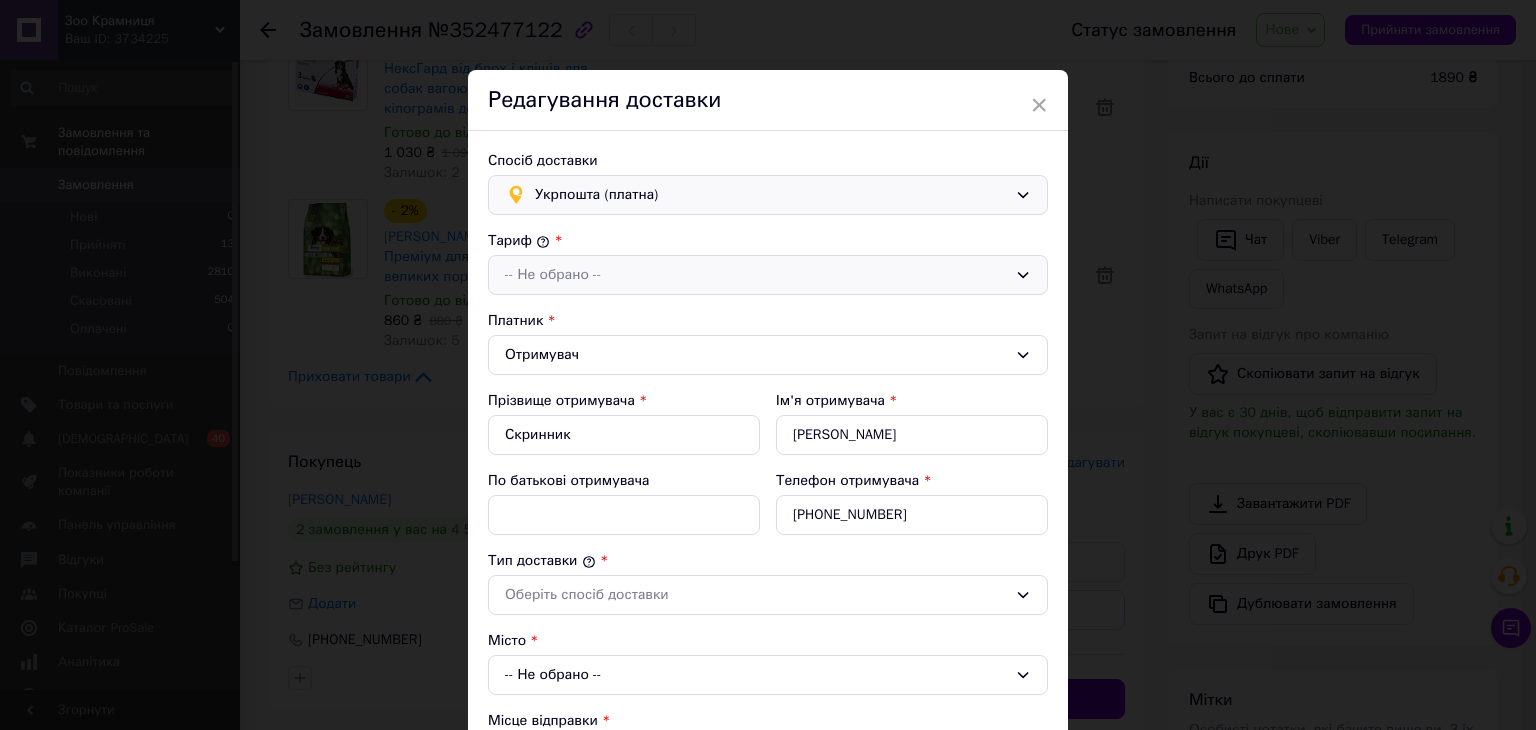 click on "-- Не обрано --" at bounding box center [756, 275] 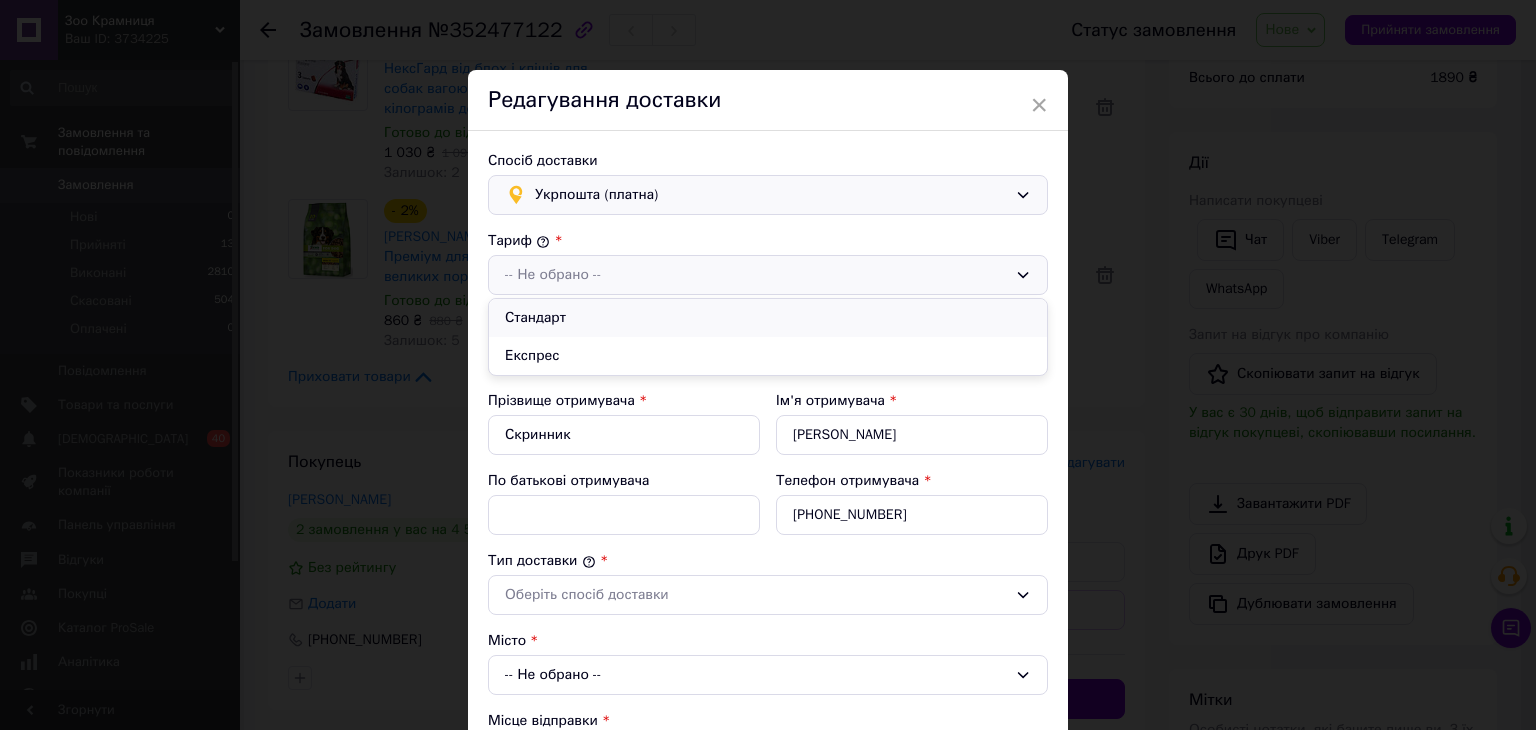 click on "Стандарт" at bounding box center [768, 318] 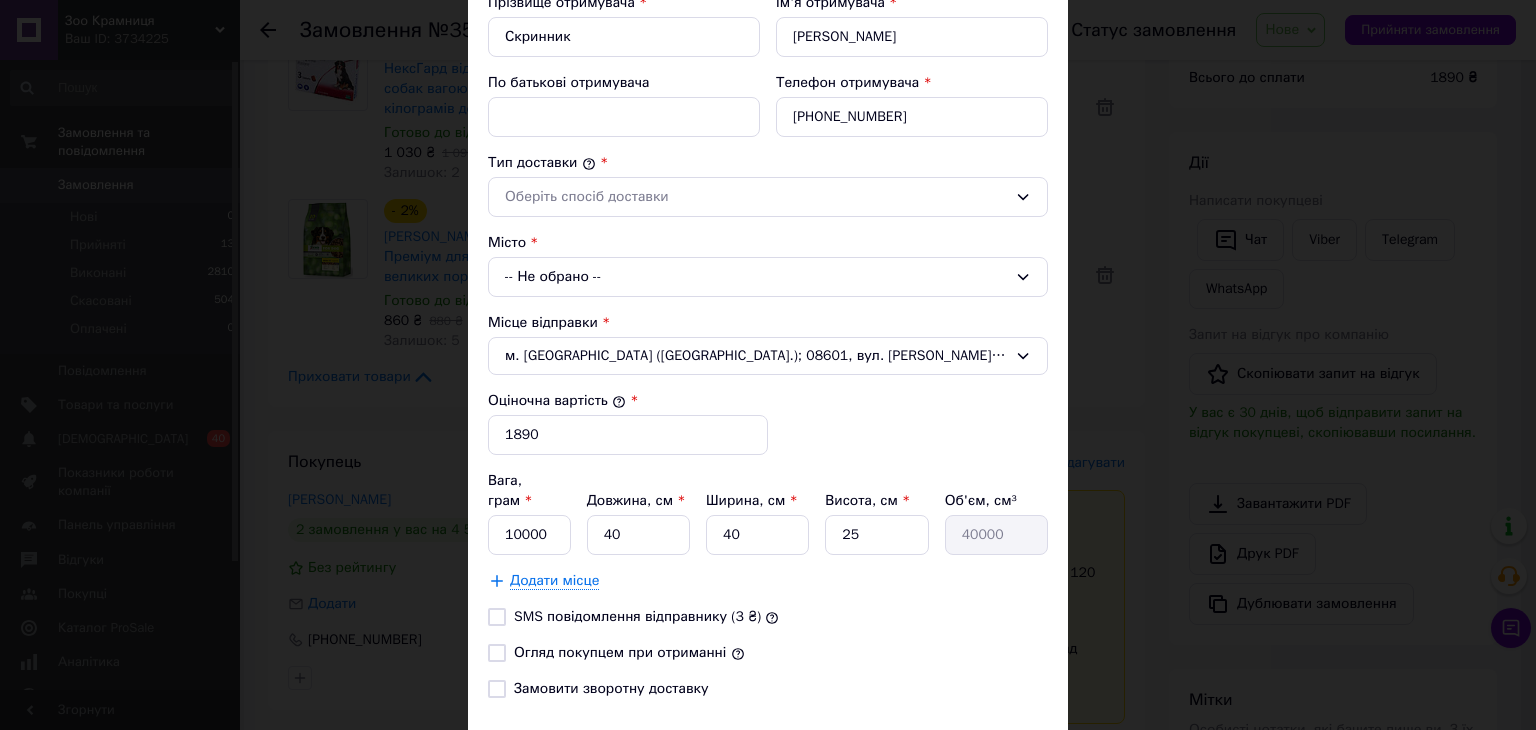 scroll, scrollTop: 400, scrollLeft: 0, axis: vertical 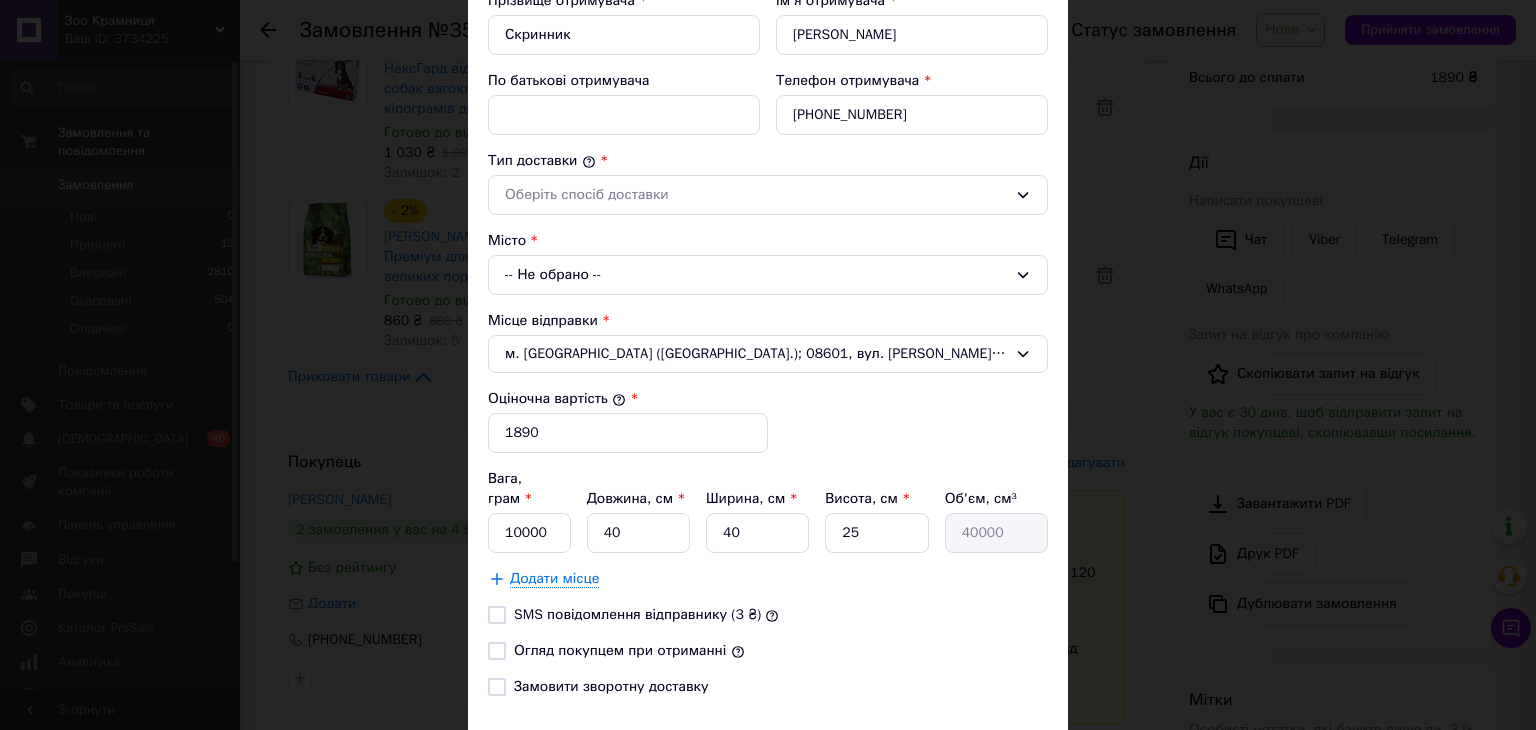 click on "-- Не обрано --" at bounding box center [768, 275] 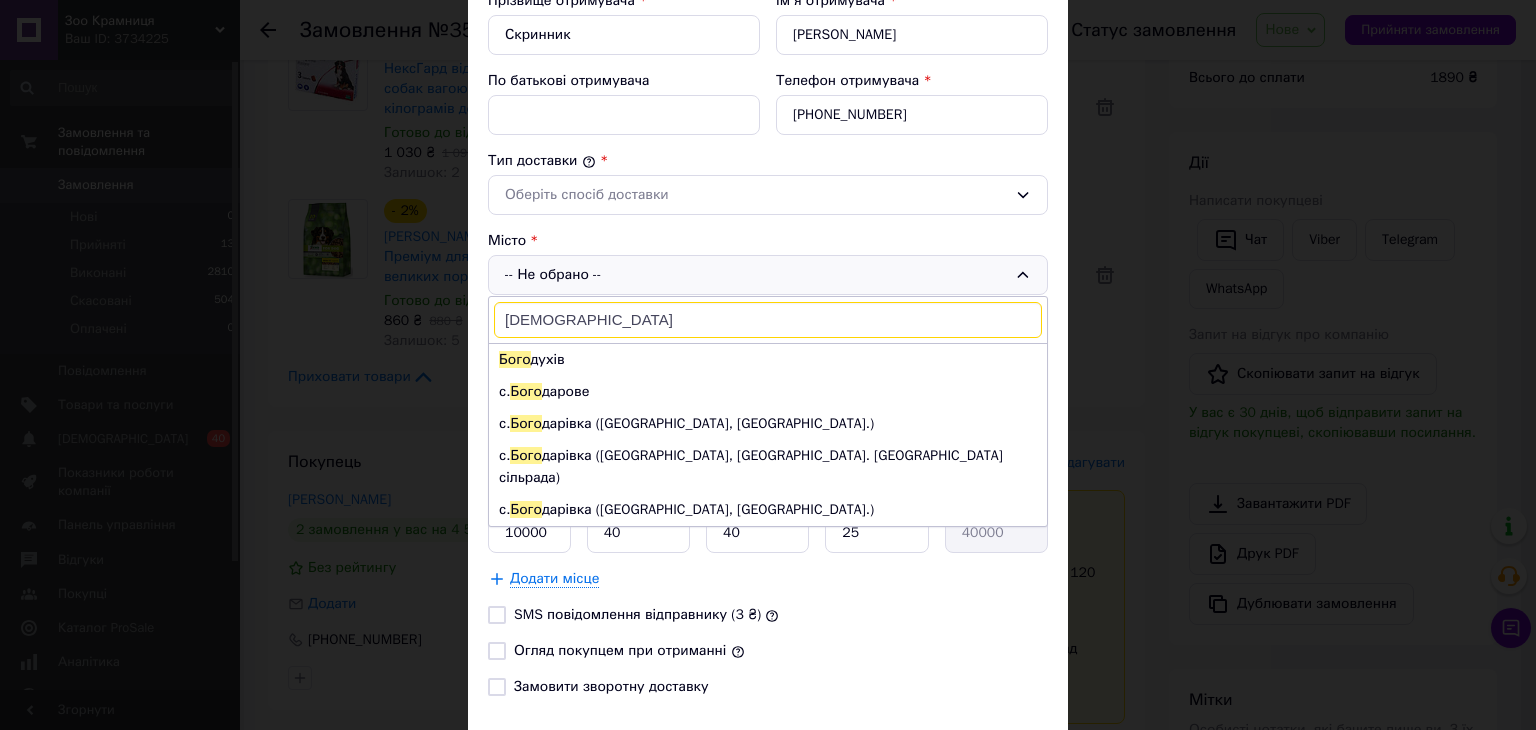 type on "бого" 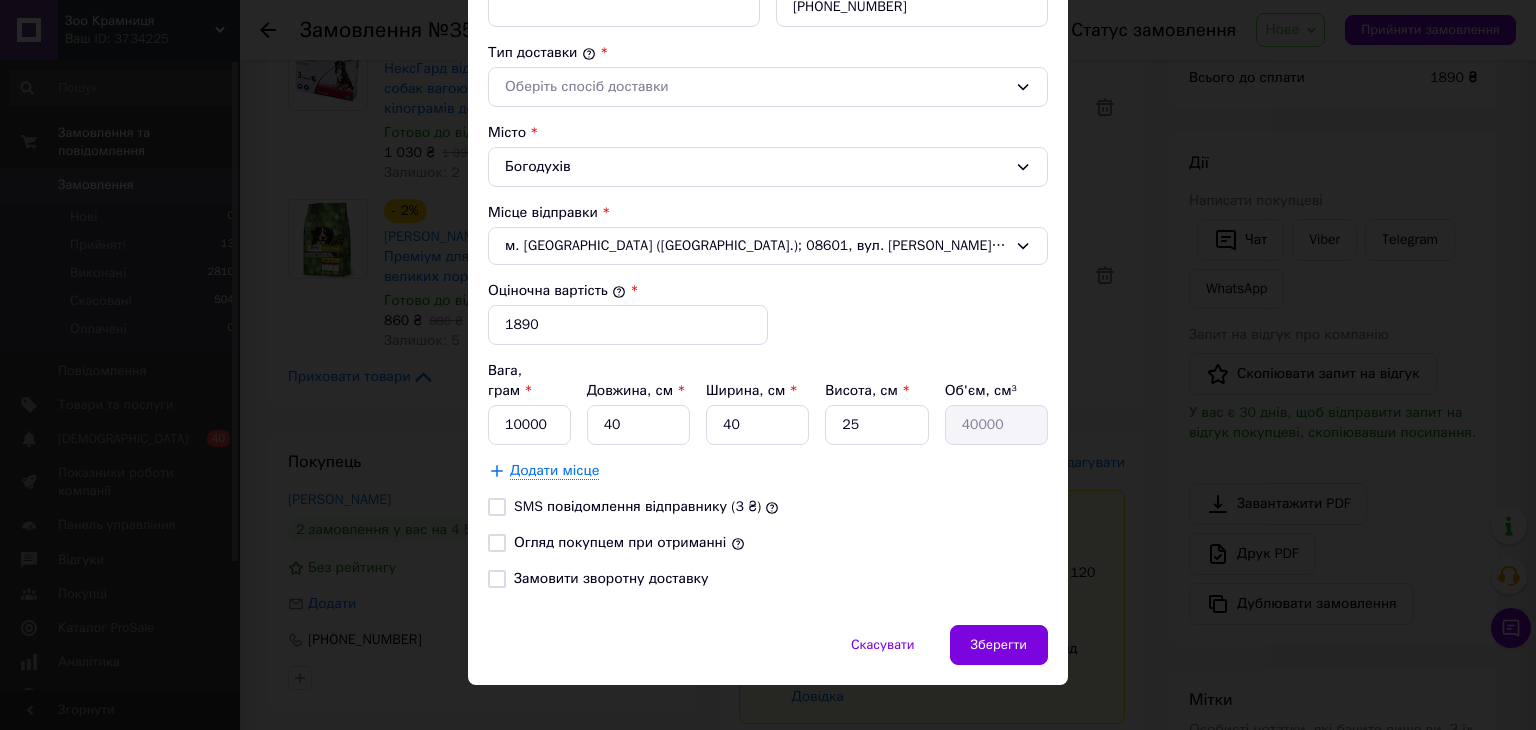 scroll, scrollTop: 508, scrollLeft: 0, axis: vertical 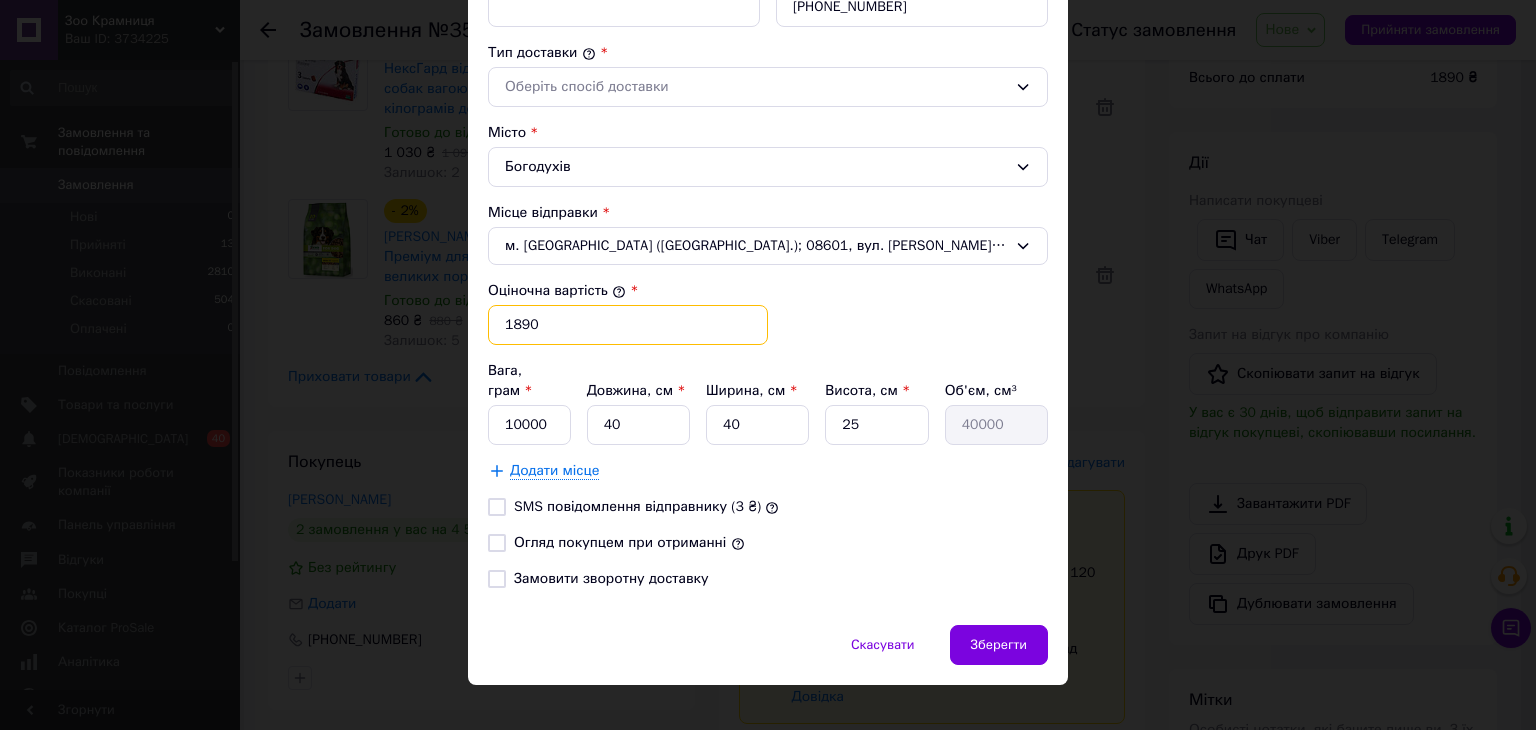 click on "1890" at bounding box center [628, 325] 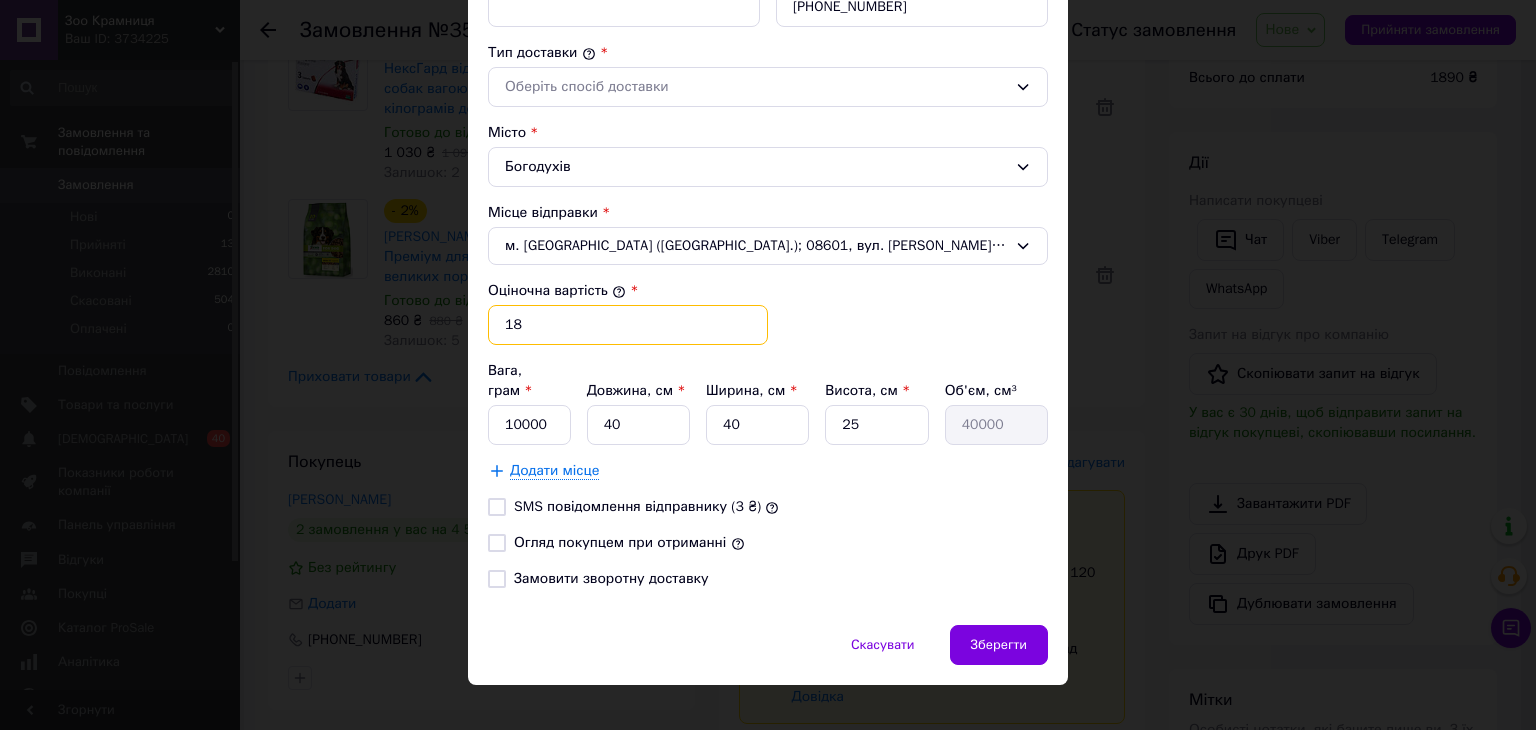 type on "1" 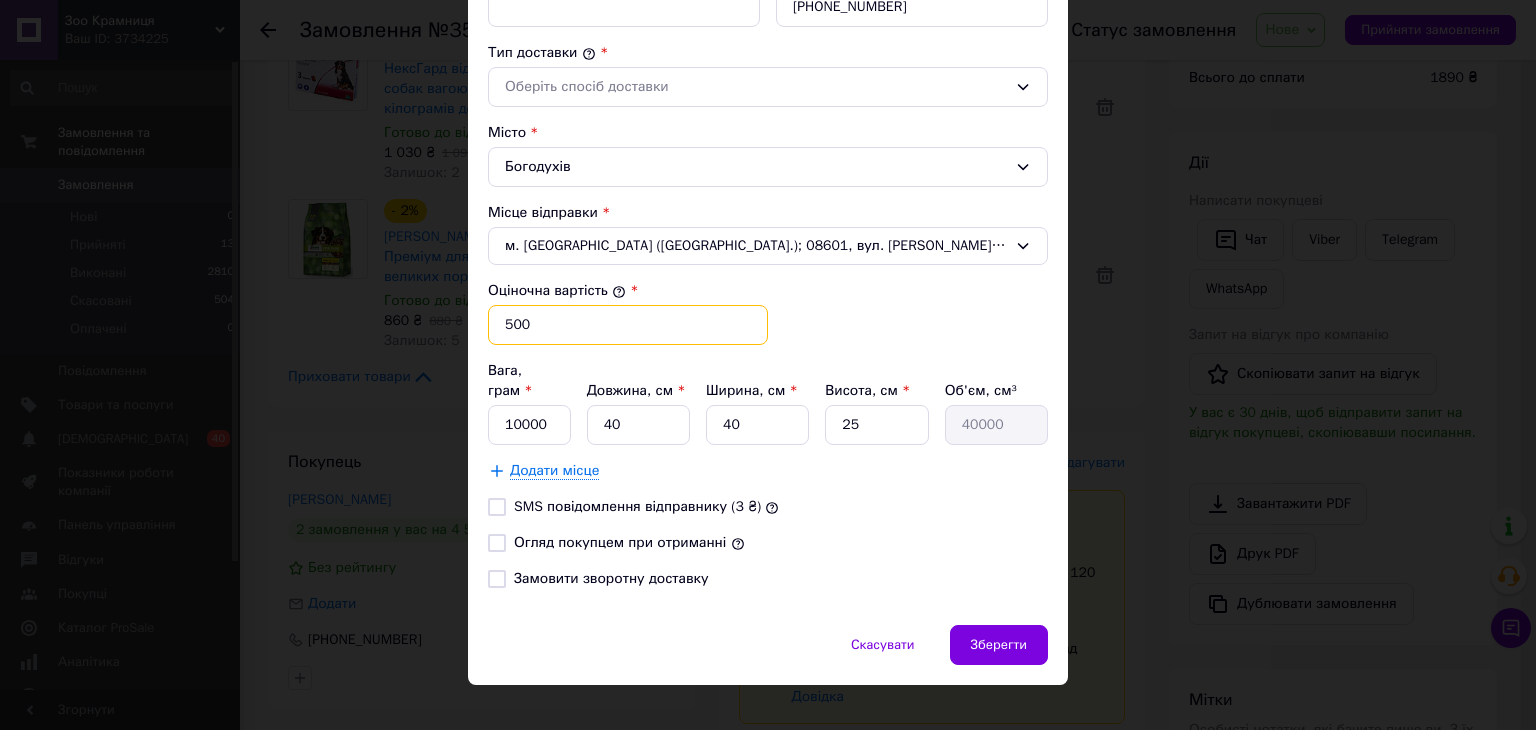 type on "500" 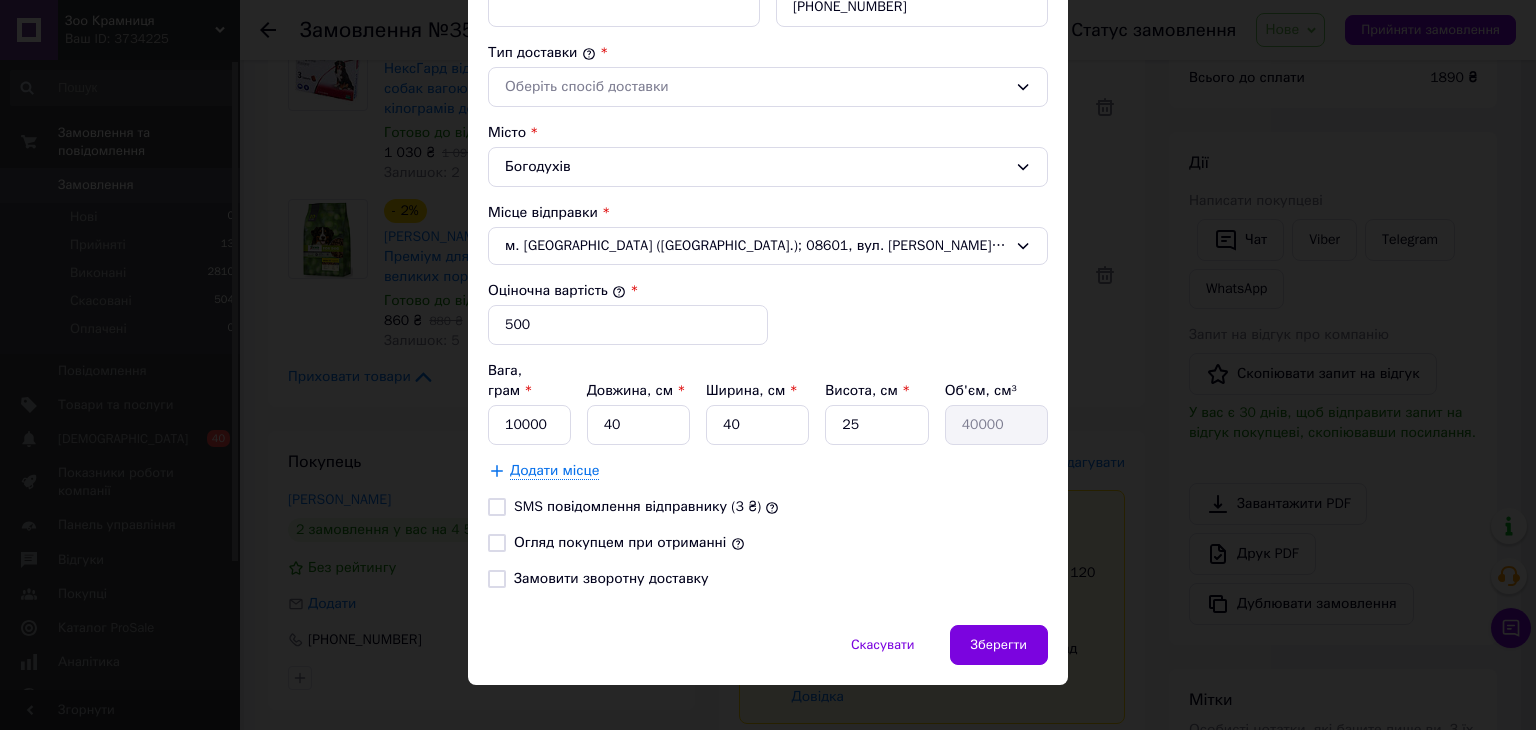 click on "Огляд покупцем при отриманні" at bounding box center [620, 542] 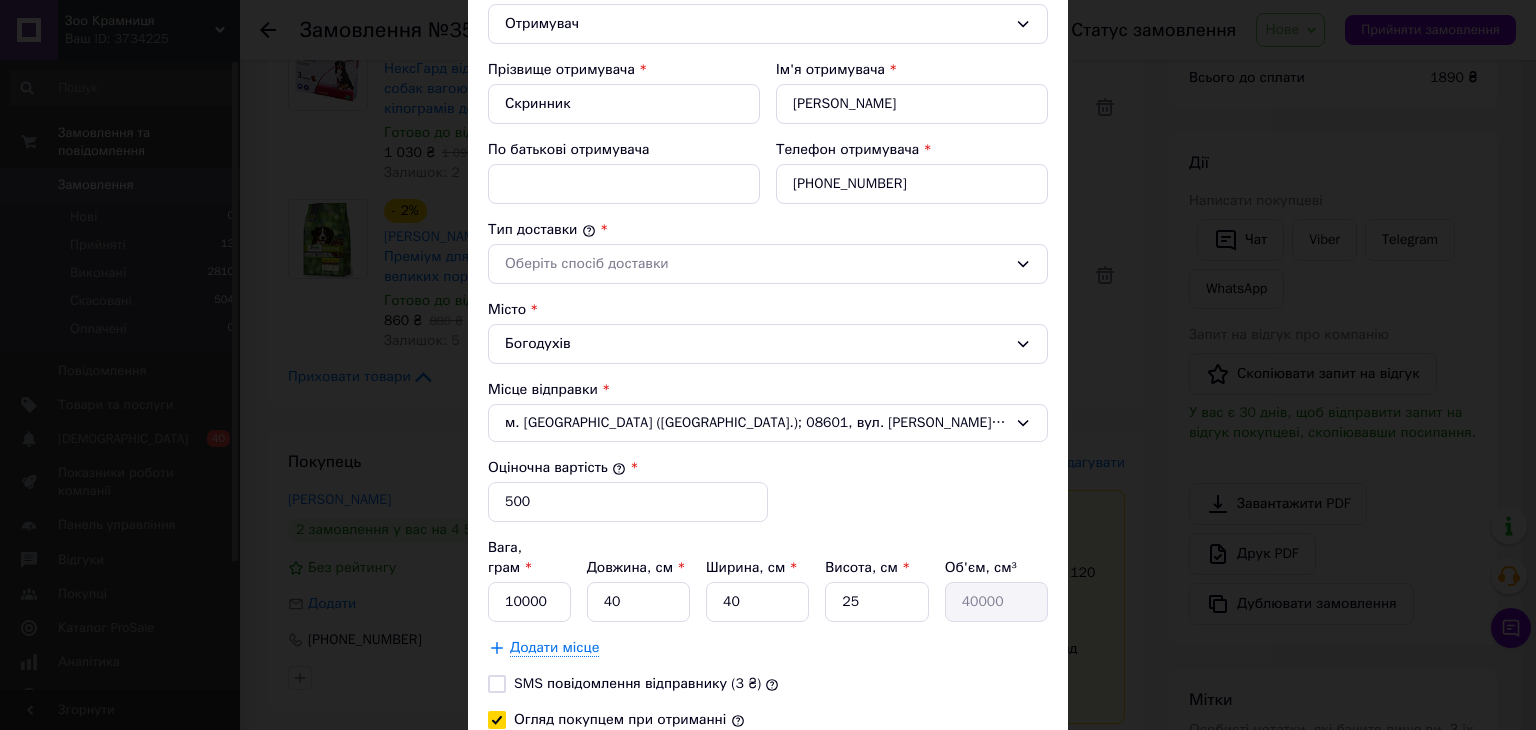 scroll, scrollTop: 308, scrollLeft: 0, axis: vertical 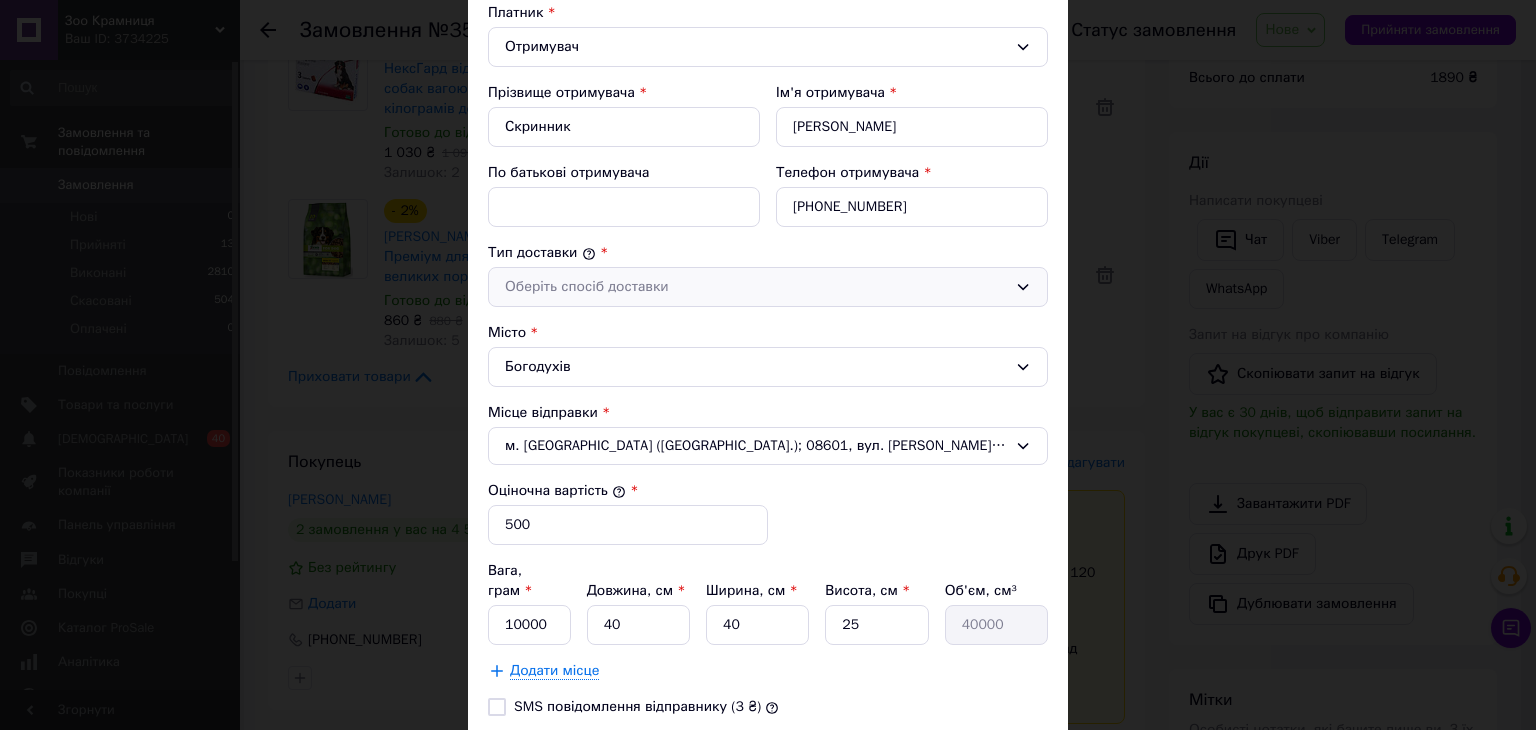 click on "Оберіть спосіб доставки" at bounding box center [756, 287] 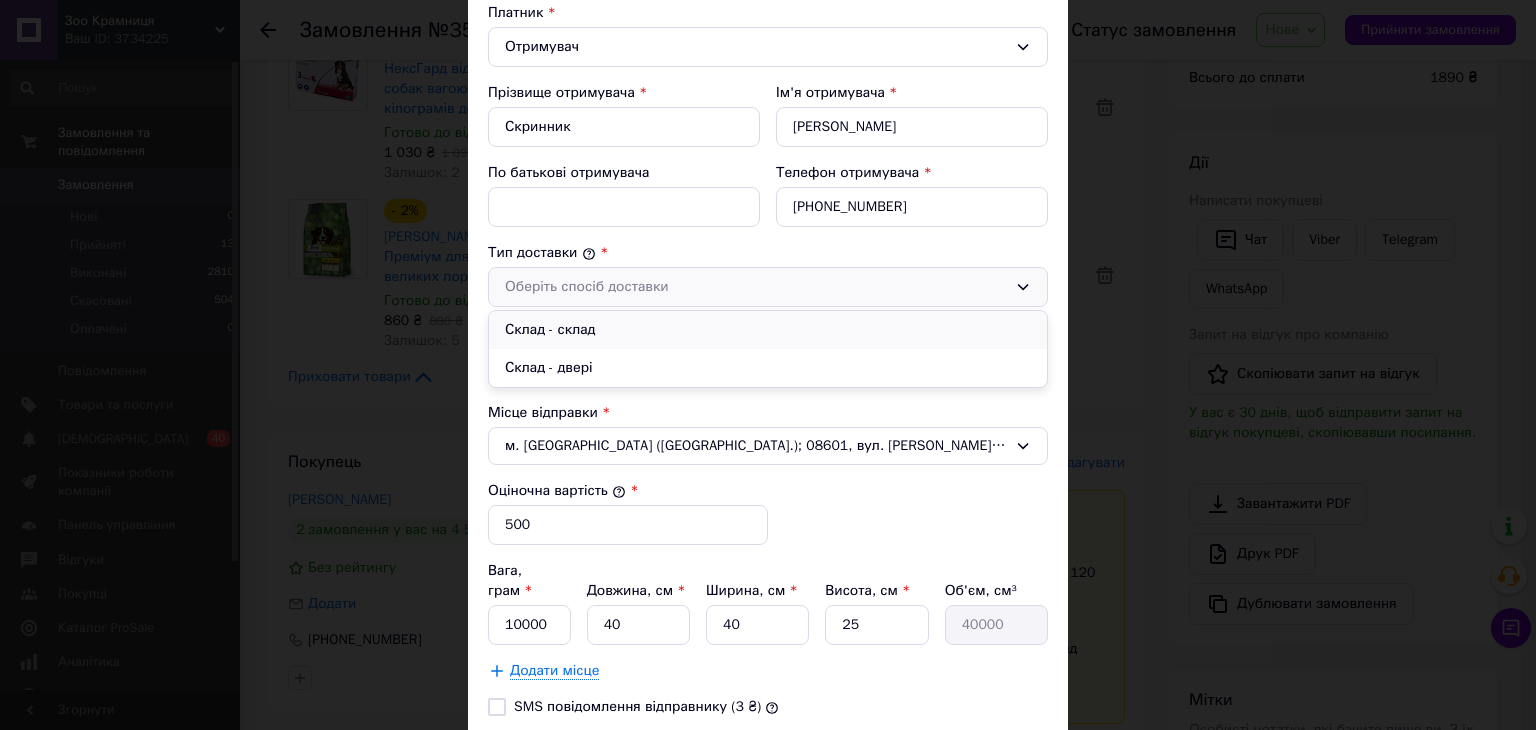 click on "Склад - склад" at bounding box center (768, 330) 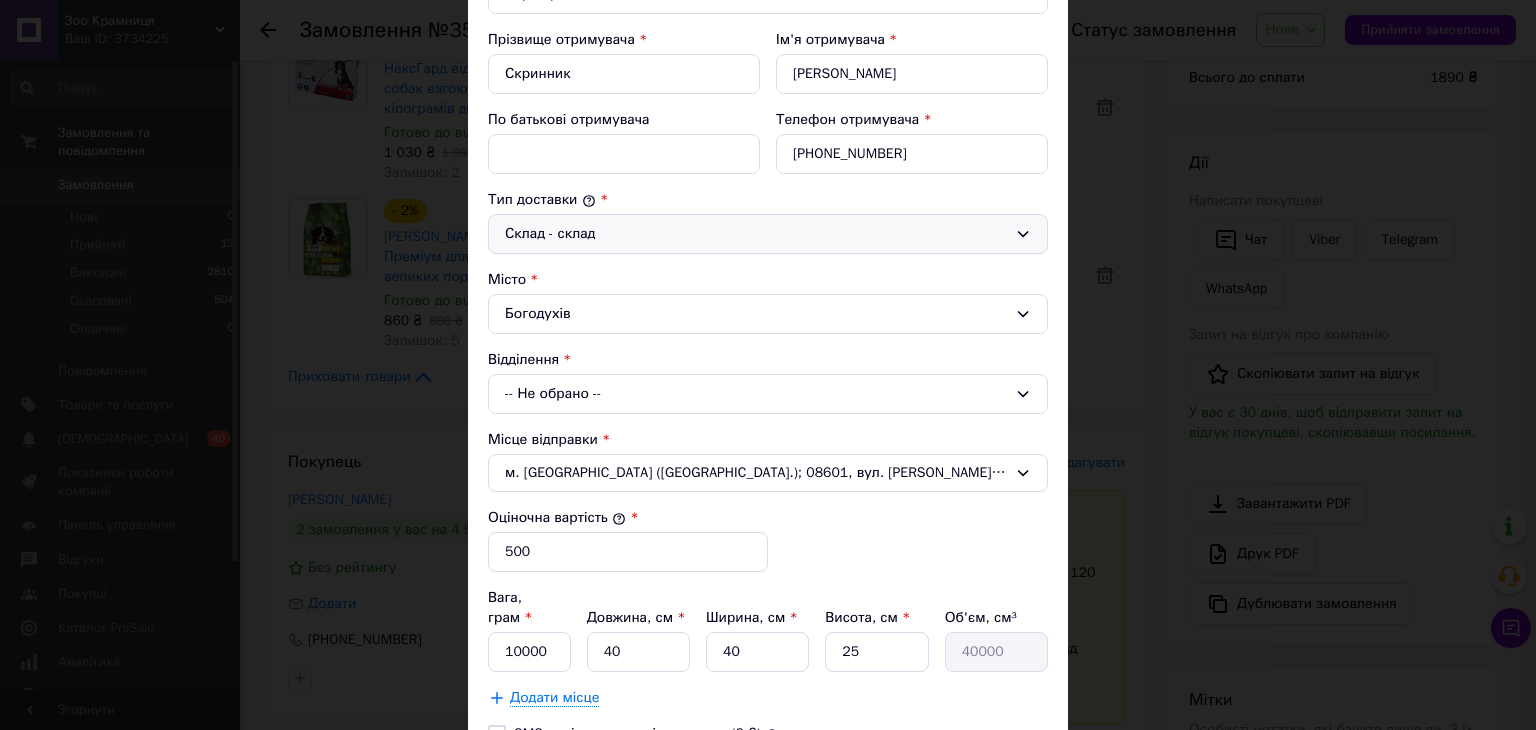 scroll, scrollTop: 408, scrollLeft: 0, axis: vertical 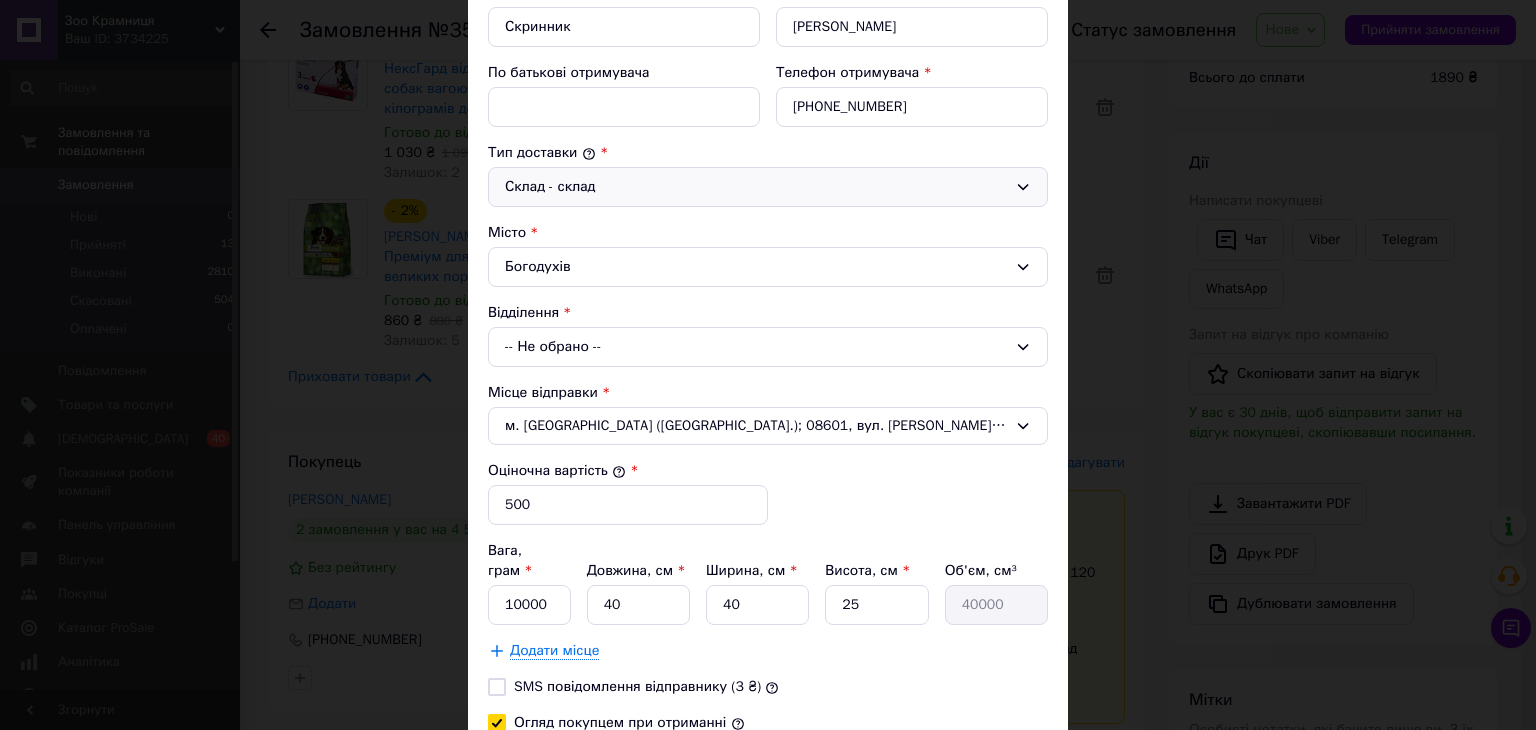 click on "-- Не обрано --" at bounding box center (768, 347) 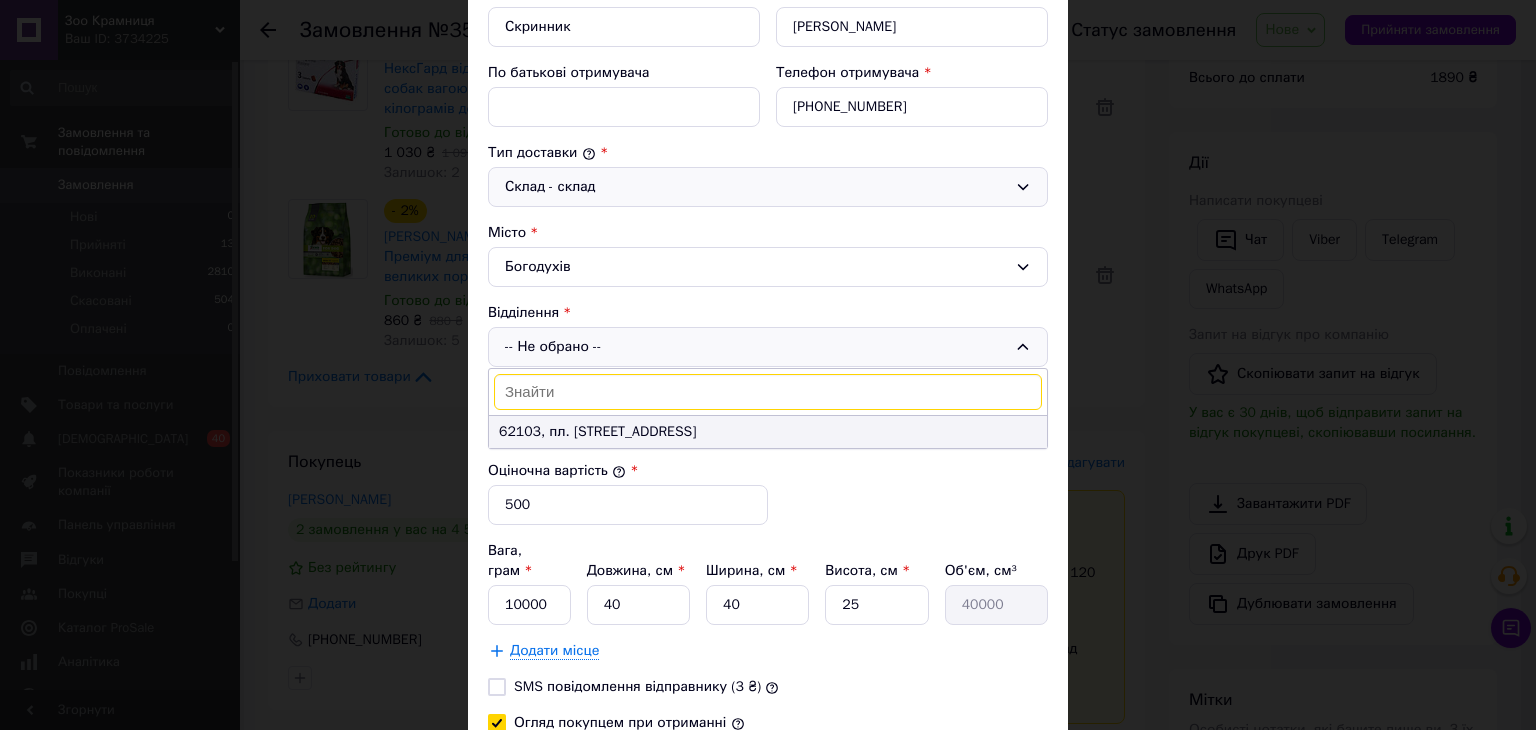 click on "62103, пл. Поштова, 5" at bounding box center [768, 432] 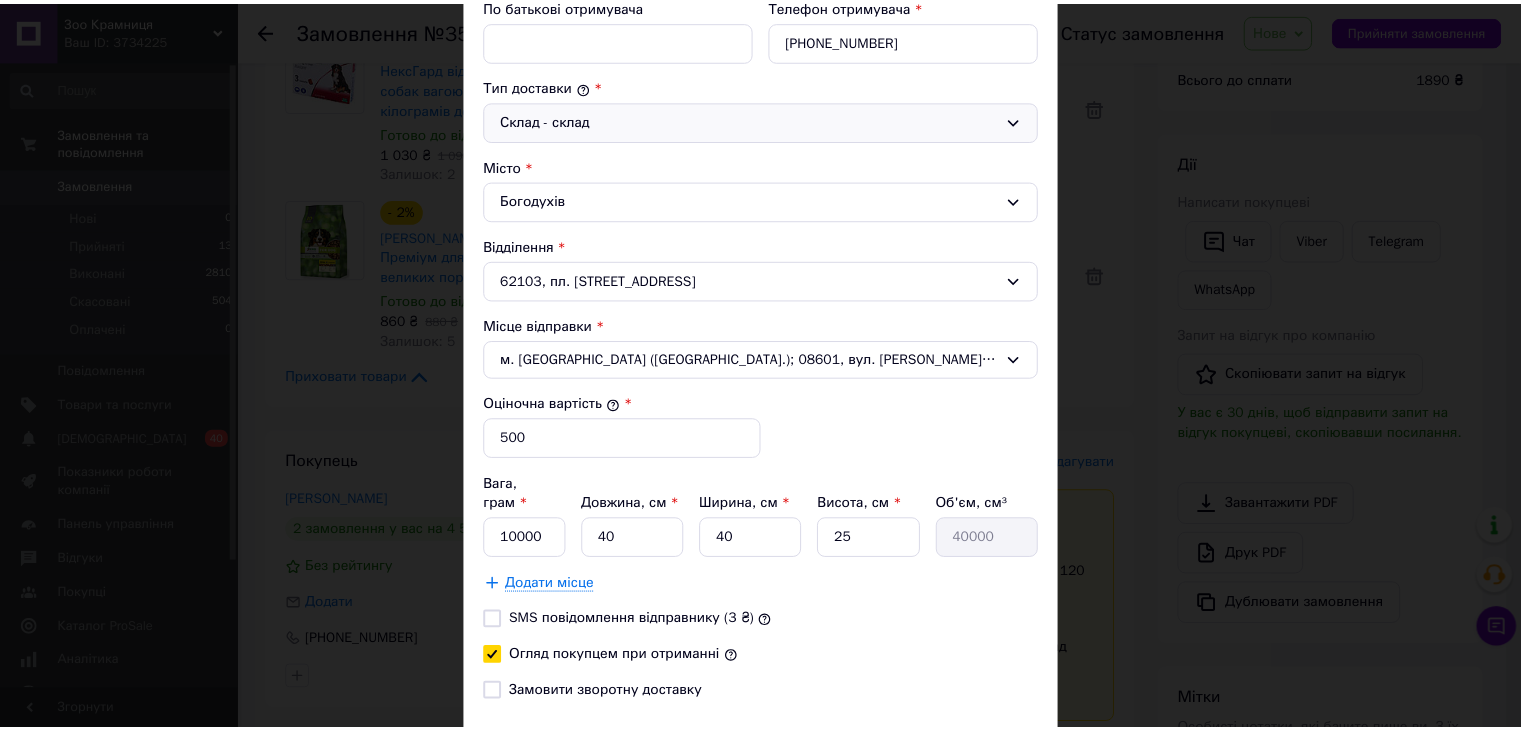 scroll, scrollTop: 588, scrollLeft: 0, axis: vertical 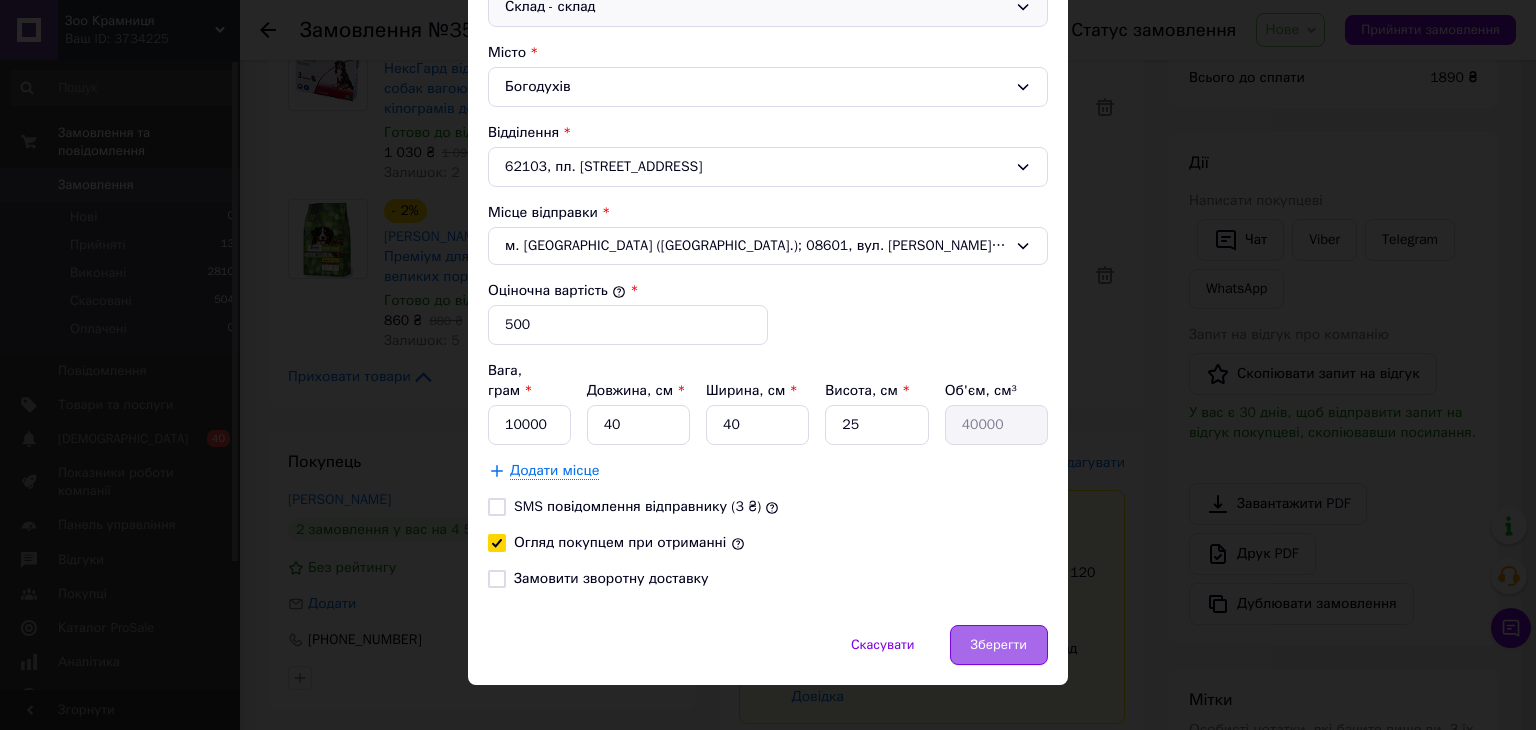 click on "Зберегти" at bounding box center (999, 645) 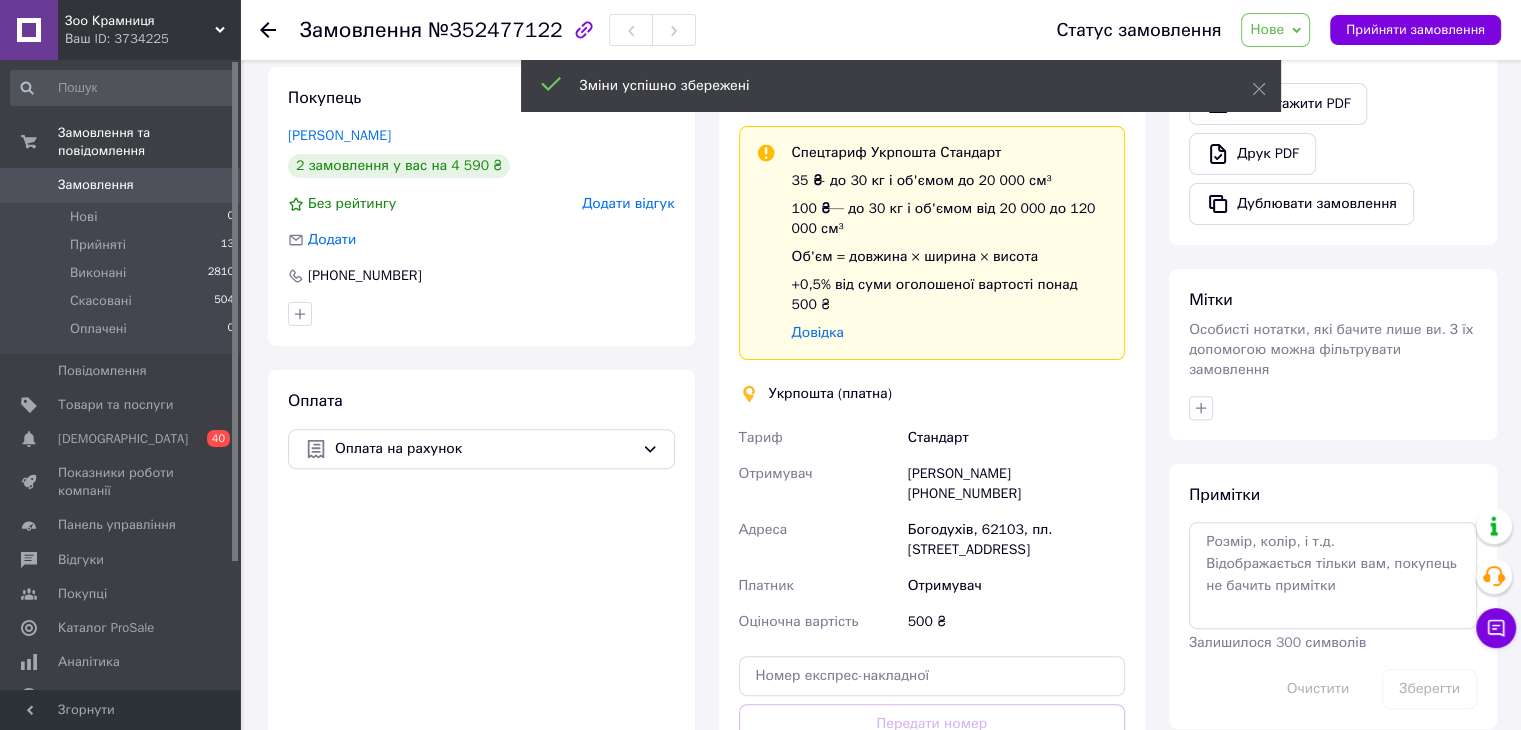 scroll, scrollTop: 600, scrollLeft: 0, axis: vertical 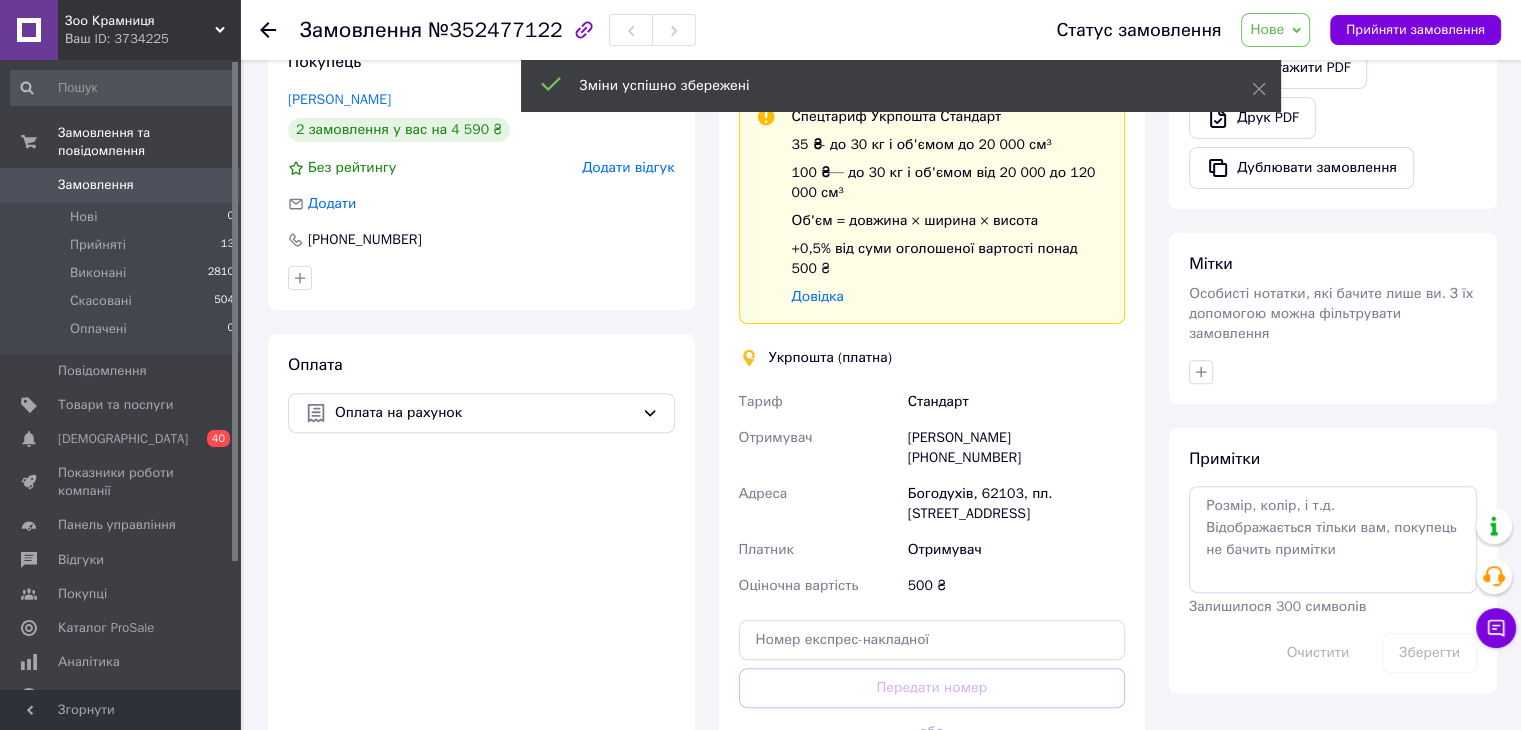 drag, startPoint x: 918, startPoint y: 707, endPoint x: 876, endPoint y: 683, distance: 48.373547 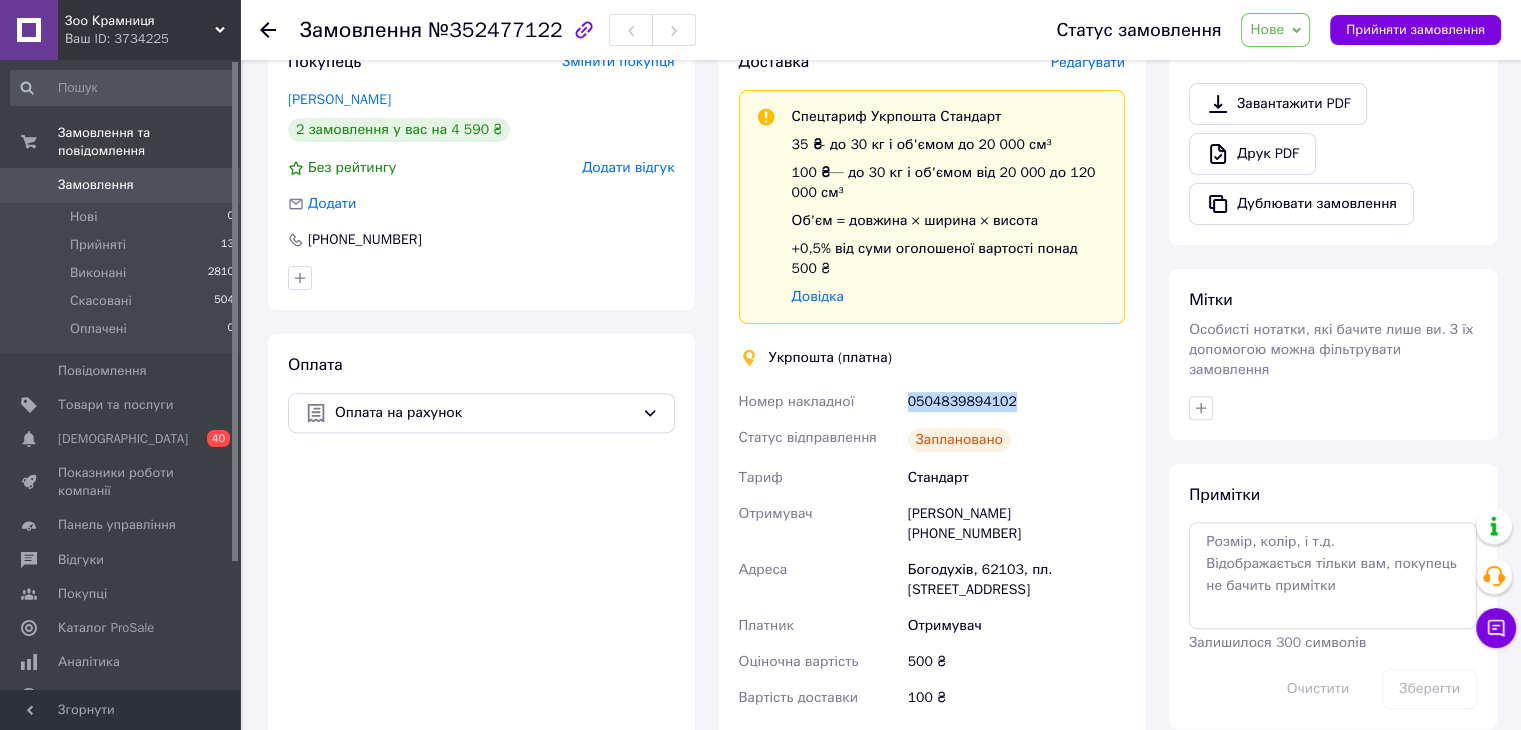 drag, startPoint x: 903, startPoint y: 384, endPoint x: 1036, endPoint y: 385, distance: 133.00375 